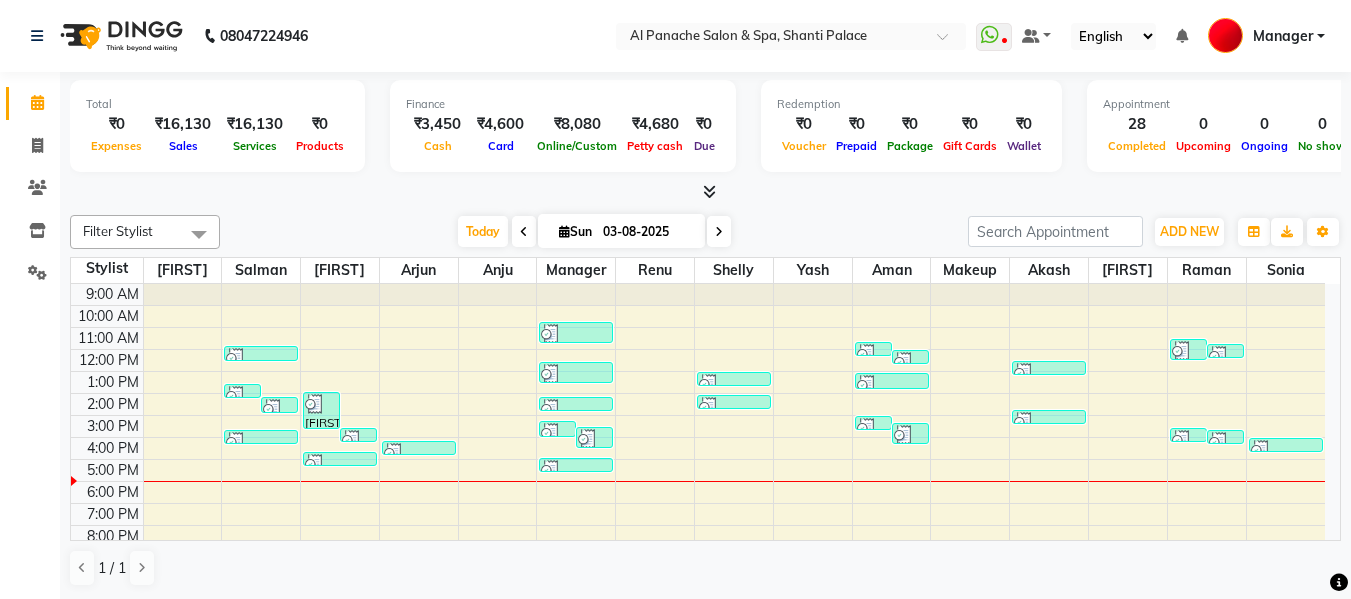 scroll, scrollTop: 0, scrollLeft: 0, axis: both 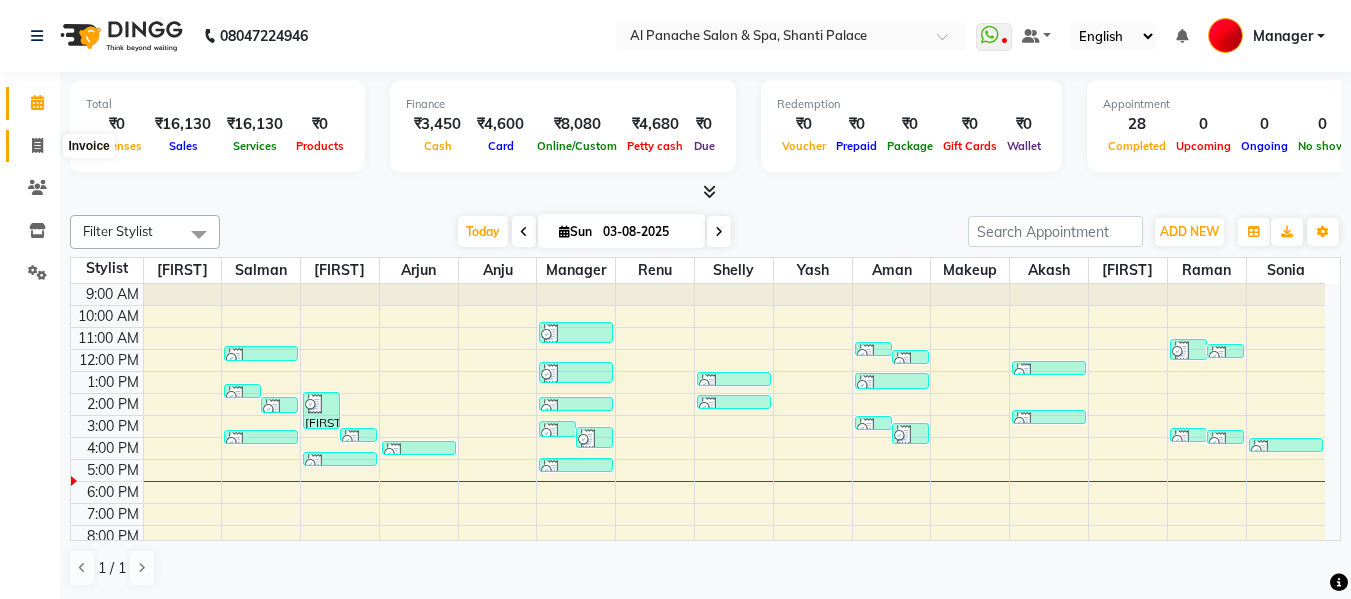 click 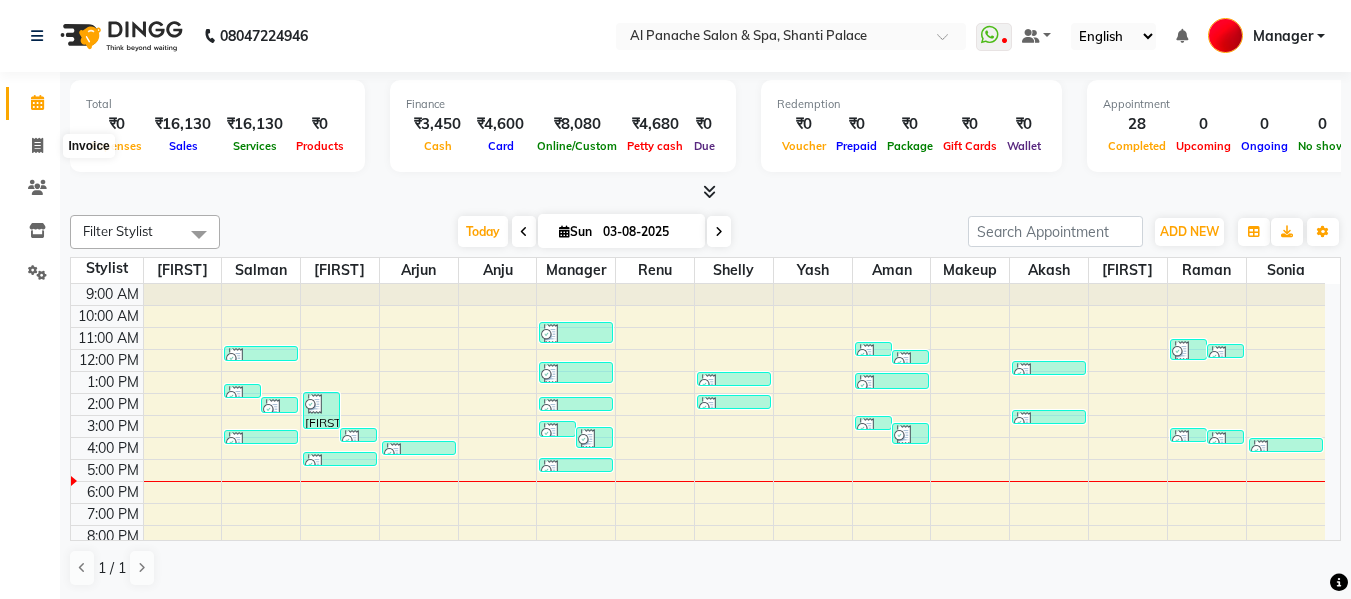 select on "service" 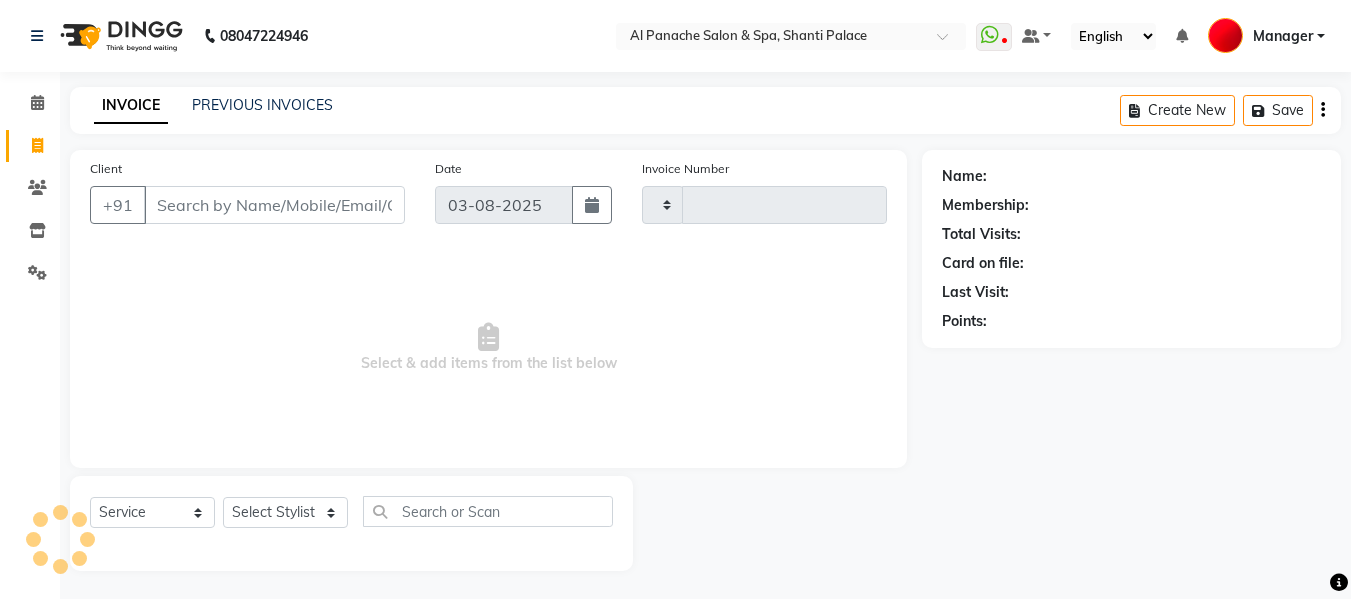 type on "1705" 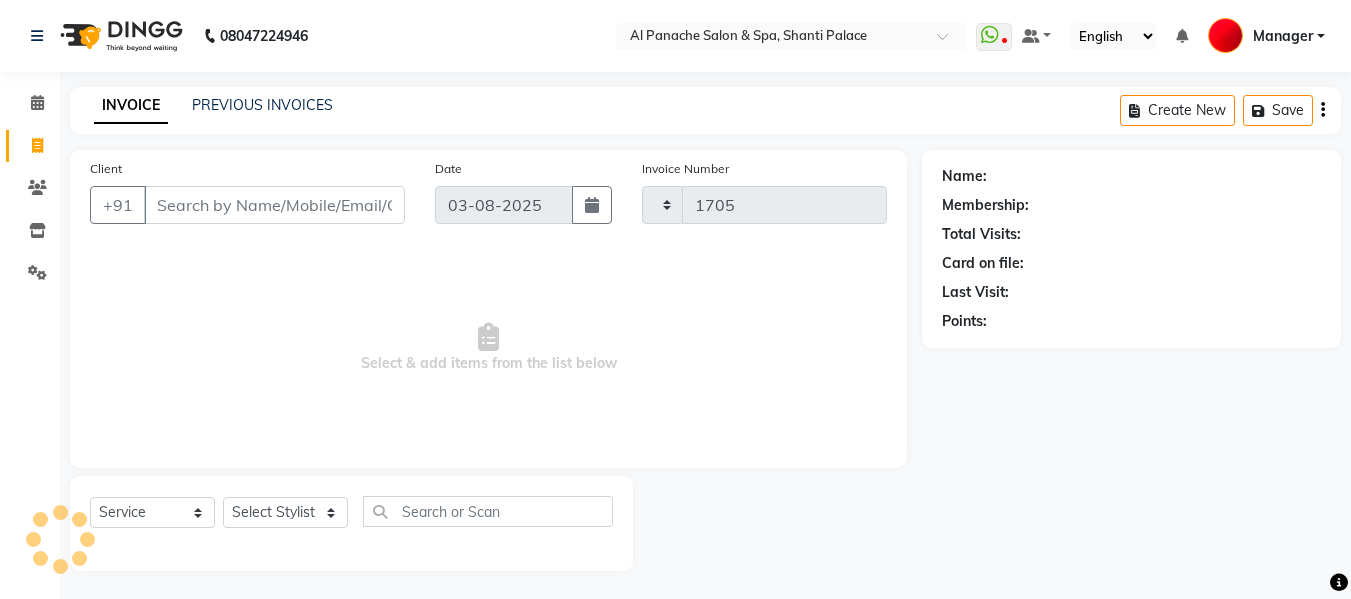 select on "751" 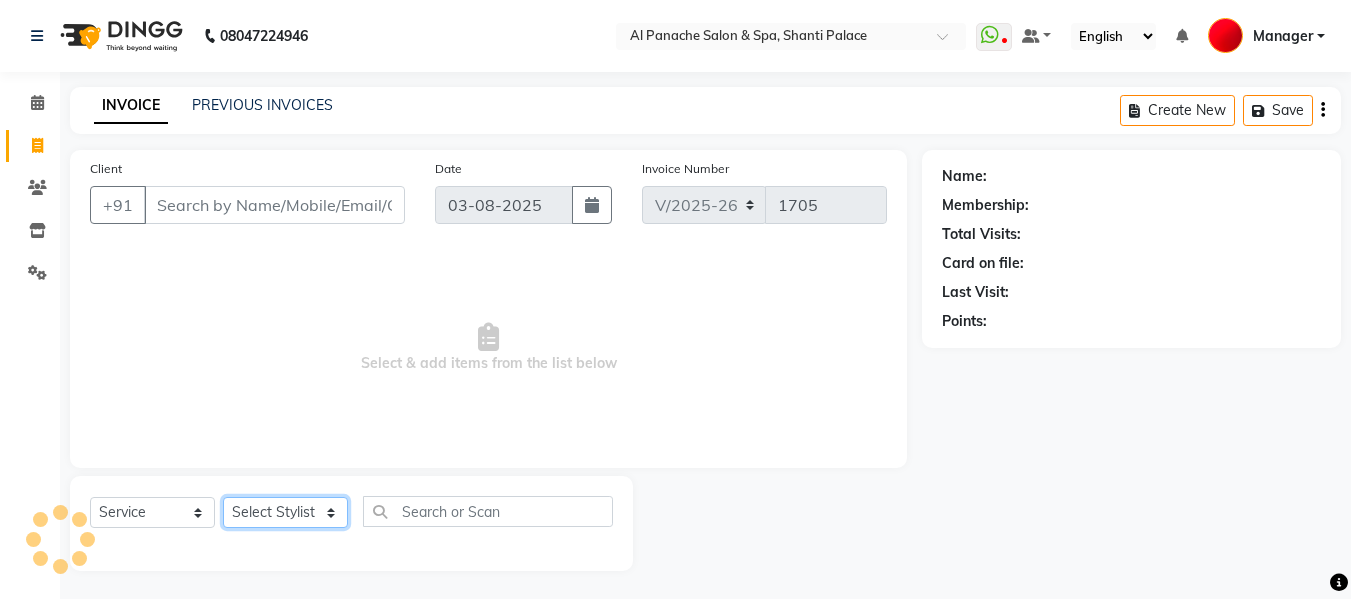 click on "Select Stylist" 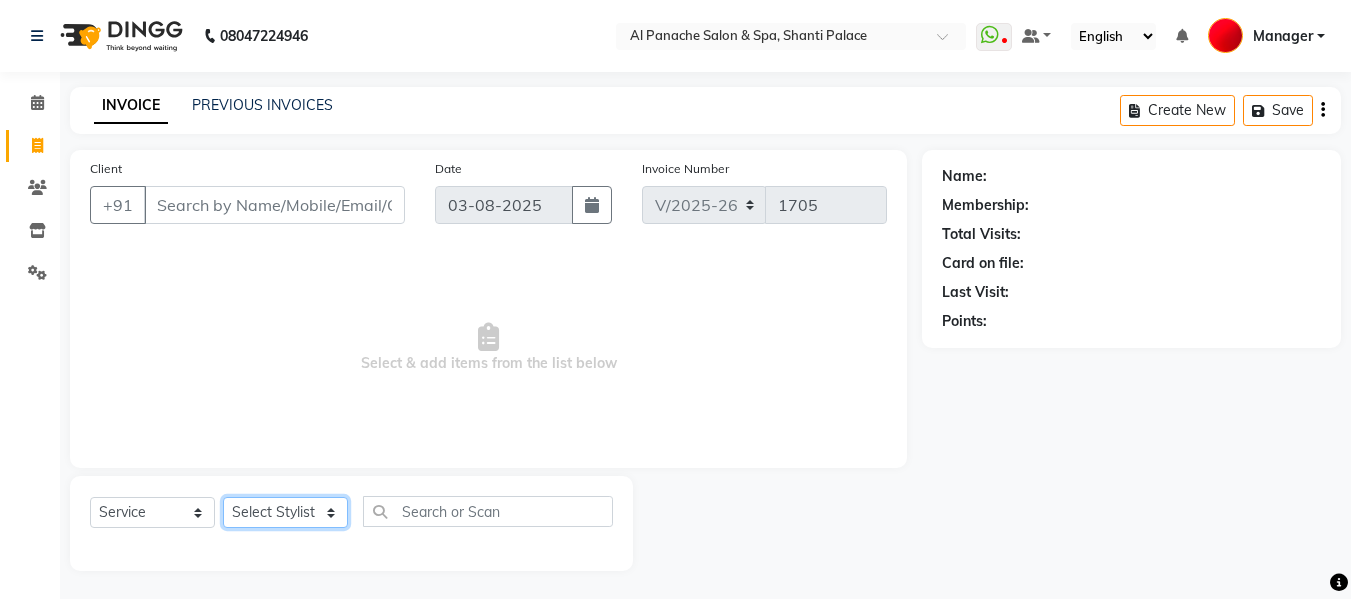 select on "31034" 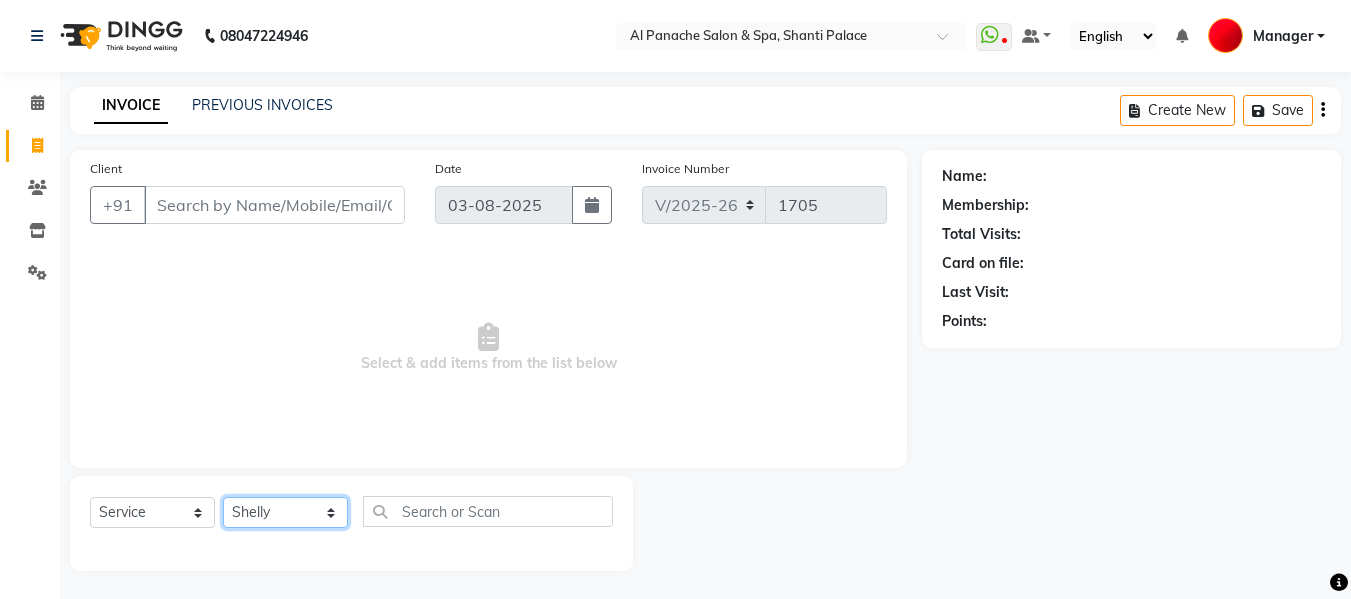 click on "Select Stylist Akash Aman anju Arjun AShu Bhavna Dhadwal Guneek Makeup Manager Raman Renu Salman Shelly shushma Sonia yash" 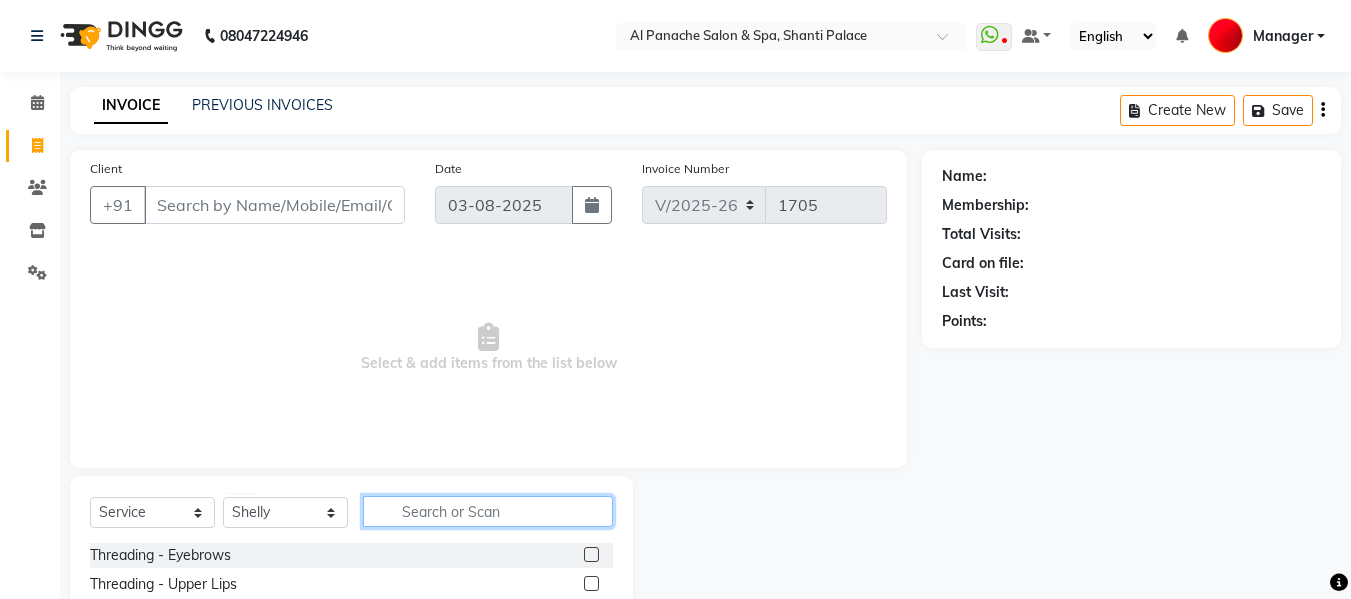 click 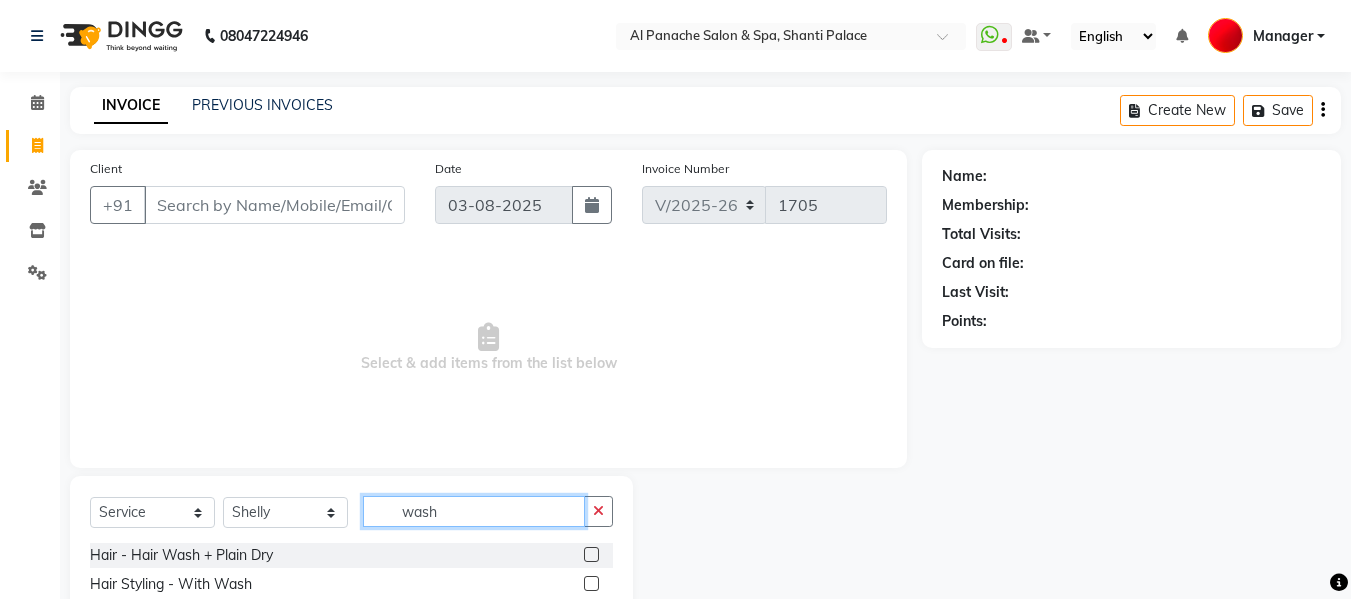 type on "wash" 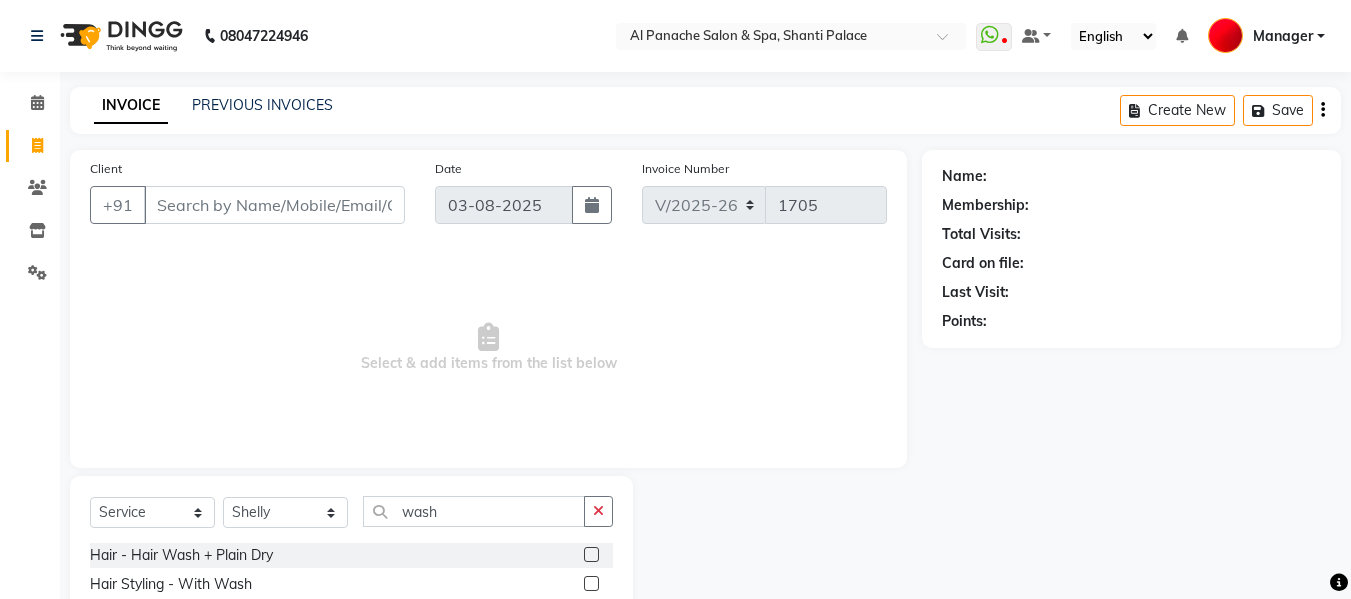click 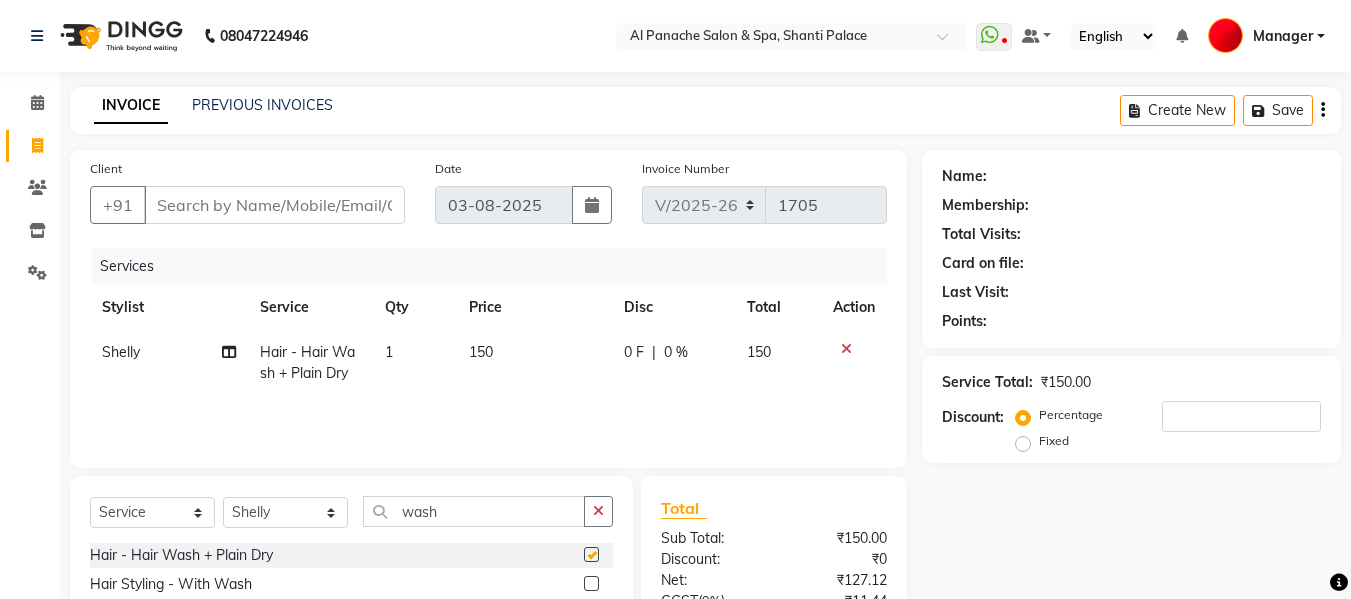 checkbox on "false" 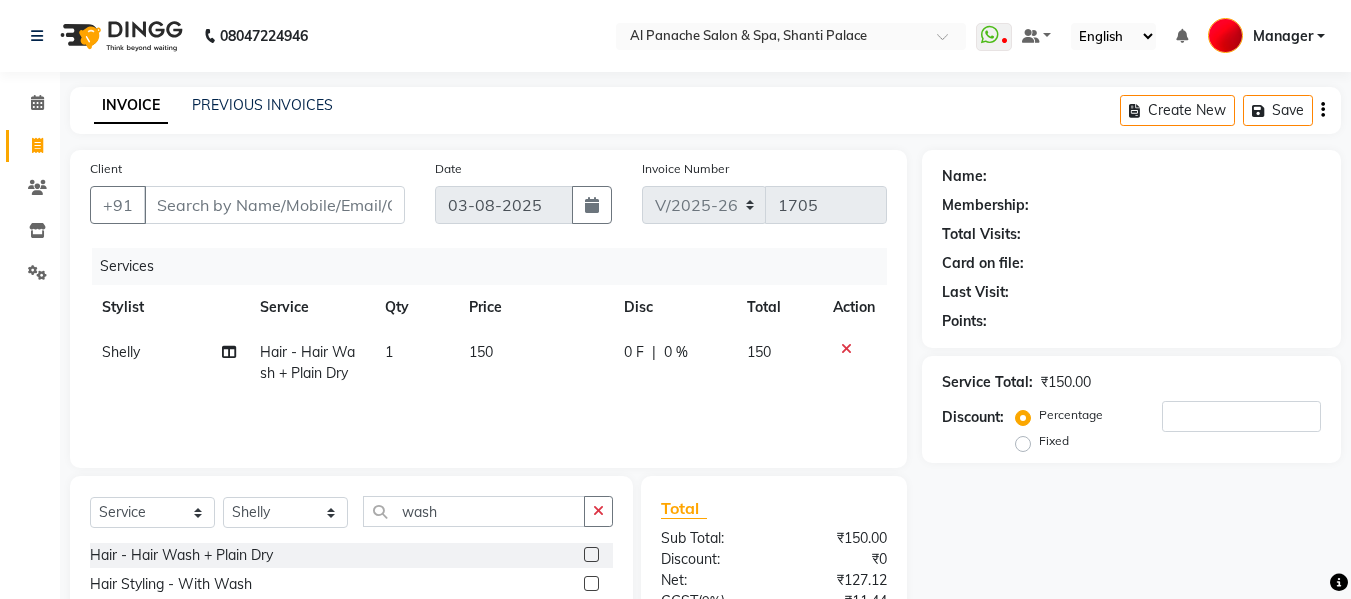 click on "150" 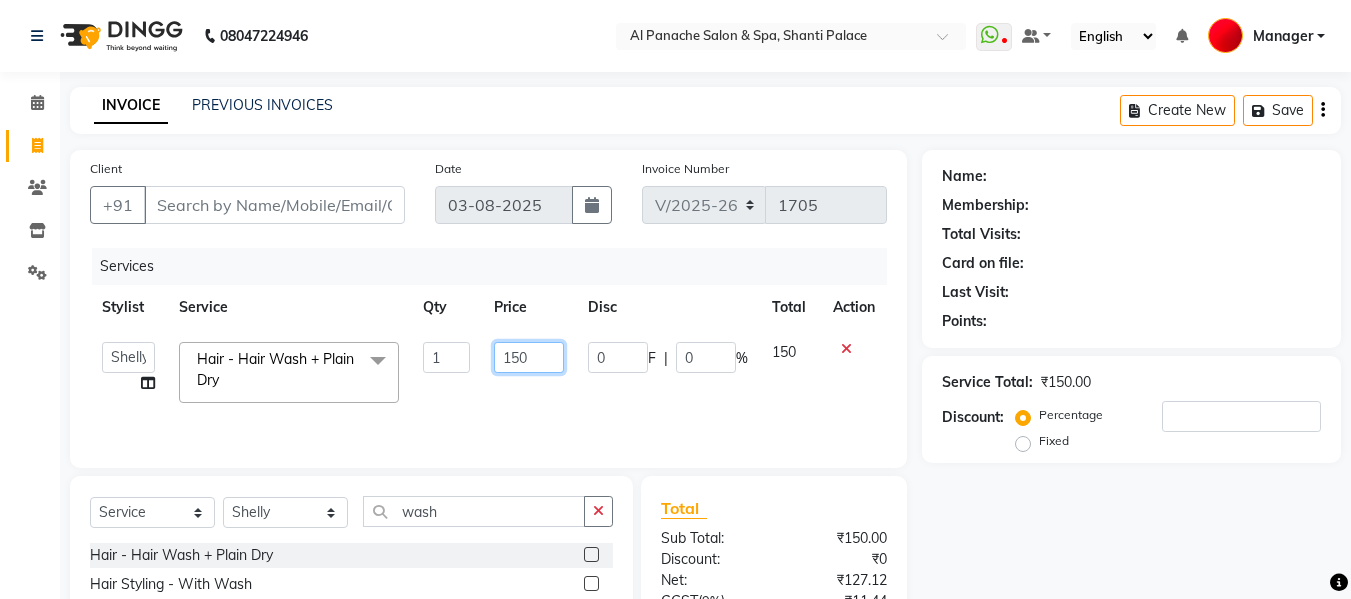 click on "150" 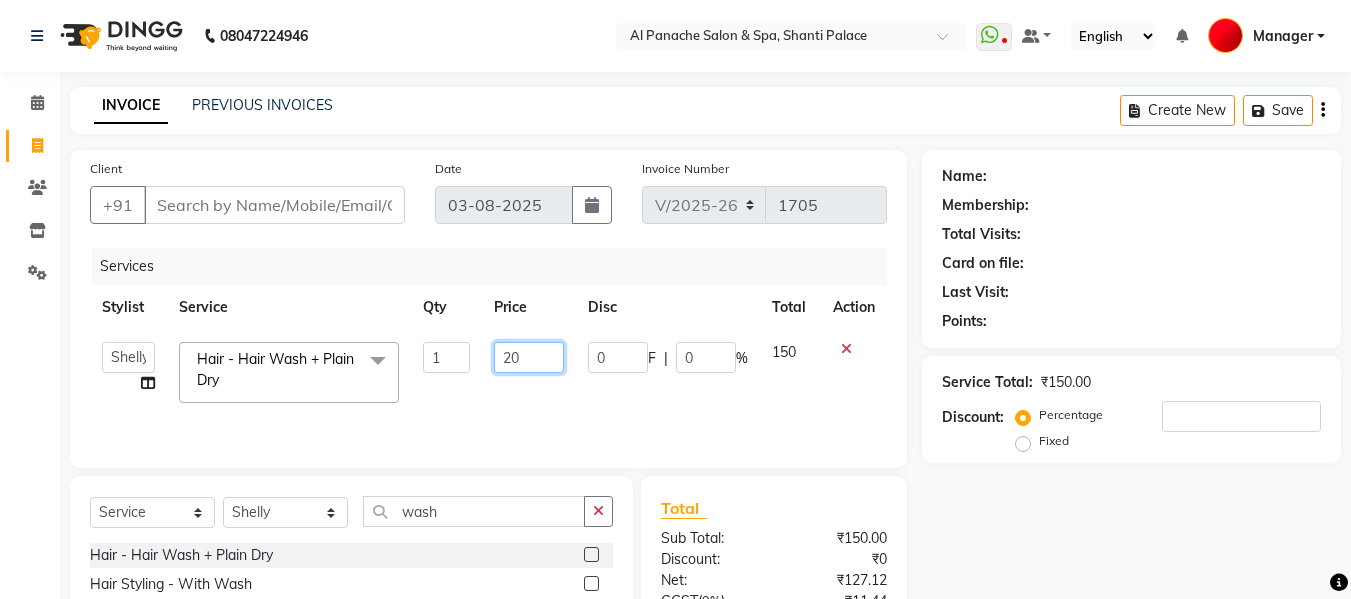 type on "200" 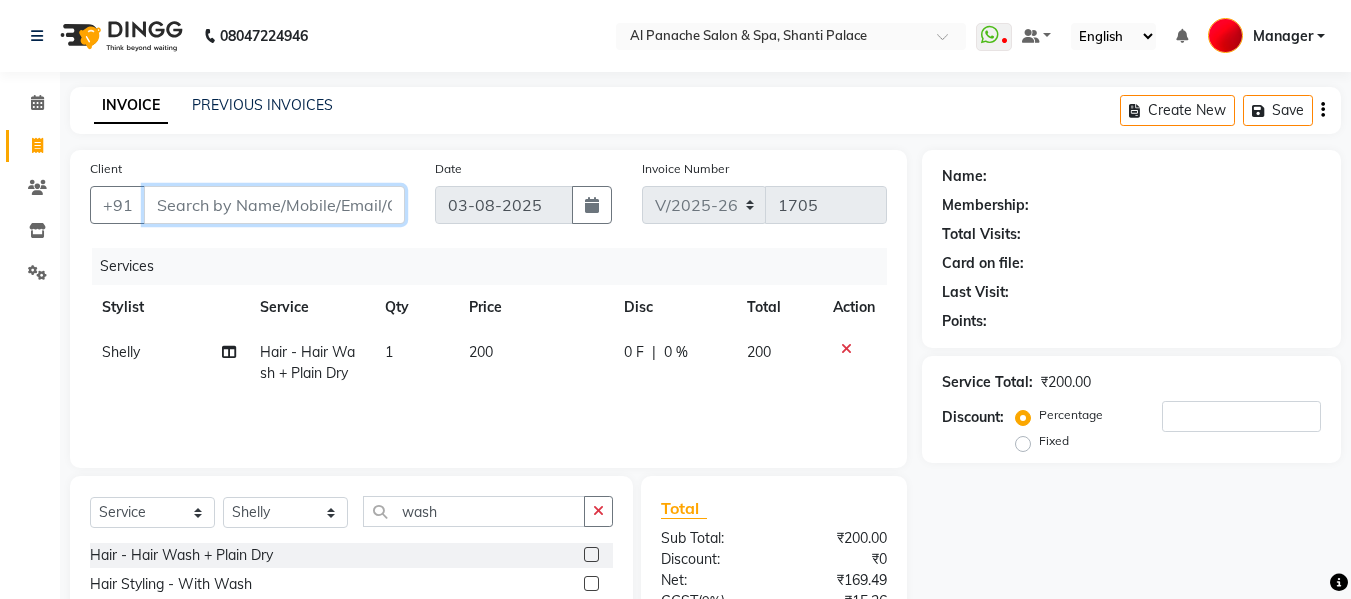click on "Client" at bounding box center [274, 205] 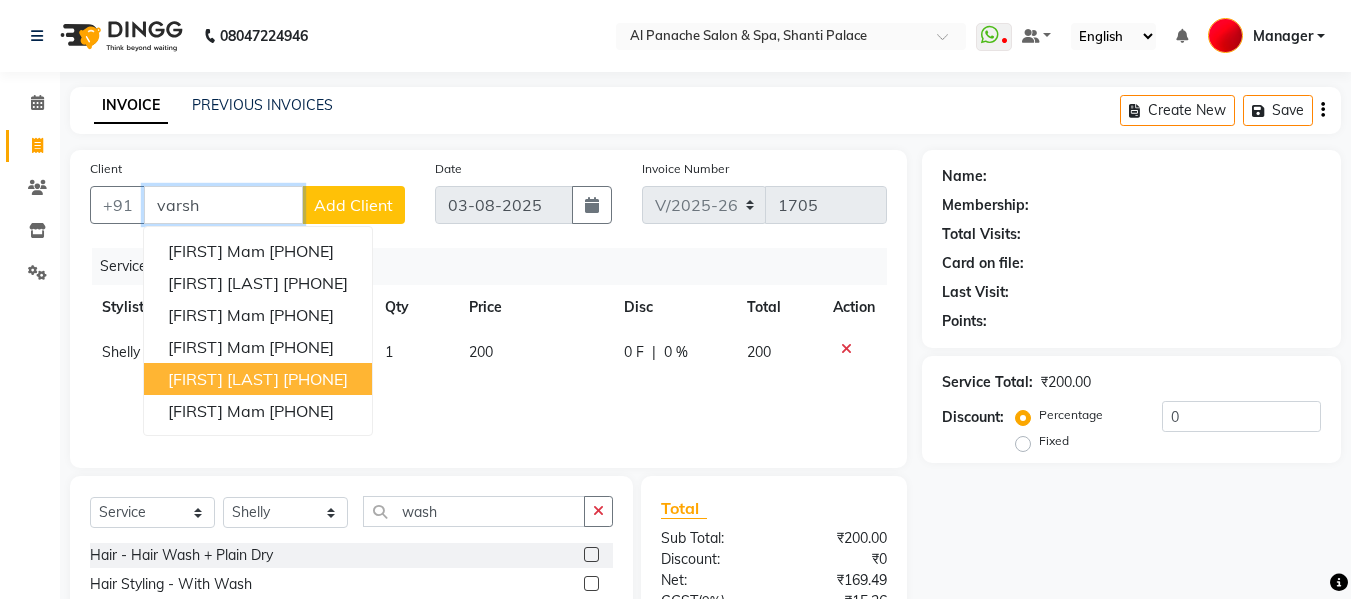 click on "[PHONE]" at bounding box center [315, 379] 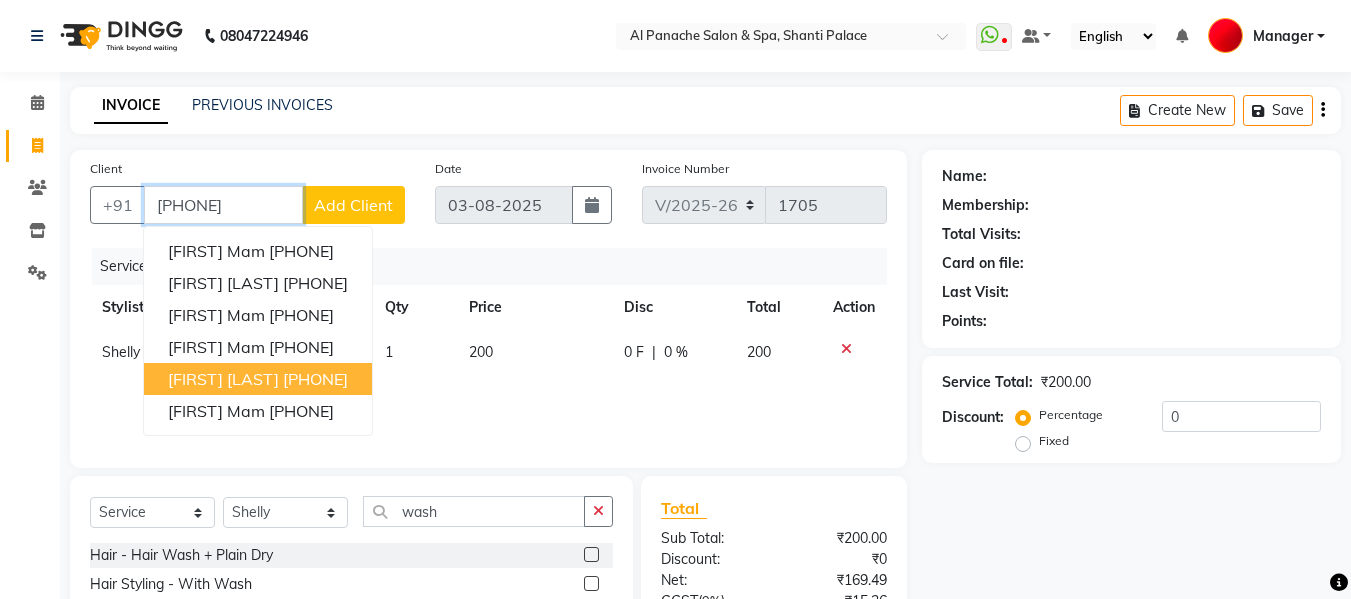 type on "[PHONE]" 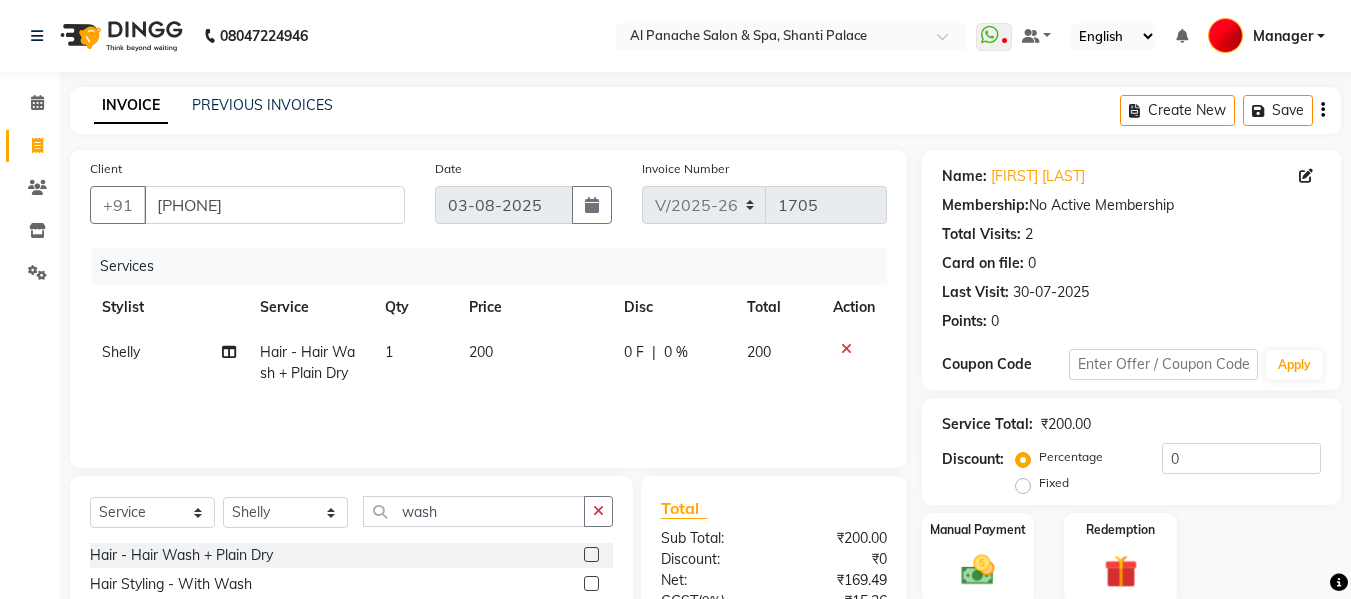 scroll, scrollTop: 201, scrollLeft: 0, axis: vertical 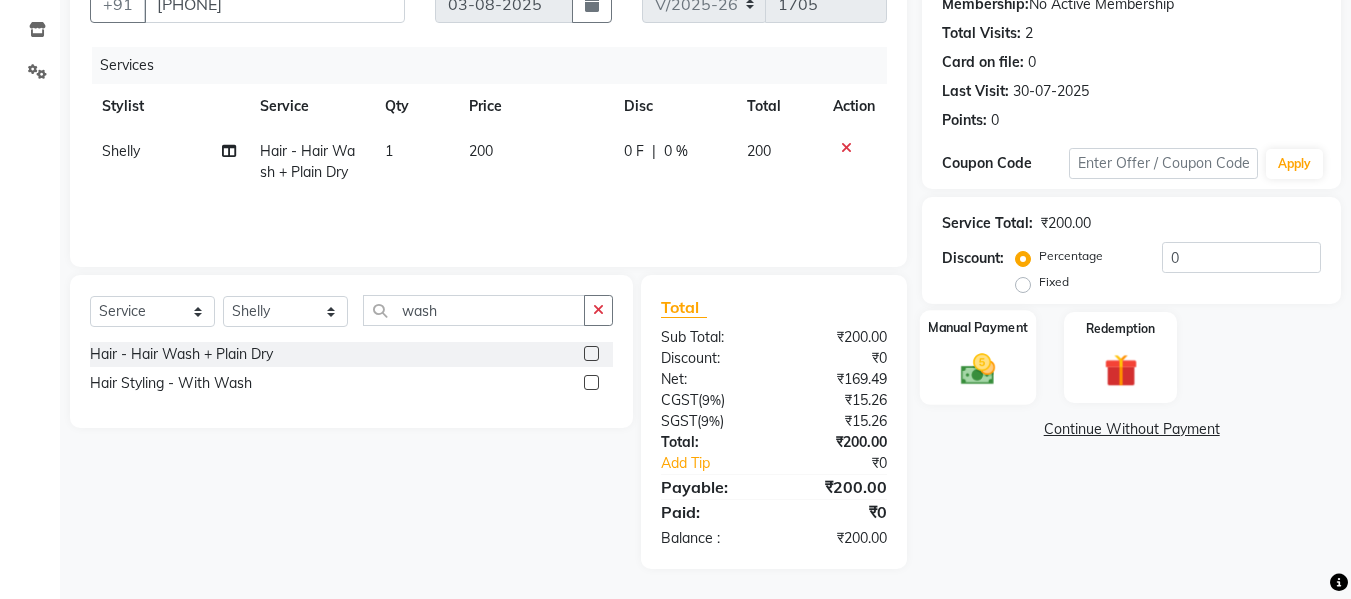 click 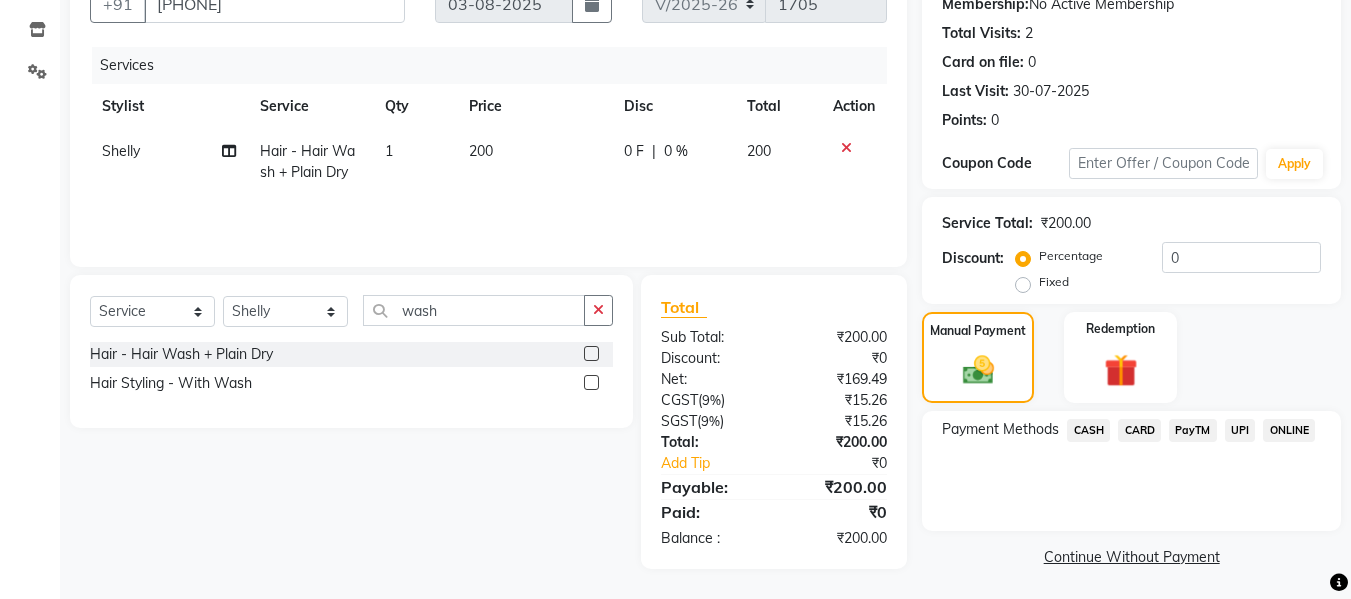 click on "UPI" 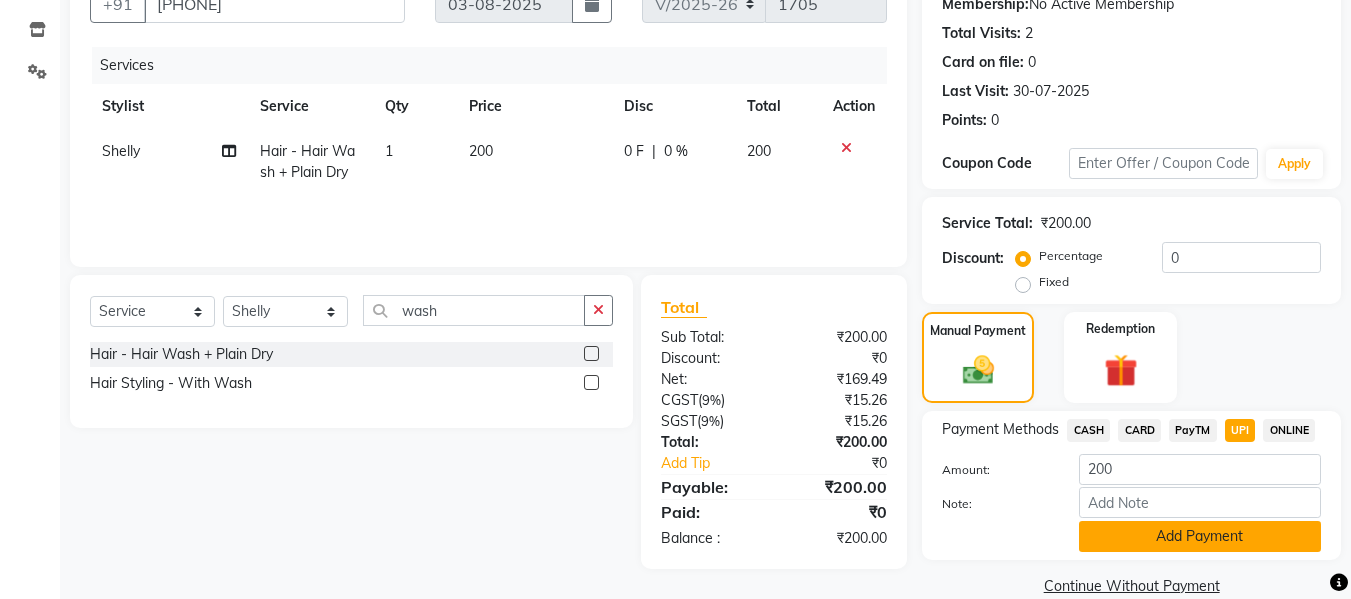 click on "Add Payment" 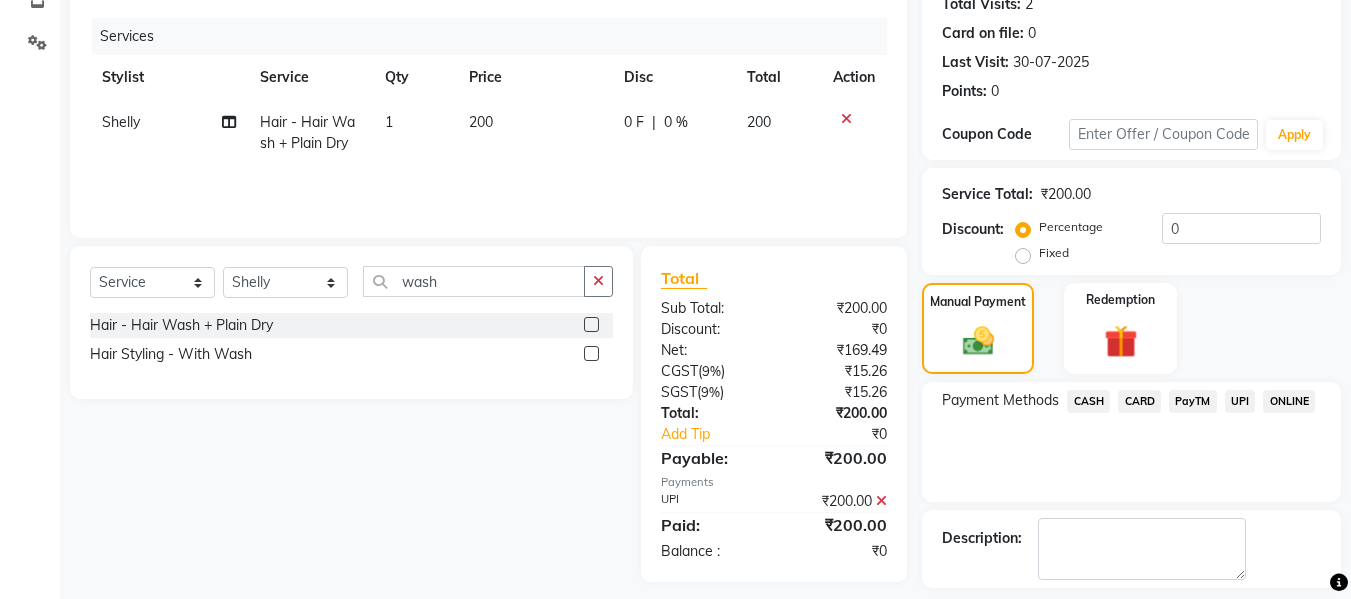 scroll, scrollTop: 317, scrollLeft: 0, axis: vertical 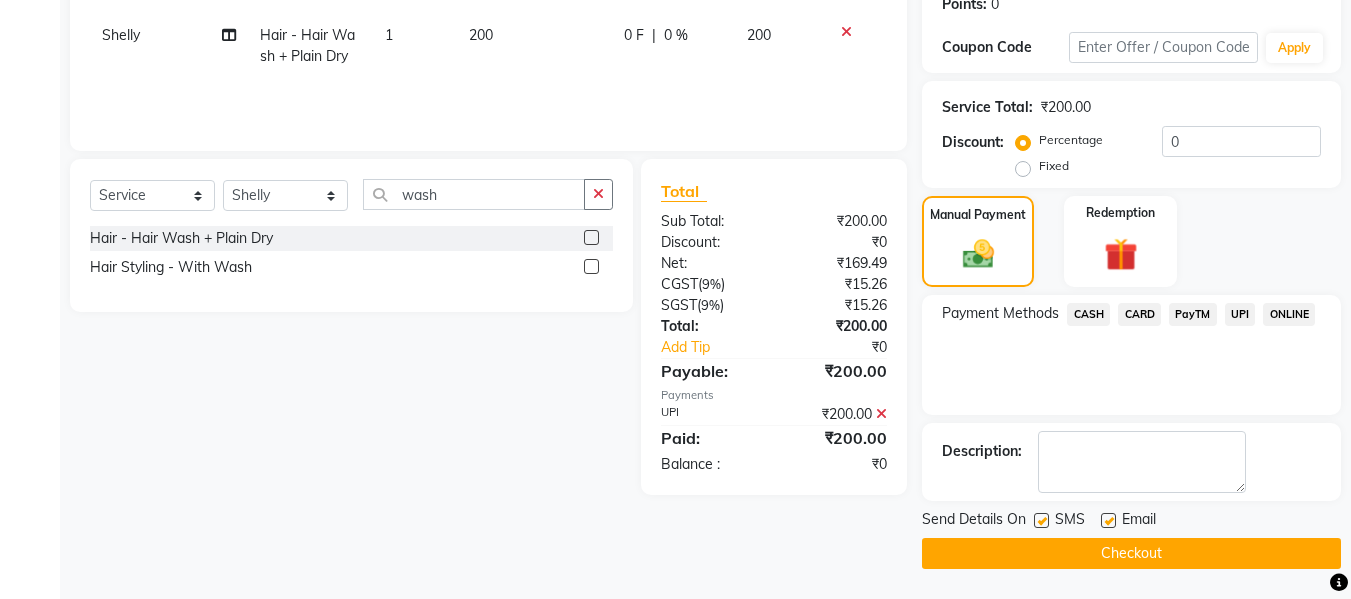 click on "Checkout" 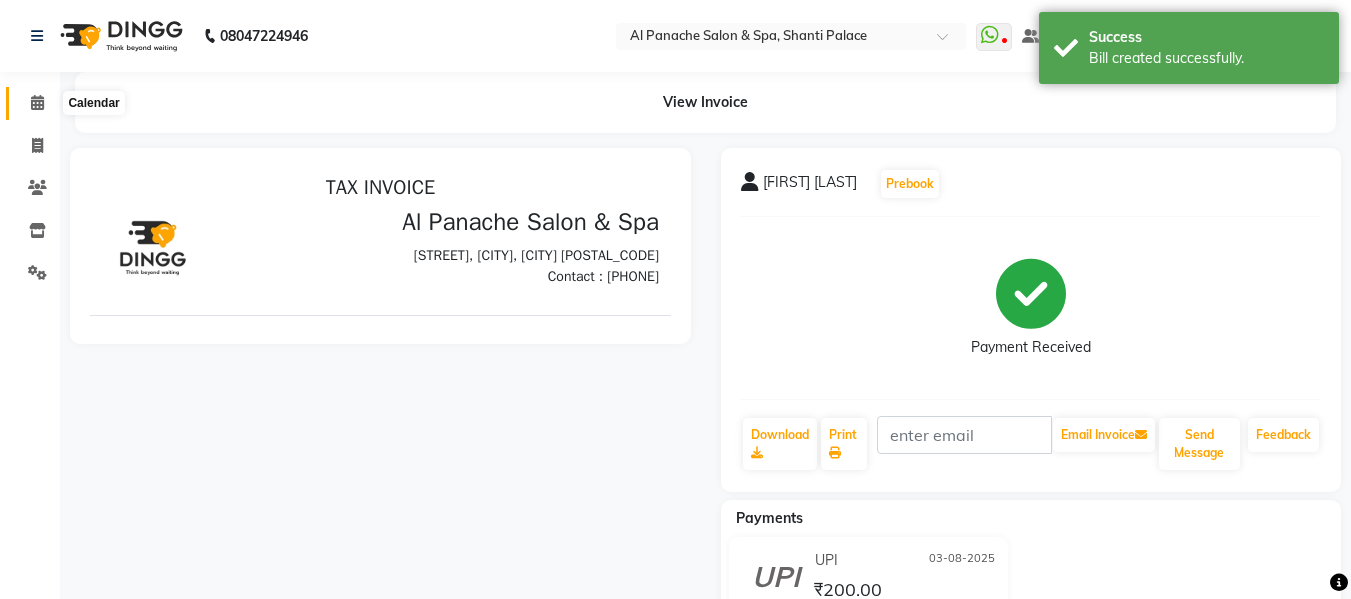 scroll, scrollTop: 0, scrollLeft: 0, axis: both 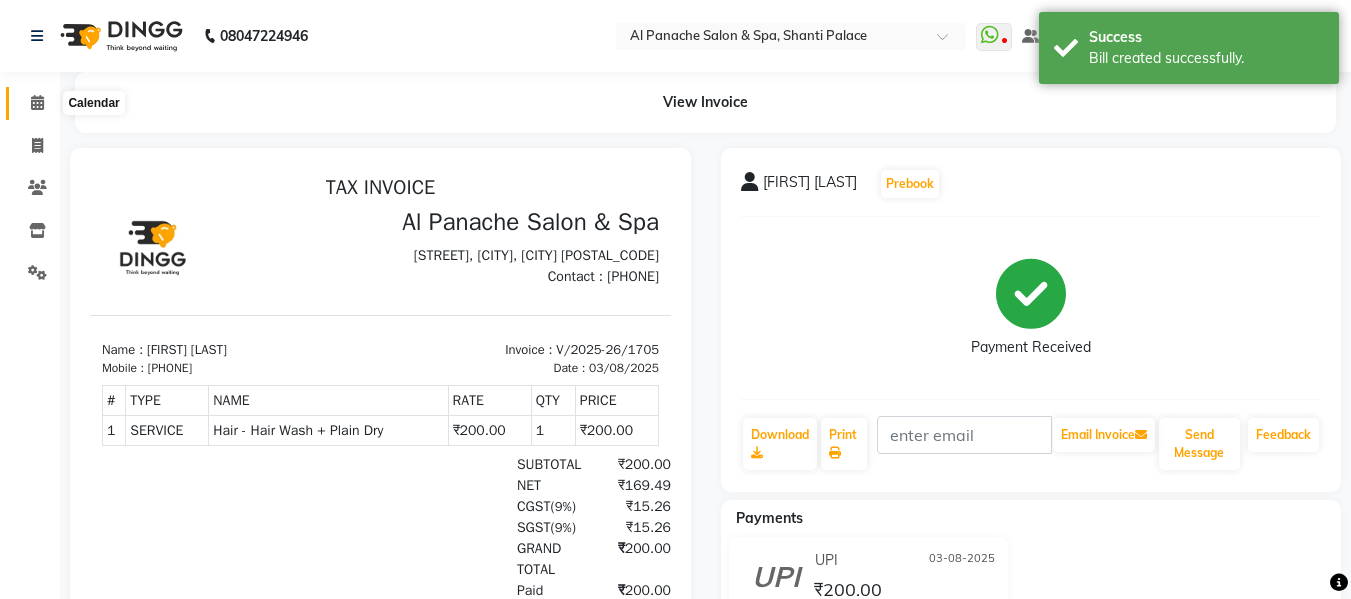 click 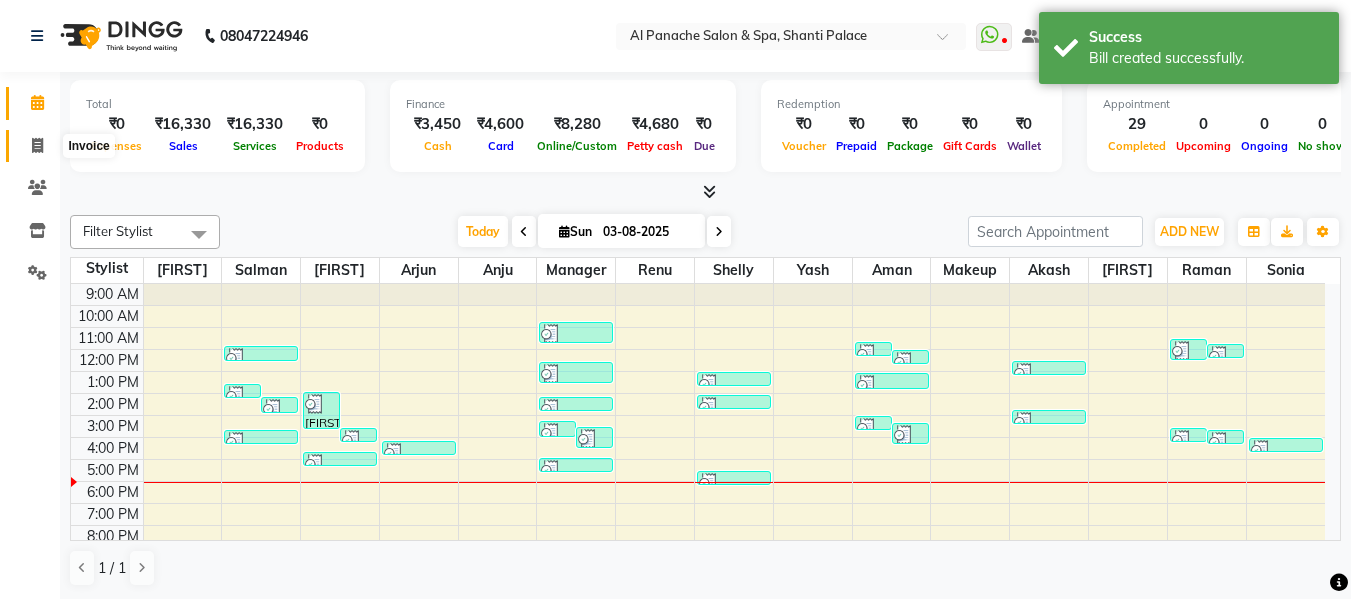 click 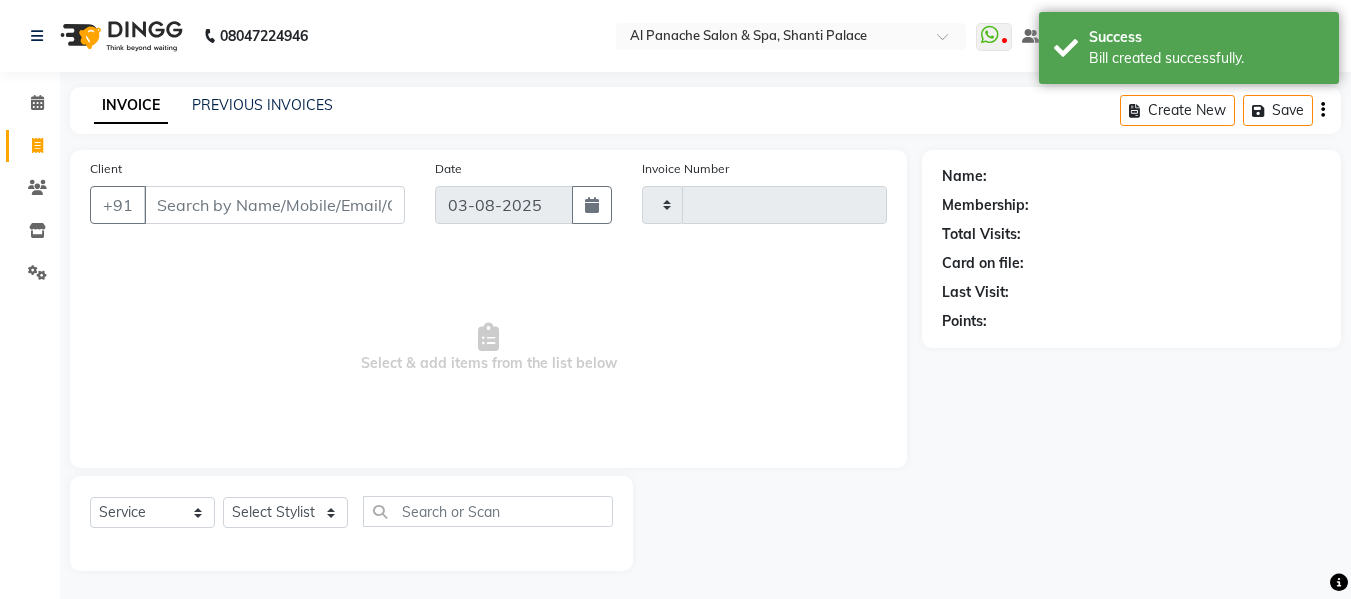 type on "1706" 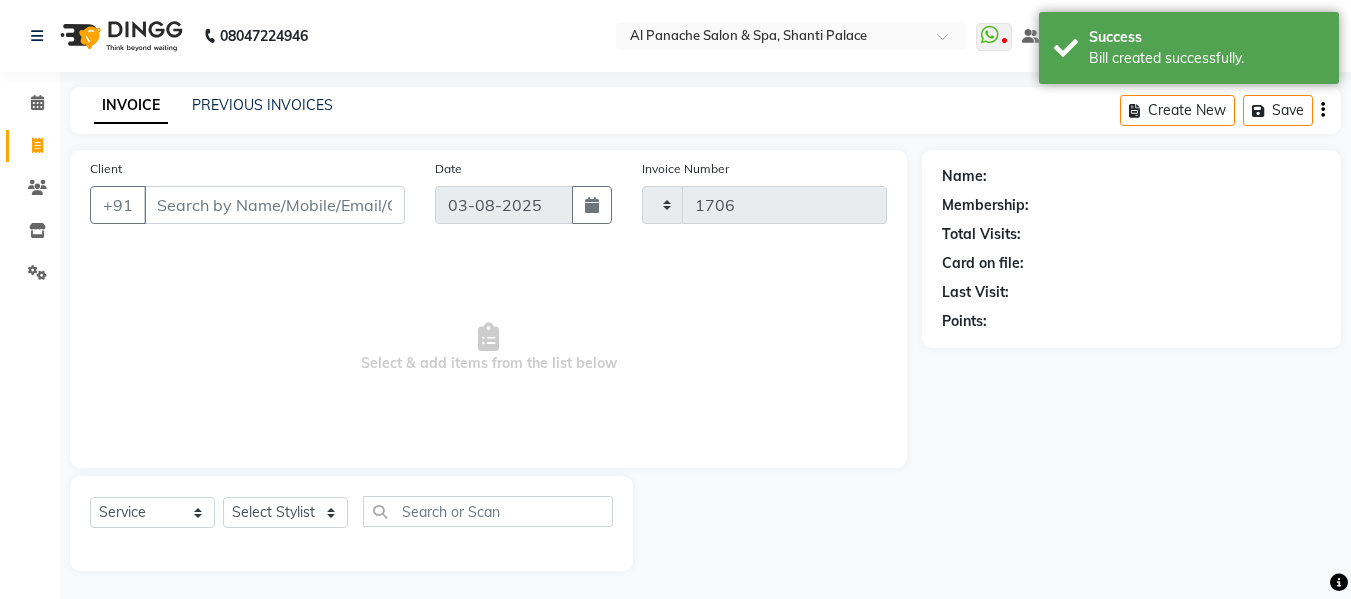 select on "751" 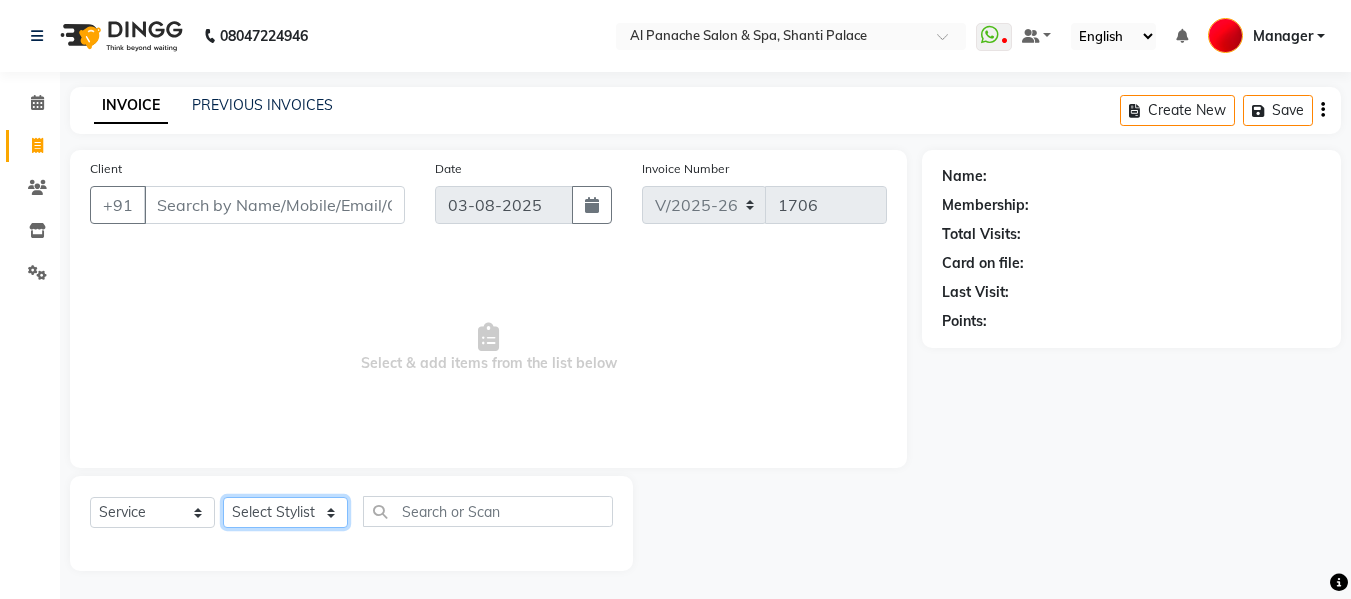 click on "Select Stylist Akash Aman anju Arjun AShu Bhavna Dhadwal Guneek Makeup Manager Raman Renu Salman Shelly shushma Sonia yash" 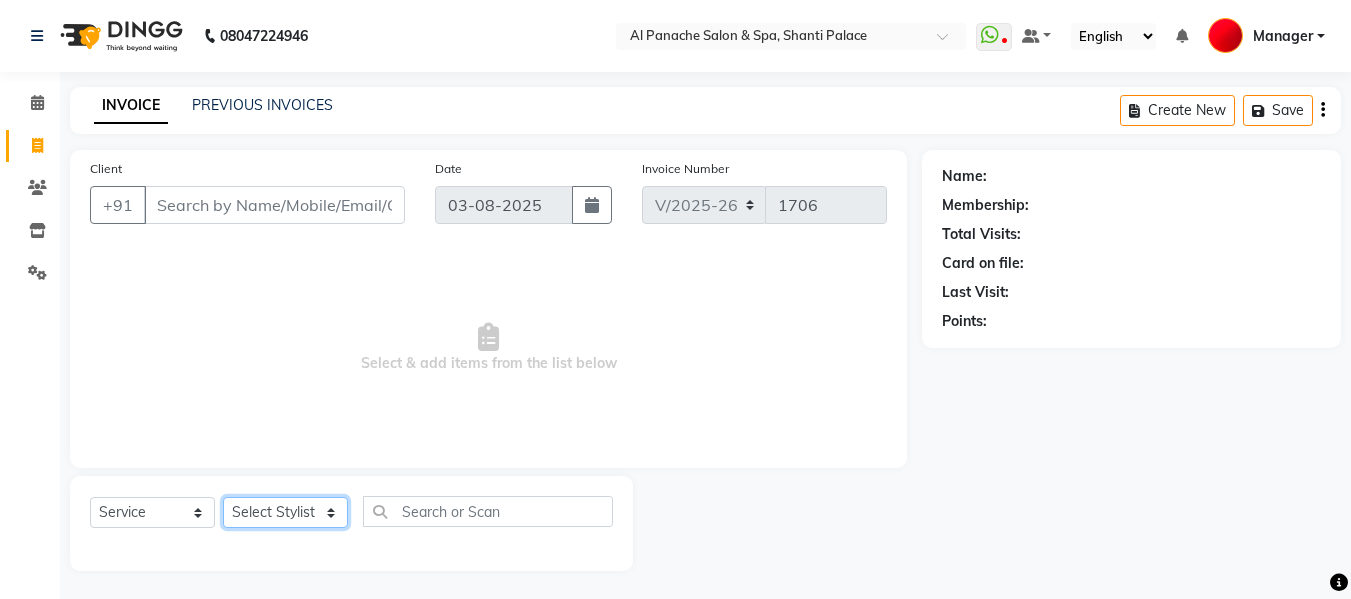 select on "31034" 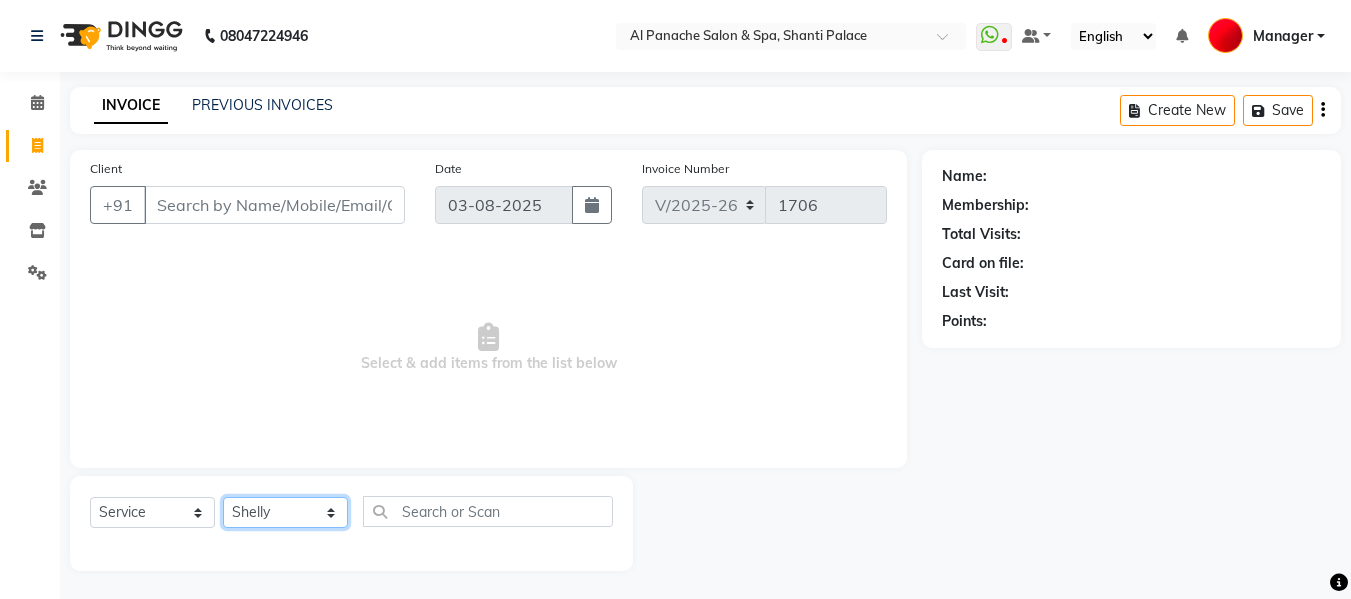 click on "Select Stylist Akash Aman anju Arjun AShu Bhavna Dhadwal Guneek Makeup Manager Raman Renu Salman Shelly shushma Sonia yash" 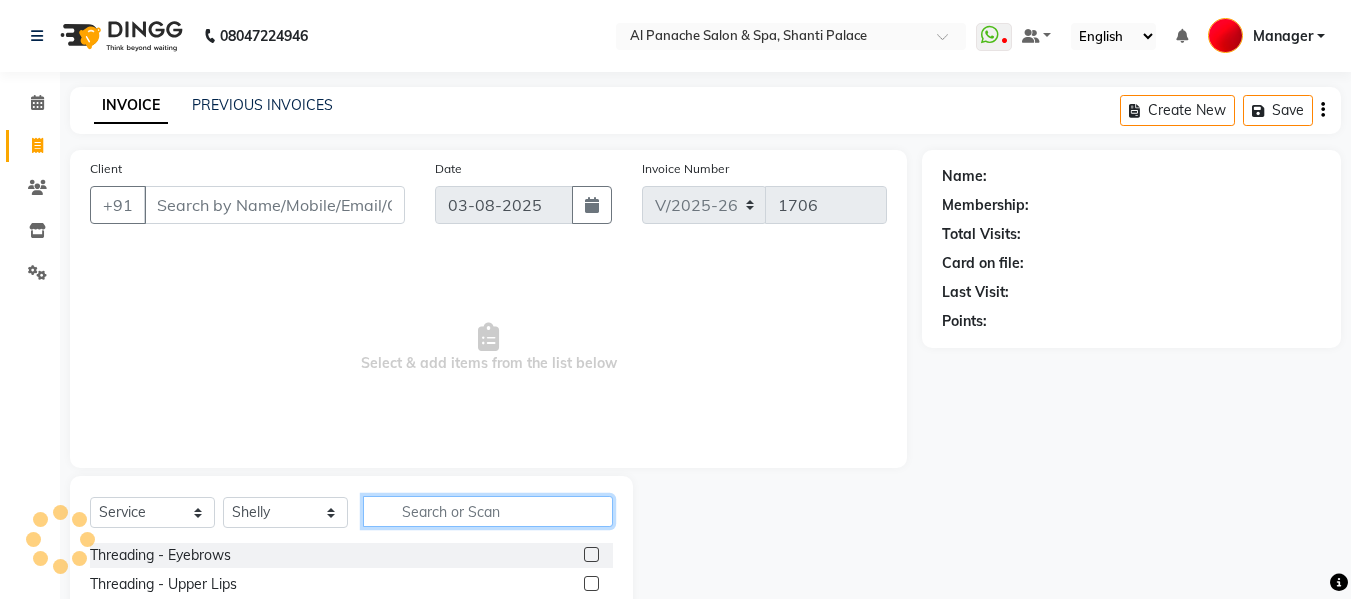click 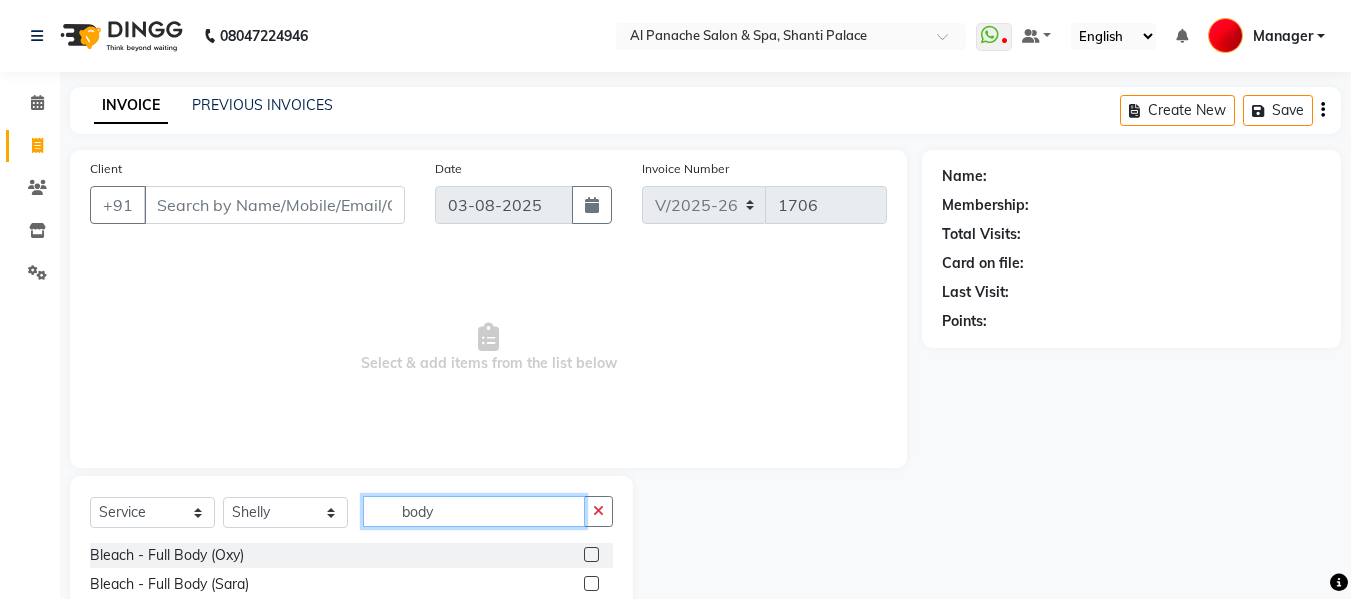 scroll, scrollTop: 202, scrollLeft: 0, axis: vertical 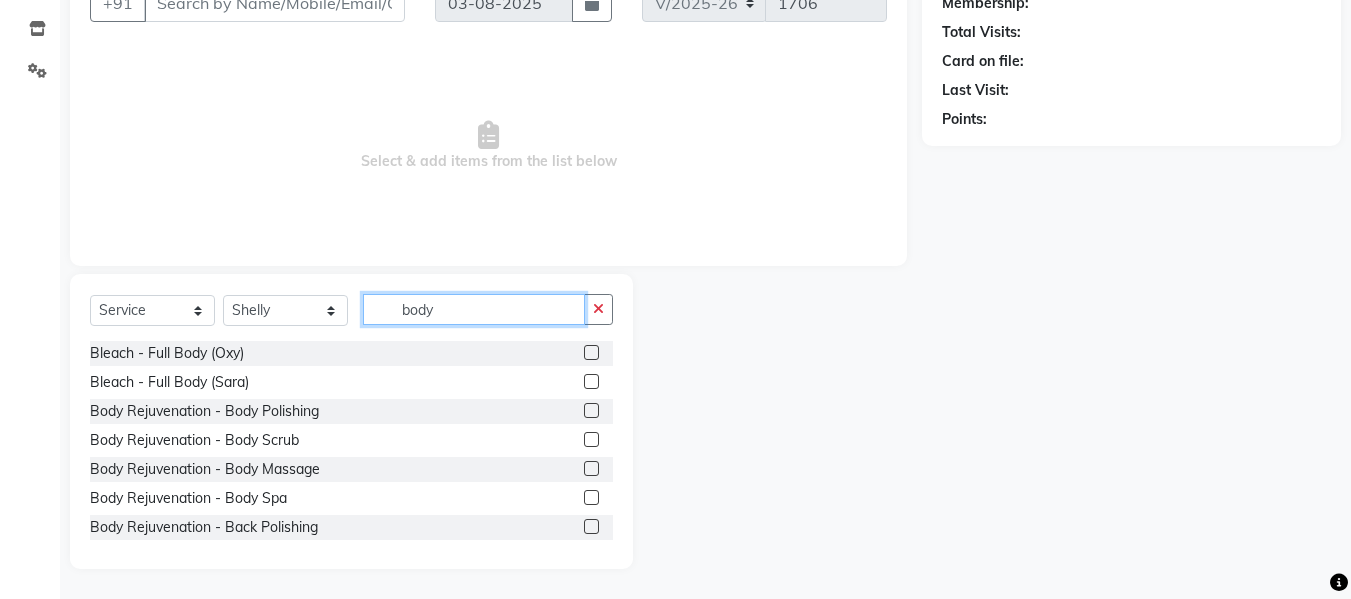 type on "body" 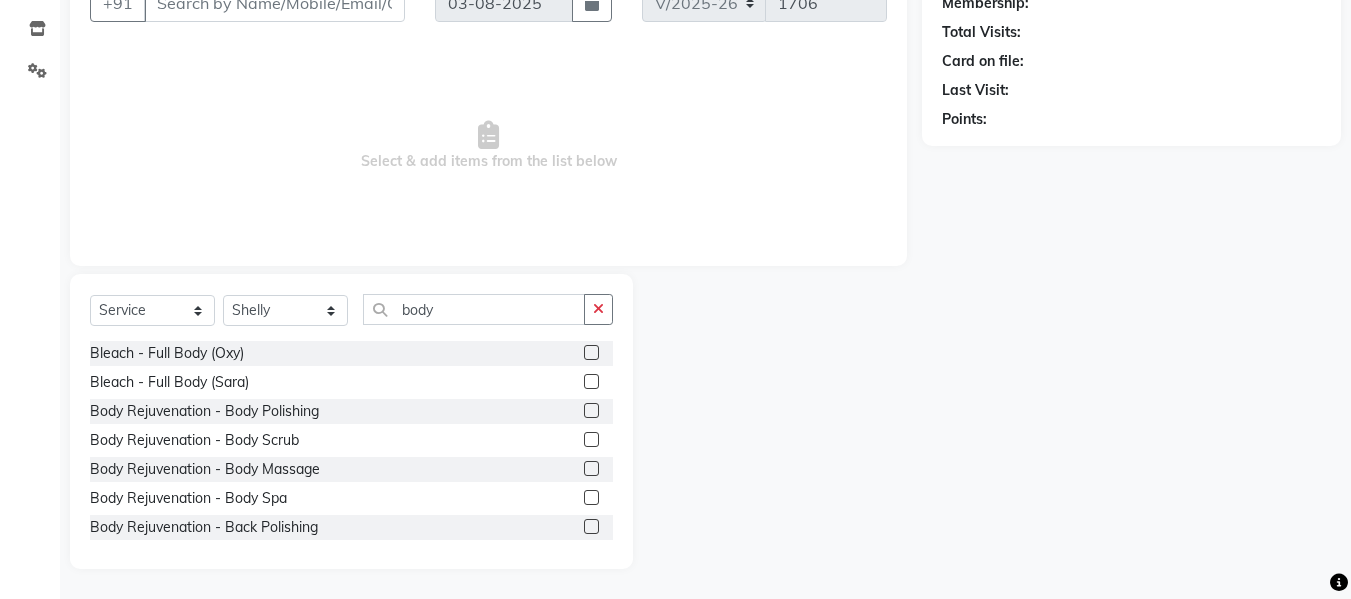 click 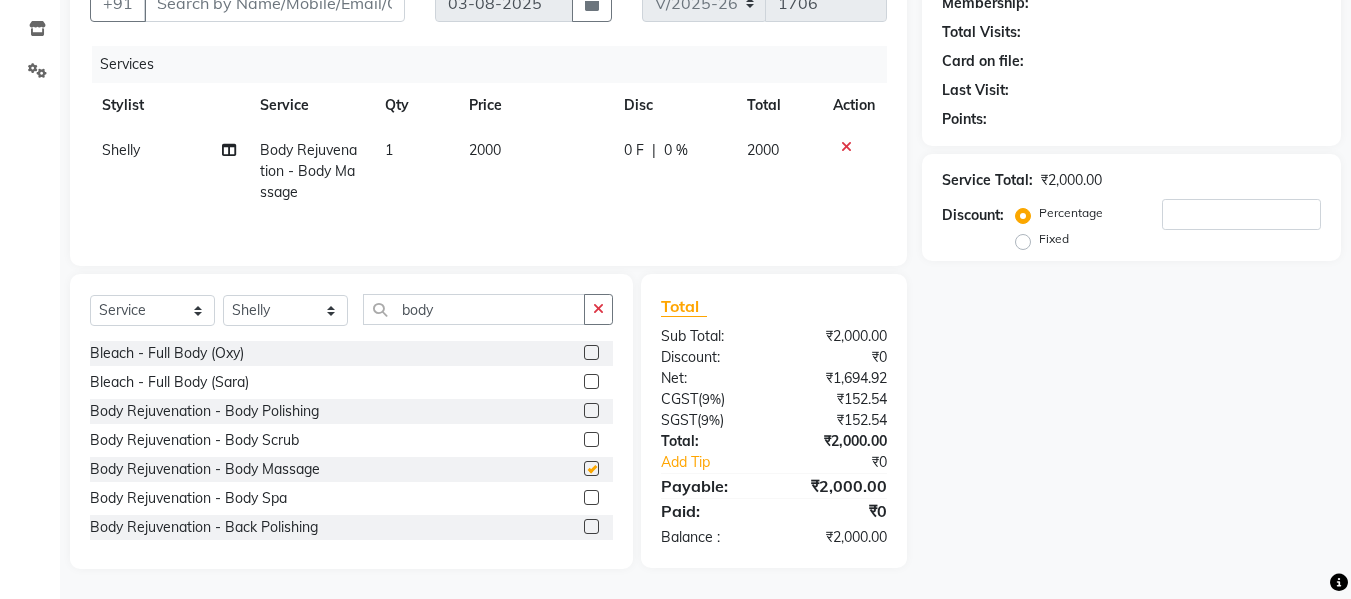 checkbox on "false" 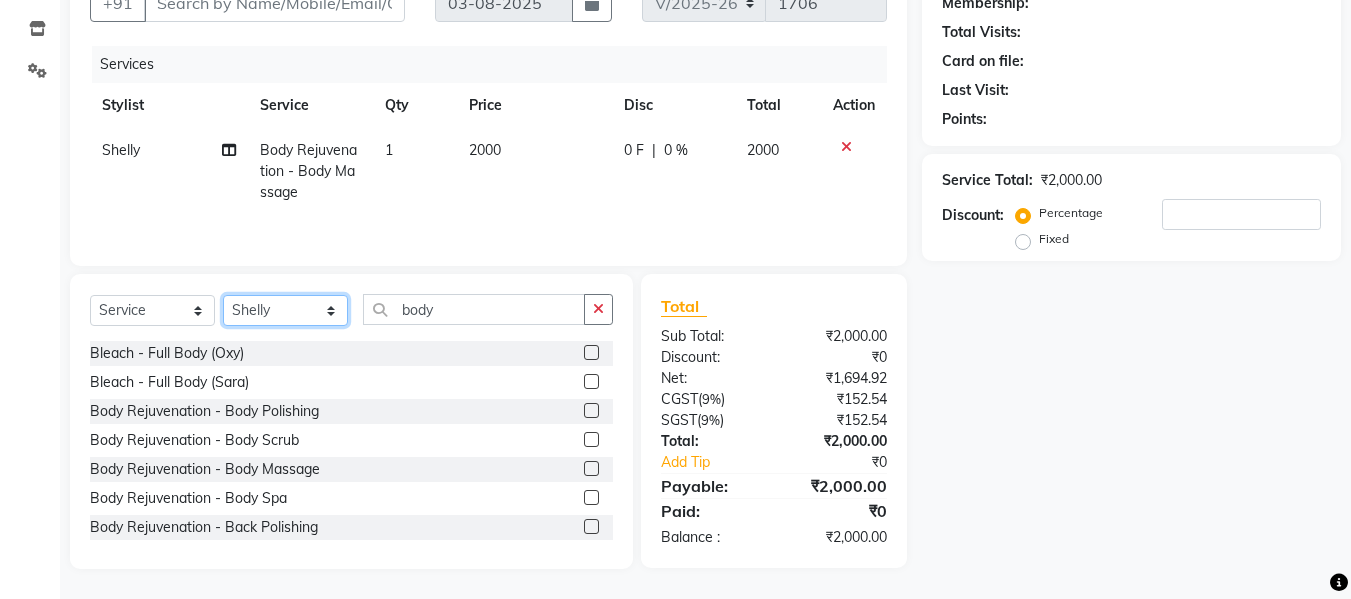 click on "Select Stylist Akash Aman anju Arjun AShu Bhavna Dhadwal Guneek Makeup Manager Raman Renu Salman Shelly shushma Sonia yash" 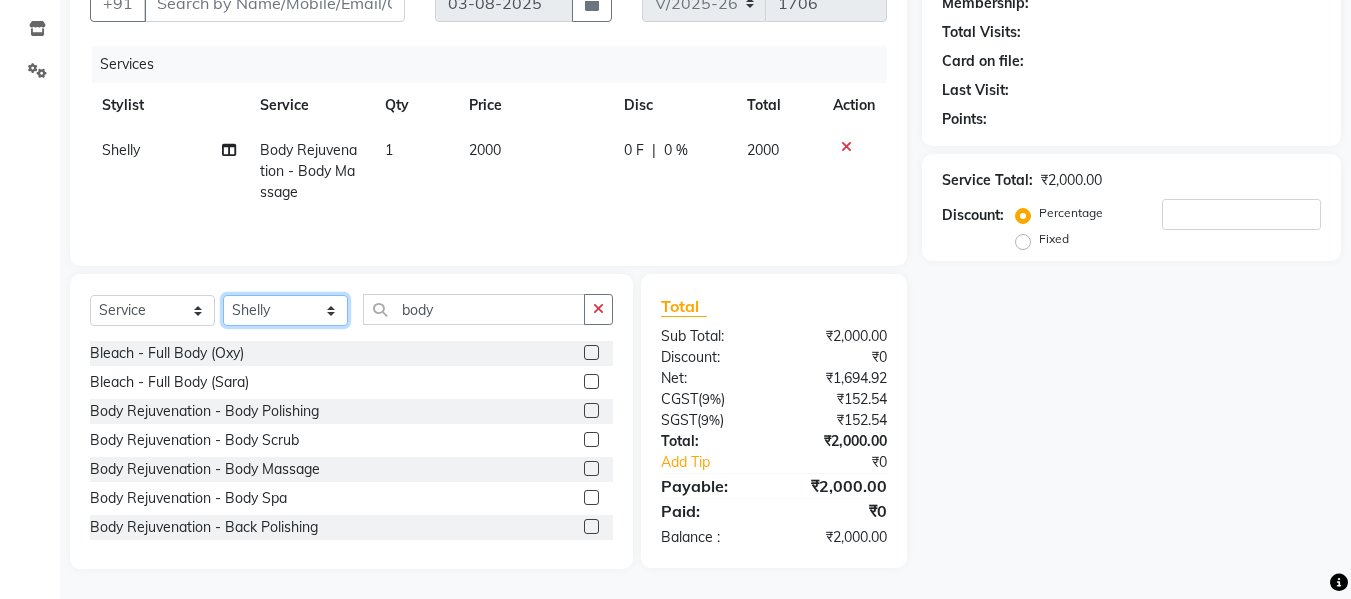 select on "66322" 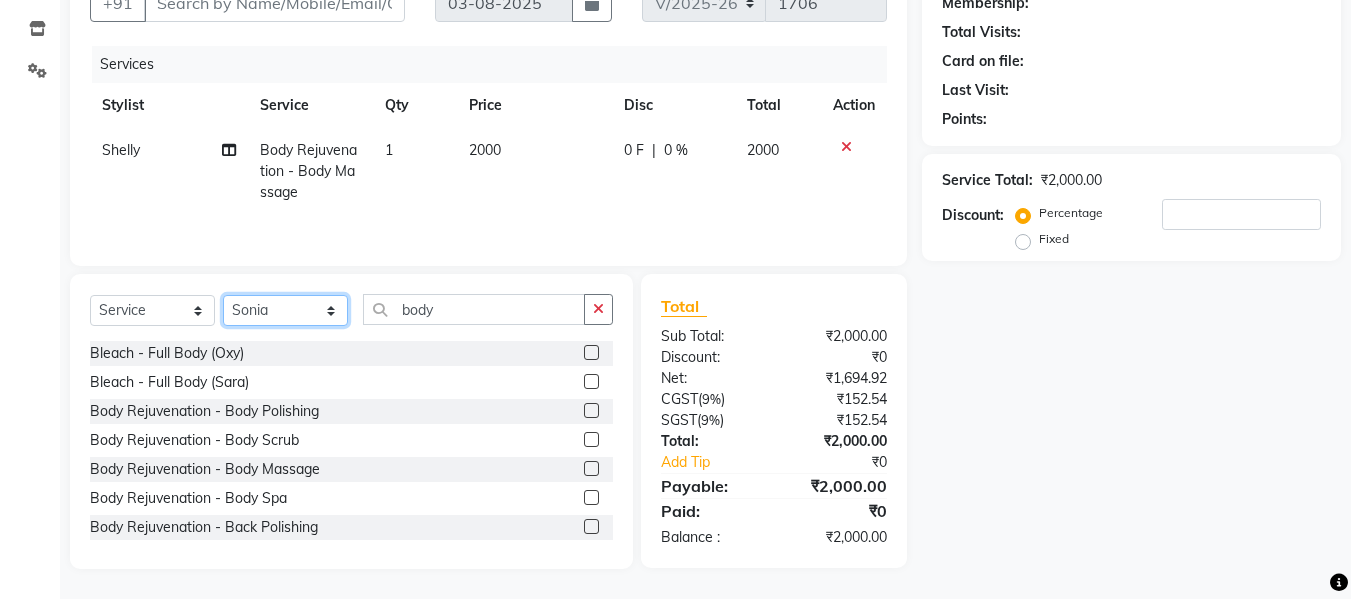 click on "Select Stylist Akash Aman anju Arjun AShu Bhavna Dhadwal Guneek Makeup Manager Raman Renu Salman Shelly shushma Sonia yash" 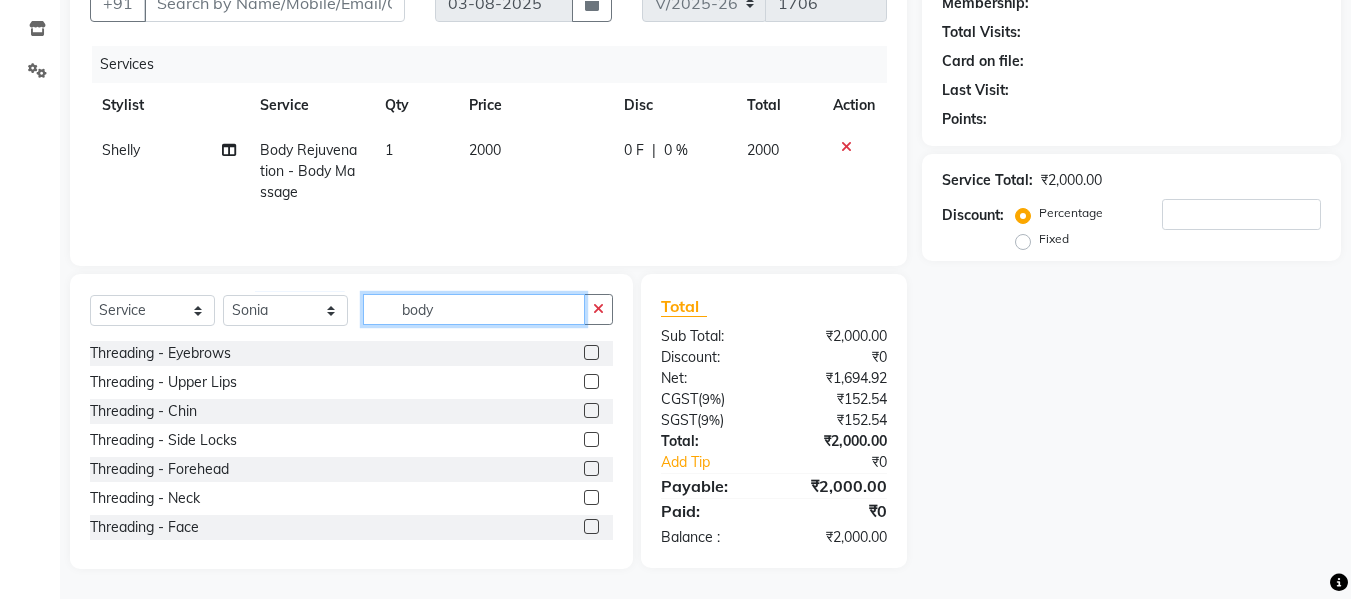 click on "body" 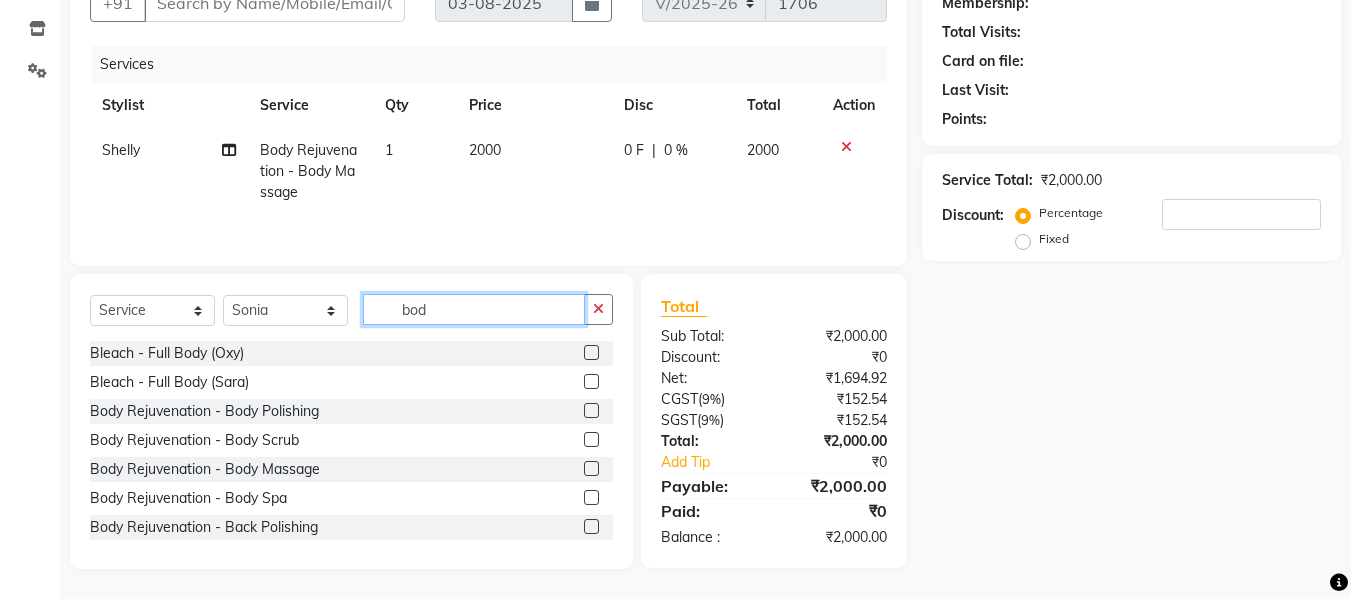 type on "bod" 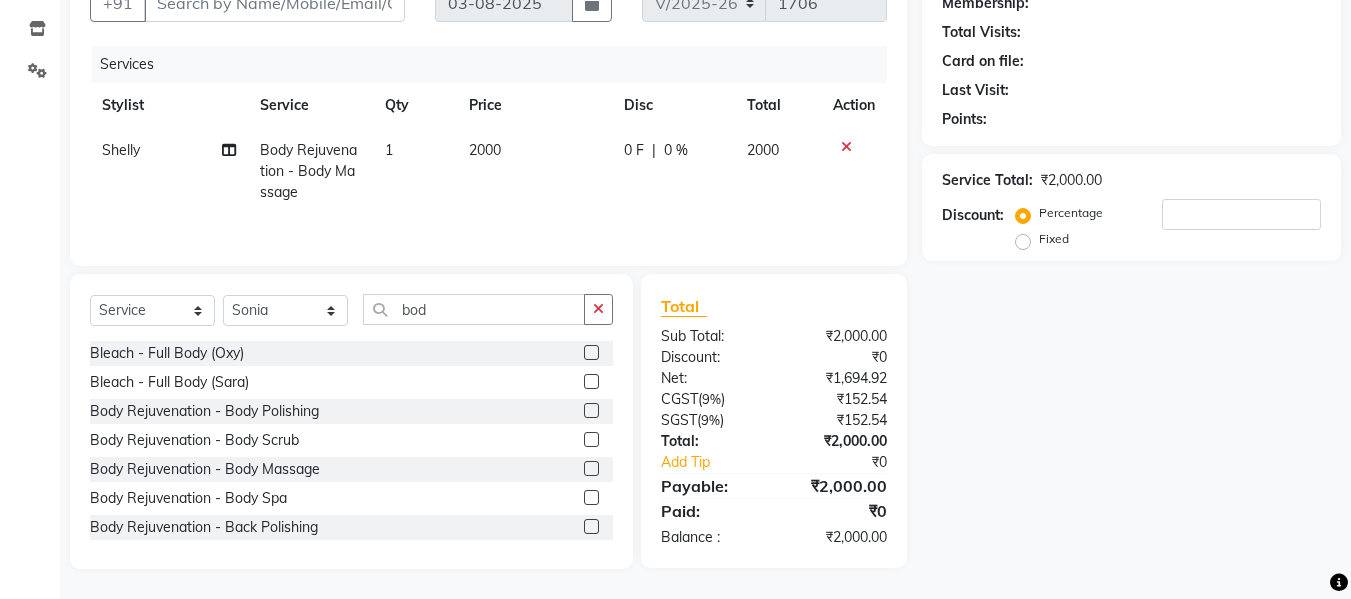 click 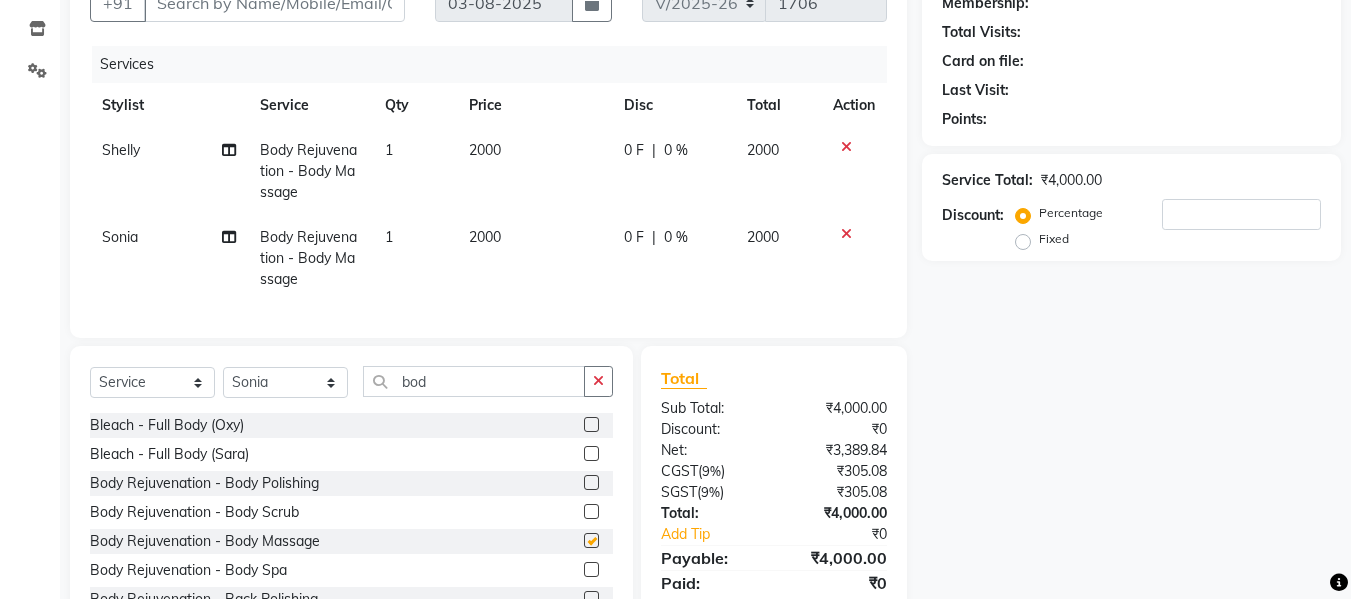 checkbox on "false" 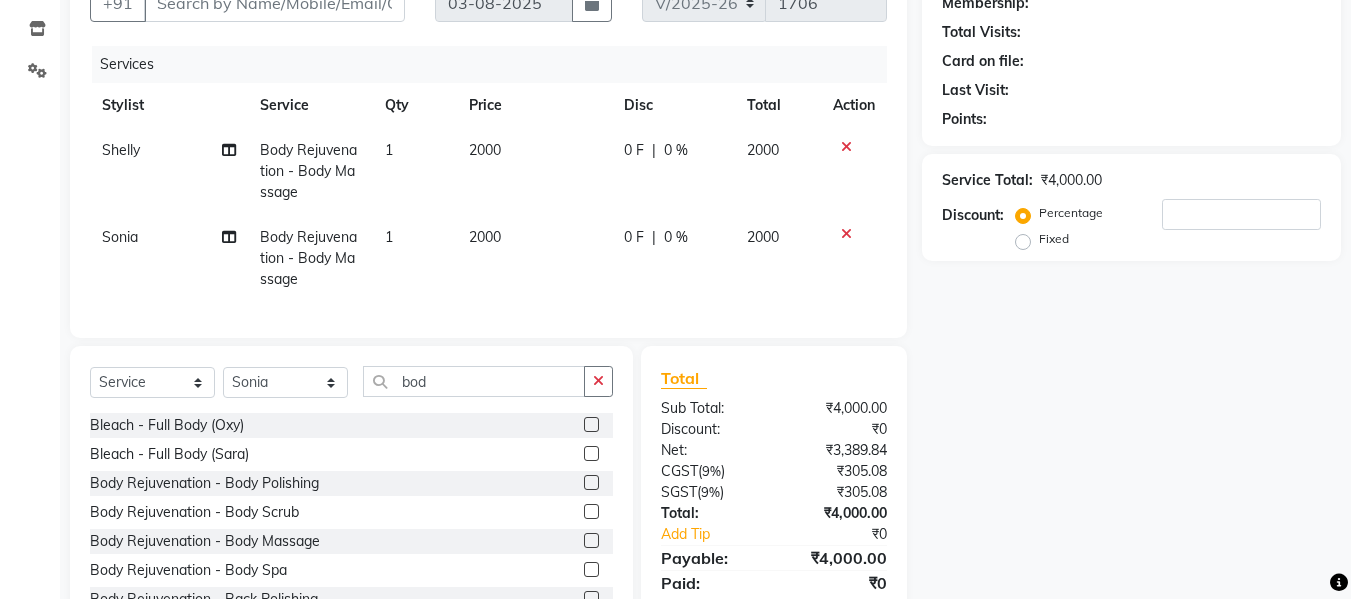 click on "2000" 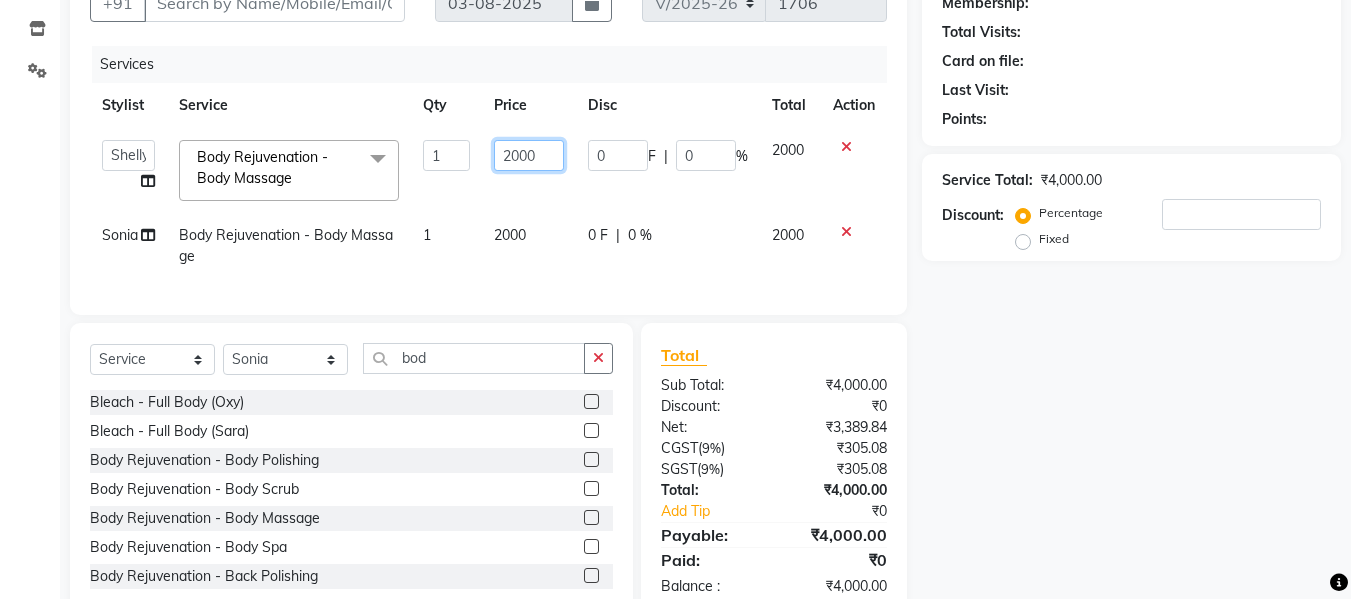 click on "2000" 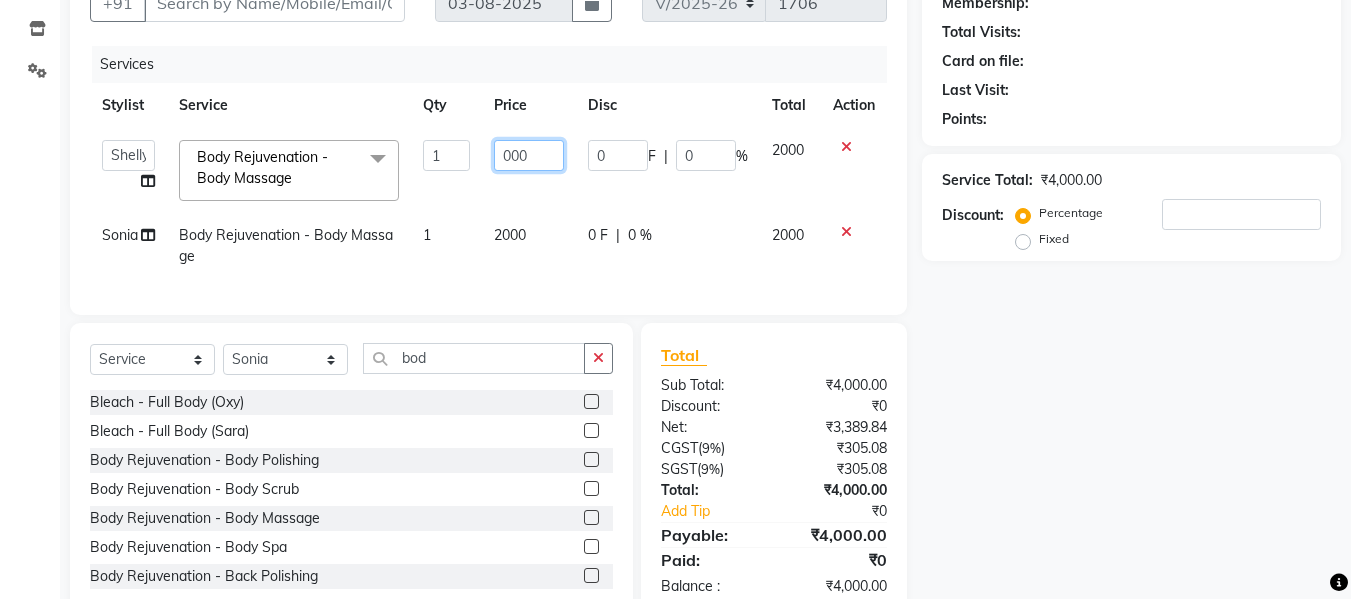 type on "1000" 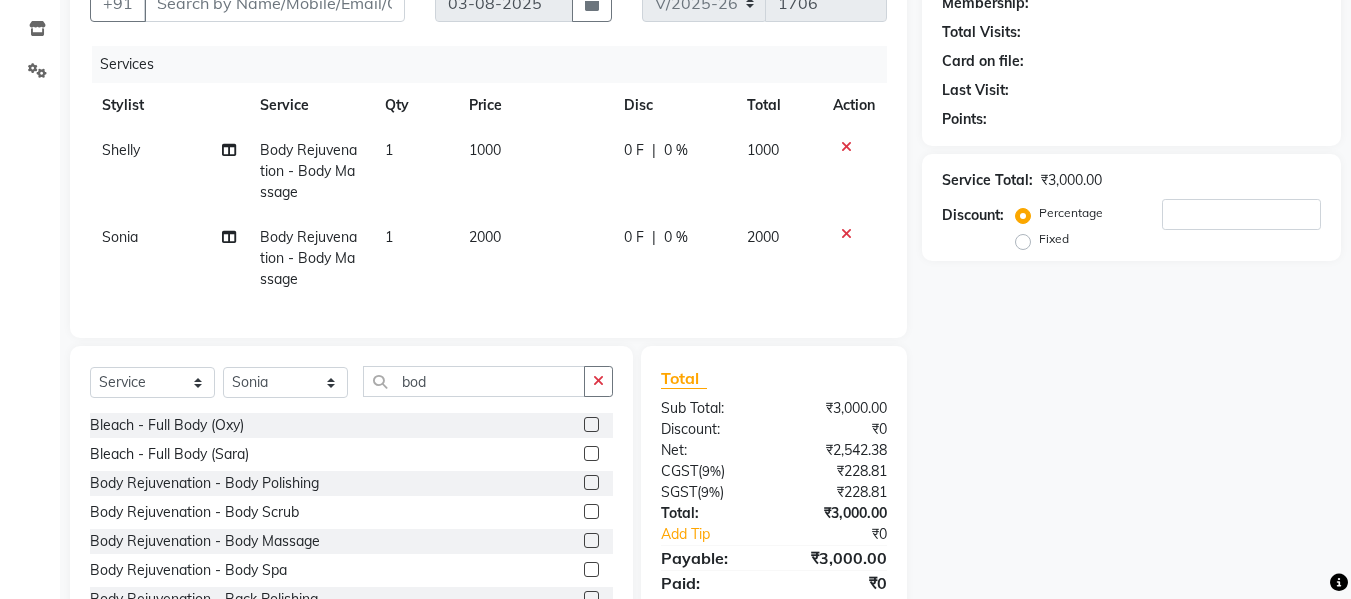 click on "2000" 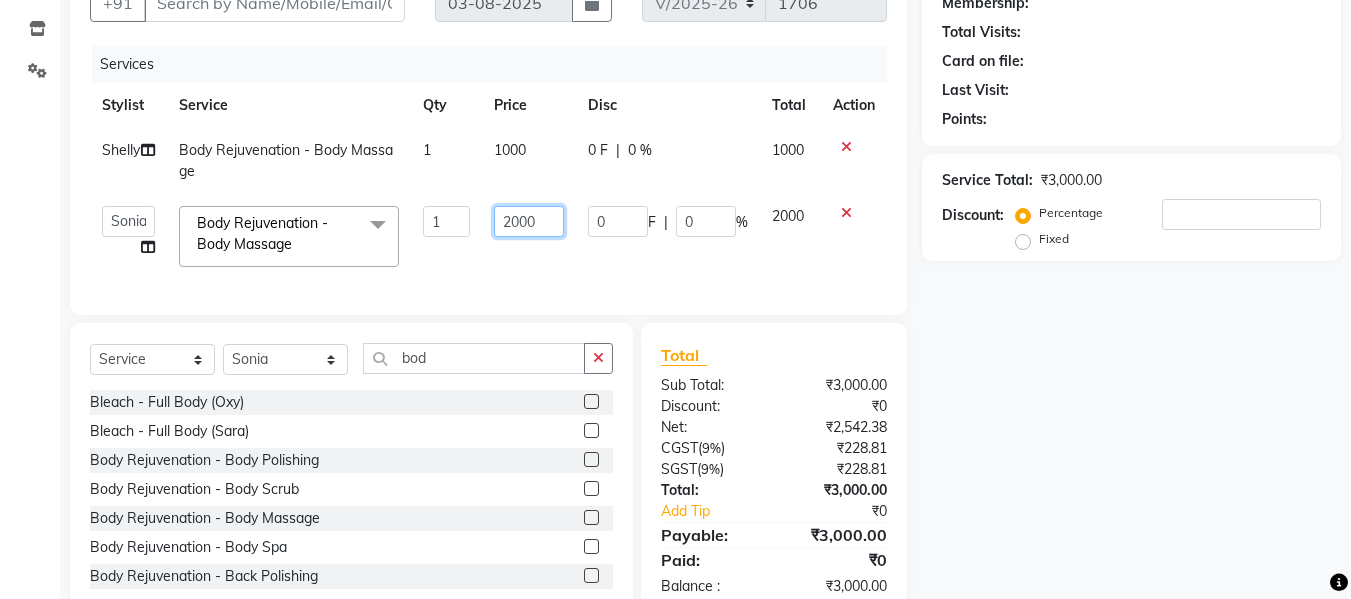 click on "2000" 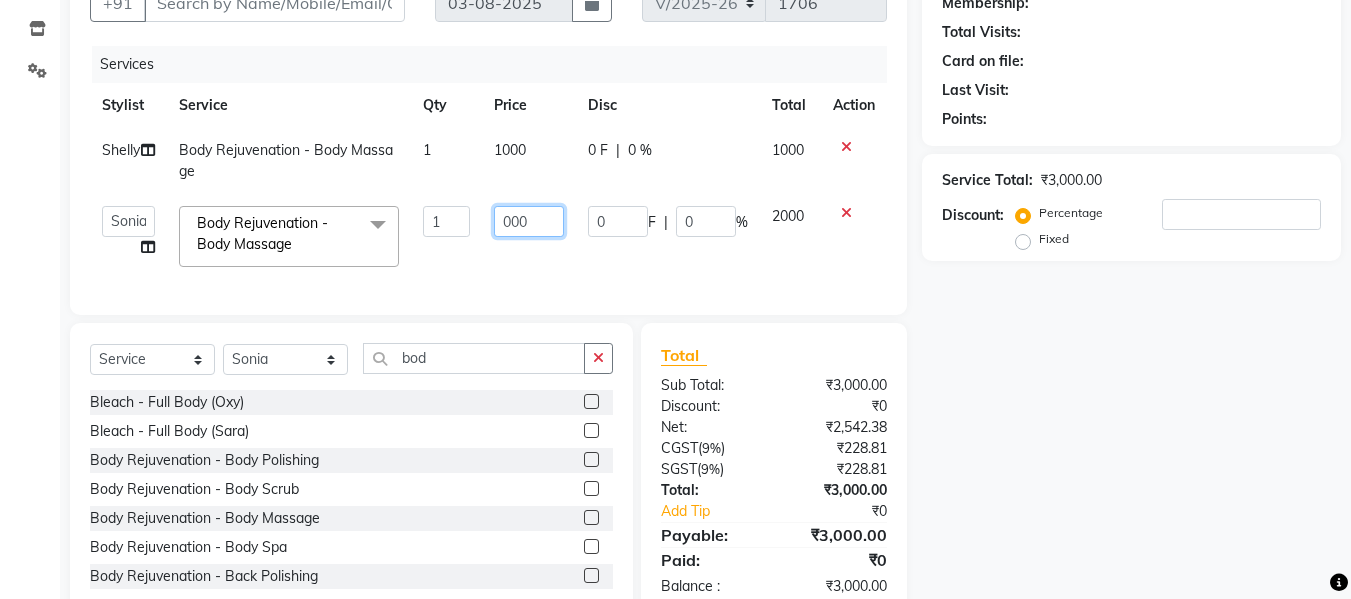 type on "1000" 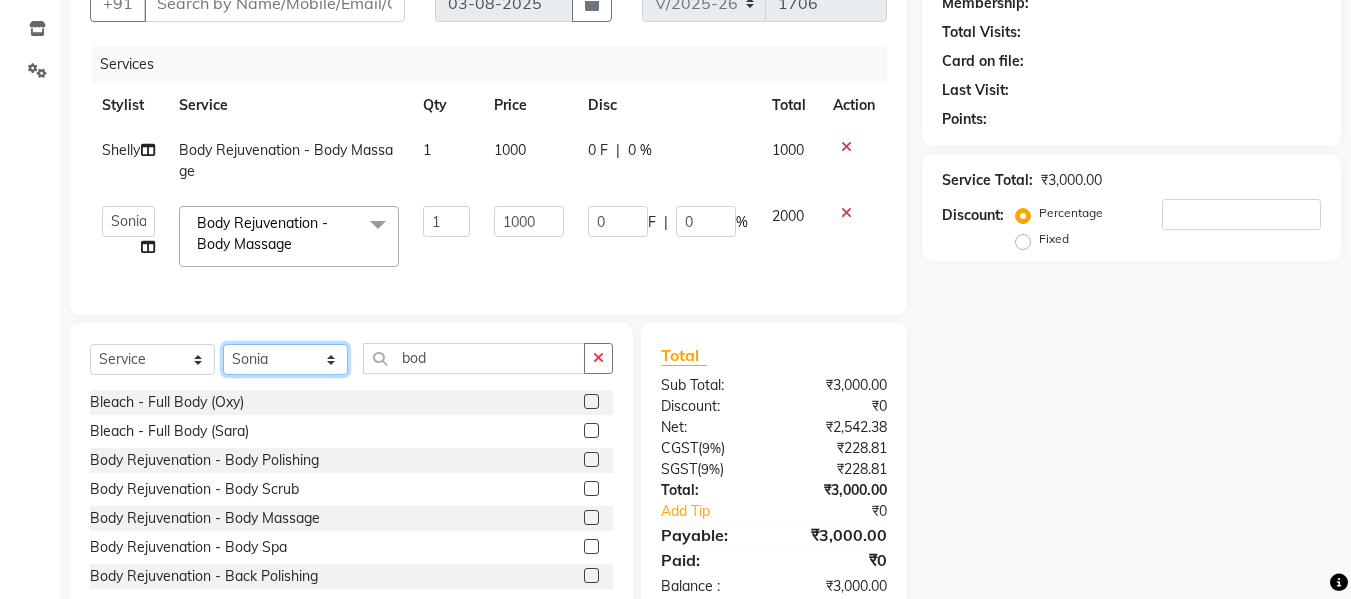 click on "Select  Service  Product  Membership  Package Voucher Prepaid Gift Card  Select Stylist [FIRST] [FIRST] [FIRST] [FIRST] [FIRST] [FIRST] [FIRST] [FIRST] [FIRST] [FIRST] [FIRST] [FIRST] [FIRST] [FIRST] [FIRST] Bleach - Full Body (Oxy)  Bleach - Full Body (Sara)  Body Rejuvenation - Body Polishing  Body Rejuvenation - Body Scrub  Body Rejuvenation - Body Massage  Body Rejuvenation - Body Spa  Body Rejuvenation - Back Polishing  Waxing - Full Body (Regular)  Waxing - Full Body (Rica)" 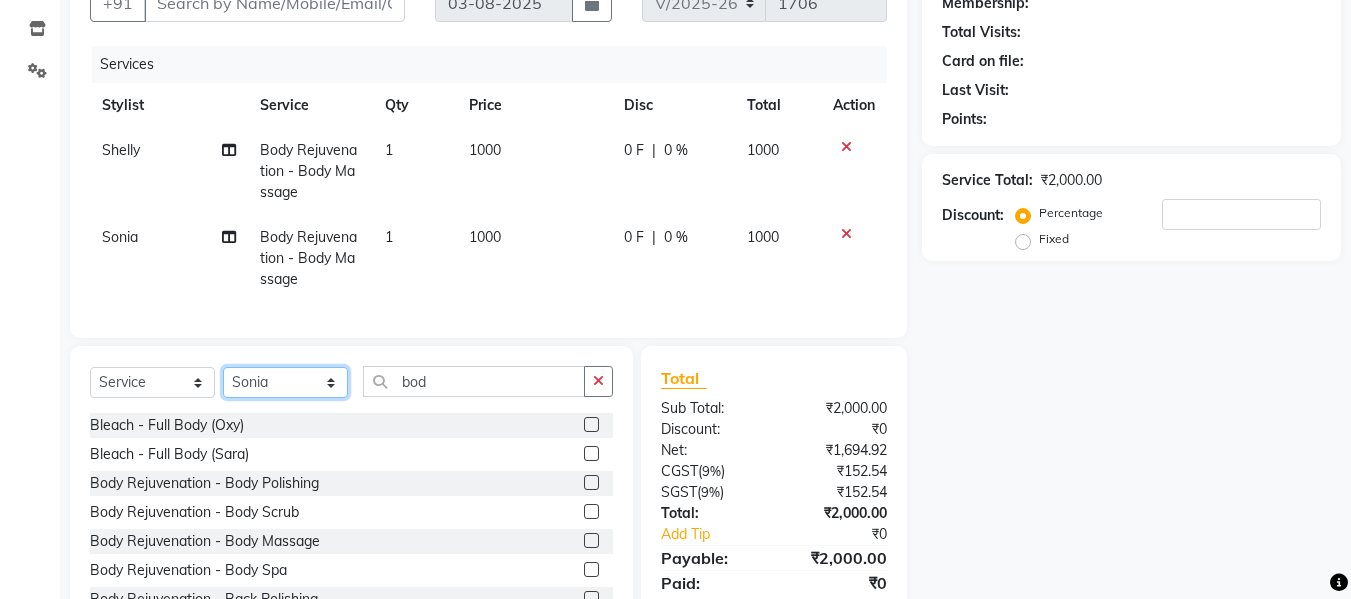 select on "12071" 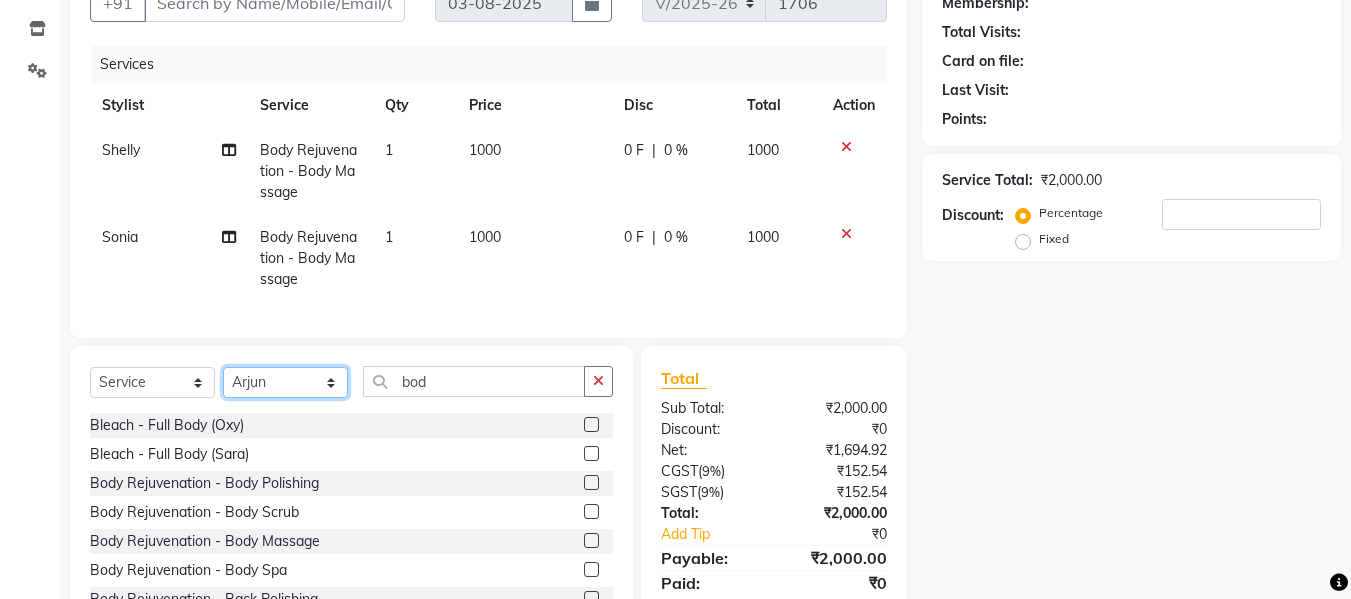 click on "Select Stylist Akash Aman anju Arjun AShu Bhavna Dhadwal Guneek Makeup Manager Raman Renu Salman Shelly shushma Sonia yash" 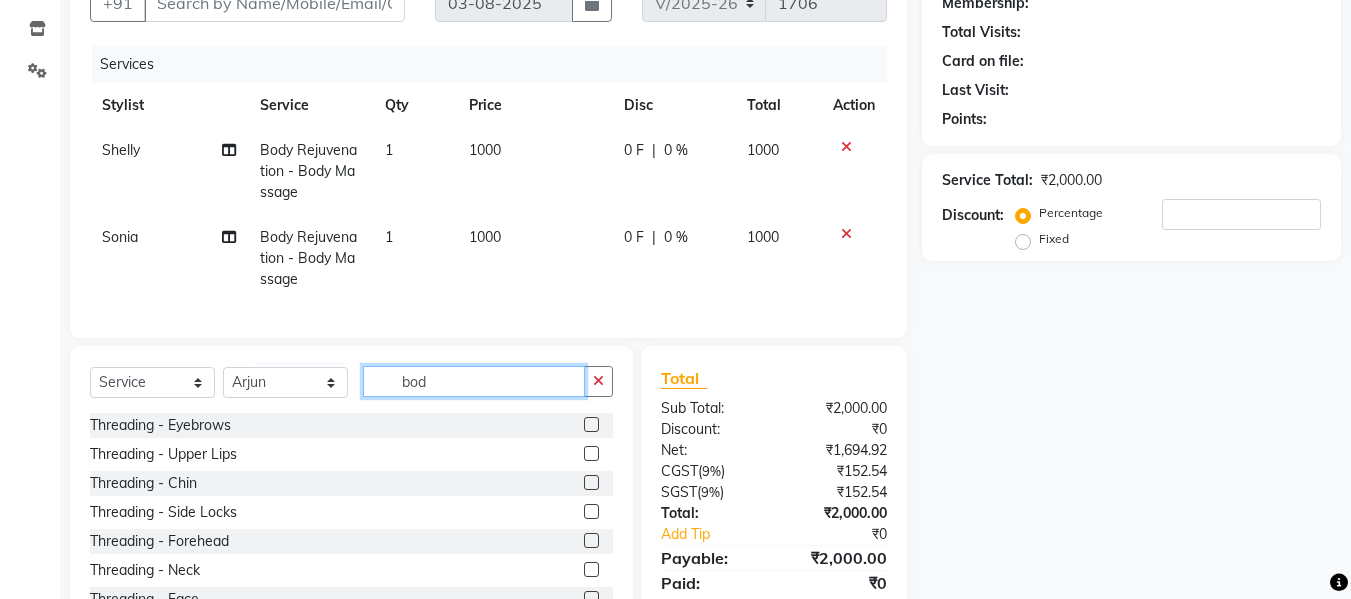 click on "bod" 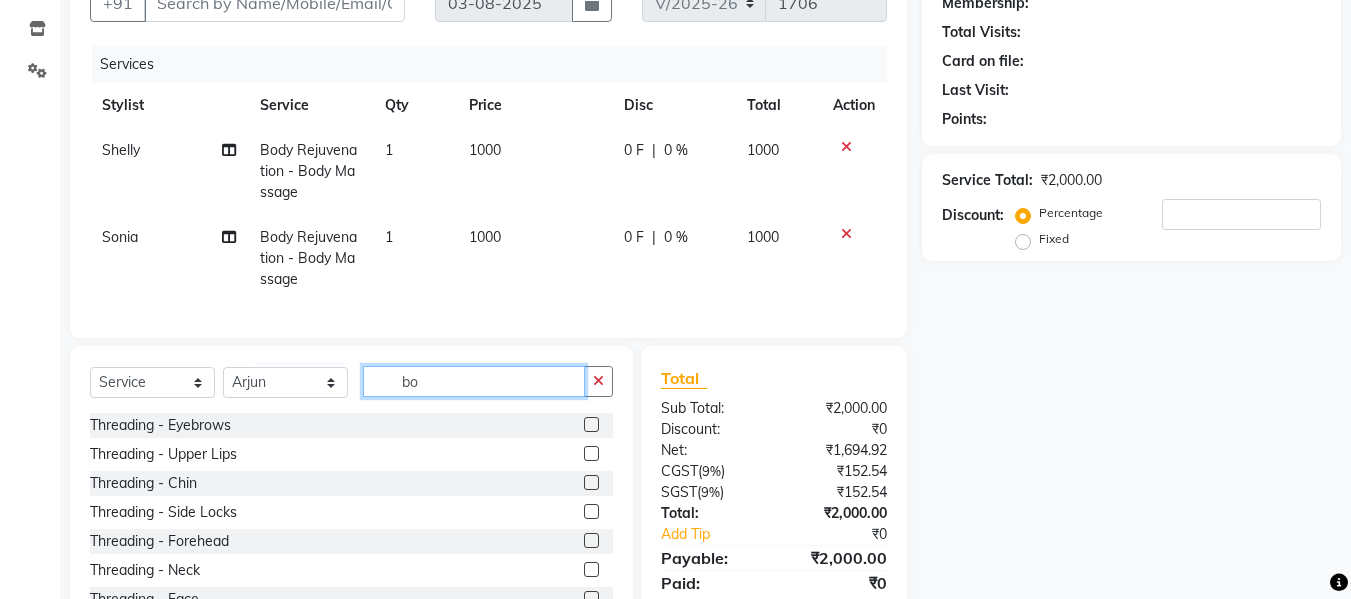 type on "b" 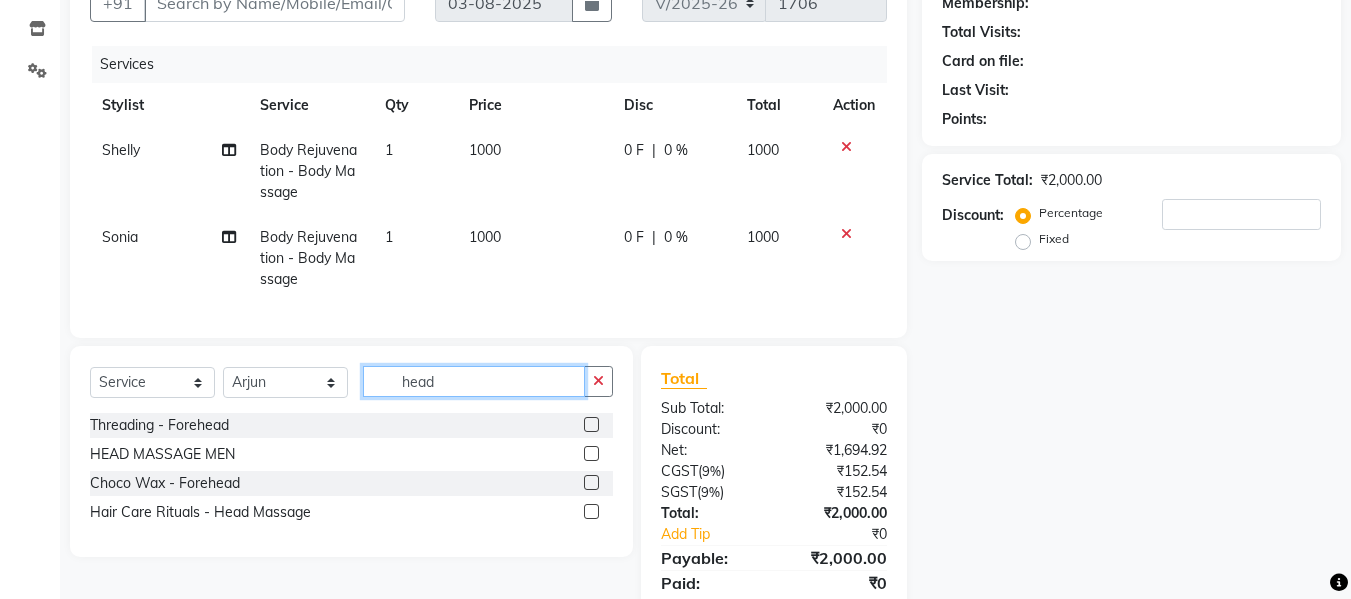 type on "head" 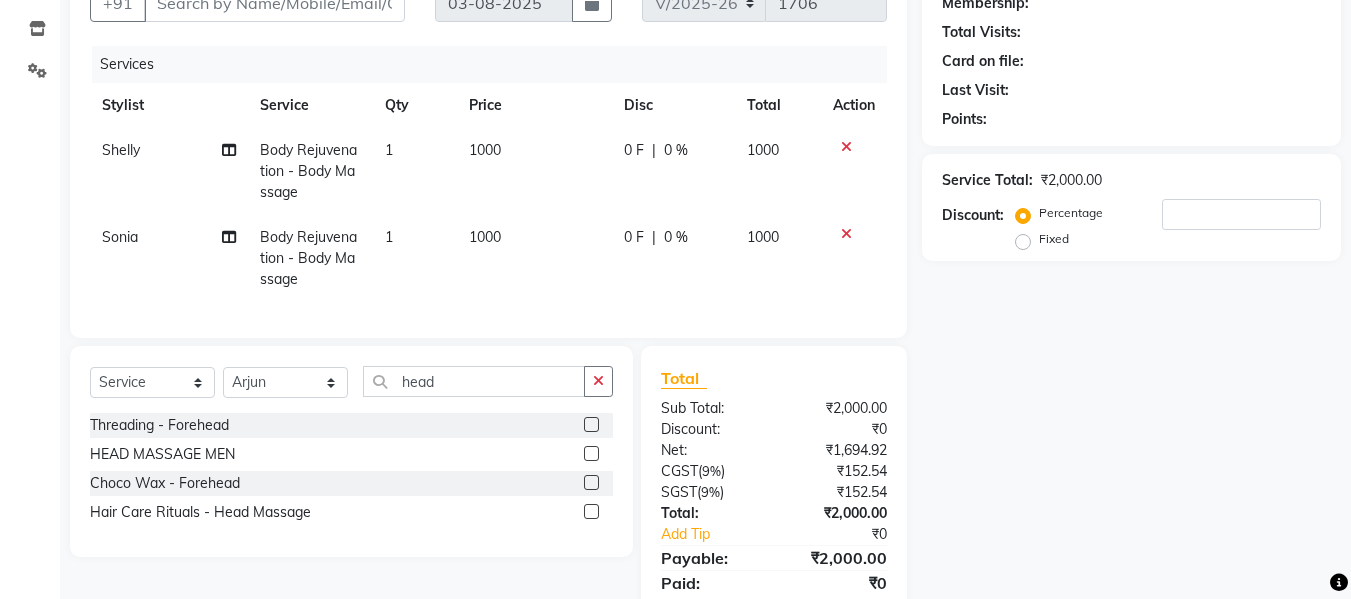 click 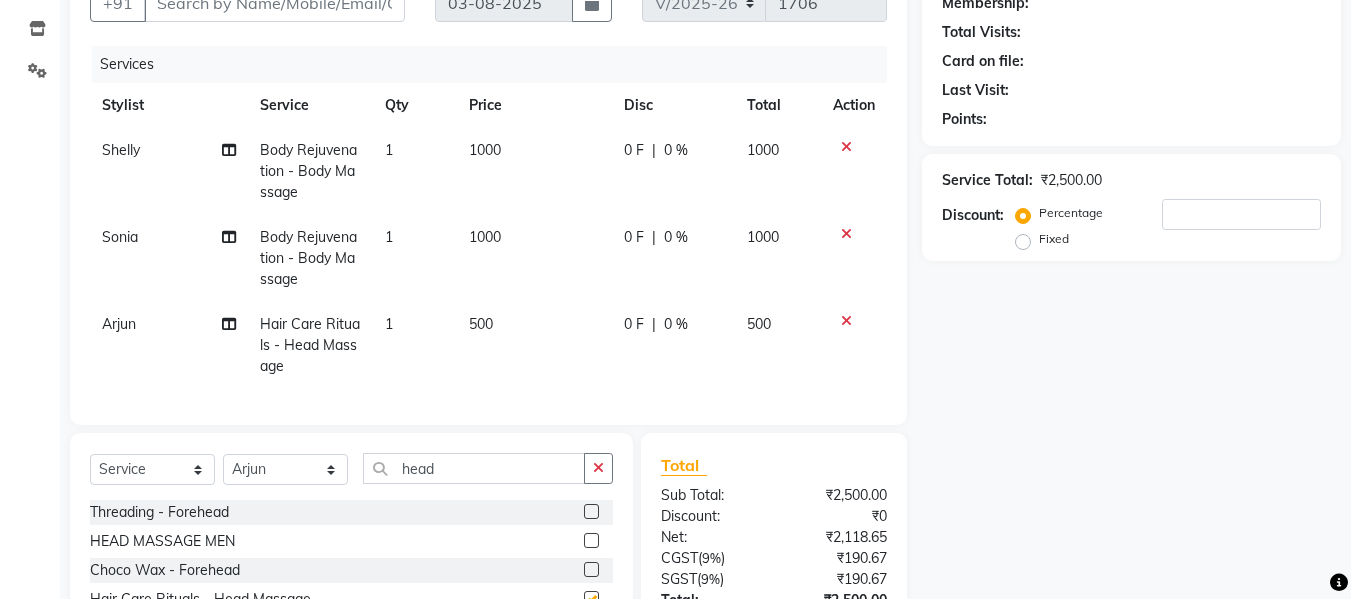 checkbox on "false" 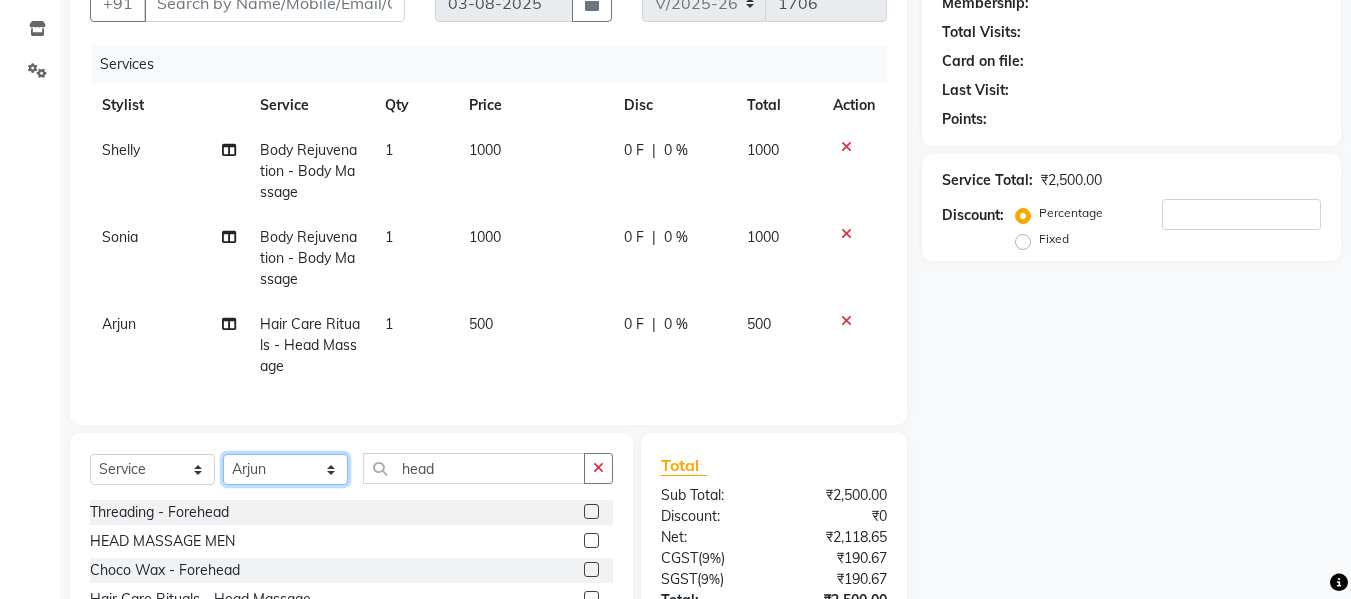 click on "Select Stylist Akash Aman anju Arjun AShu Bhavna Dhadwal Guneek Makeup Manager Raman Renu Salman Shelly shushma Sonia yash" 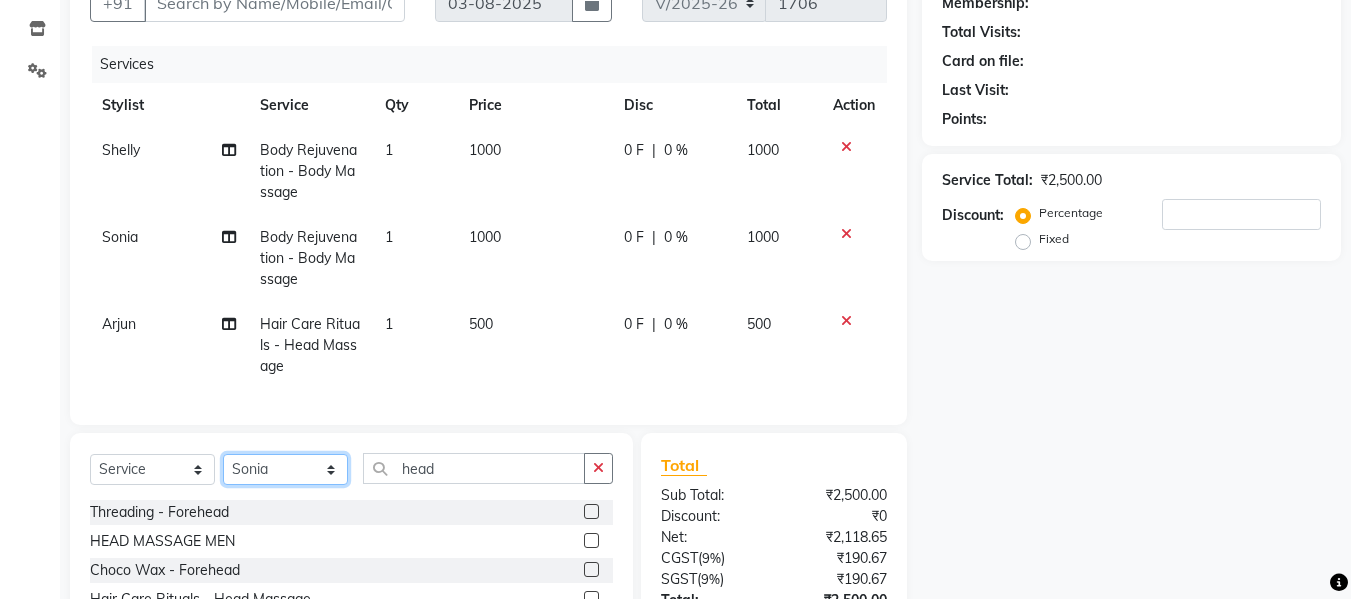 click on "Select Stylist Akash Aman anju Arjun AShu Bhavna Dhadwal Guneek Makeup Manager Raman Renu Salman Shelly shushma Sonia yash" 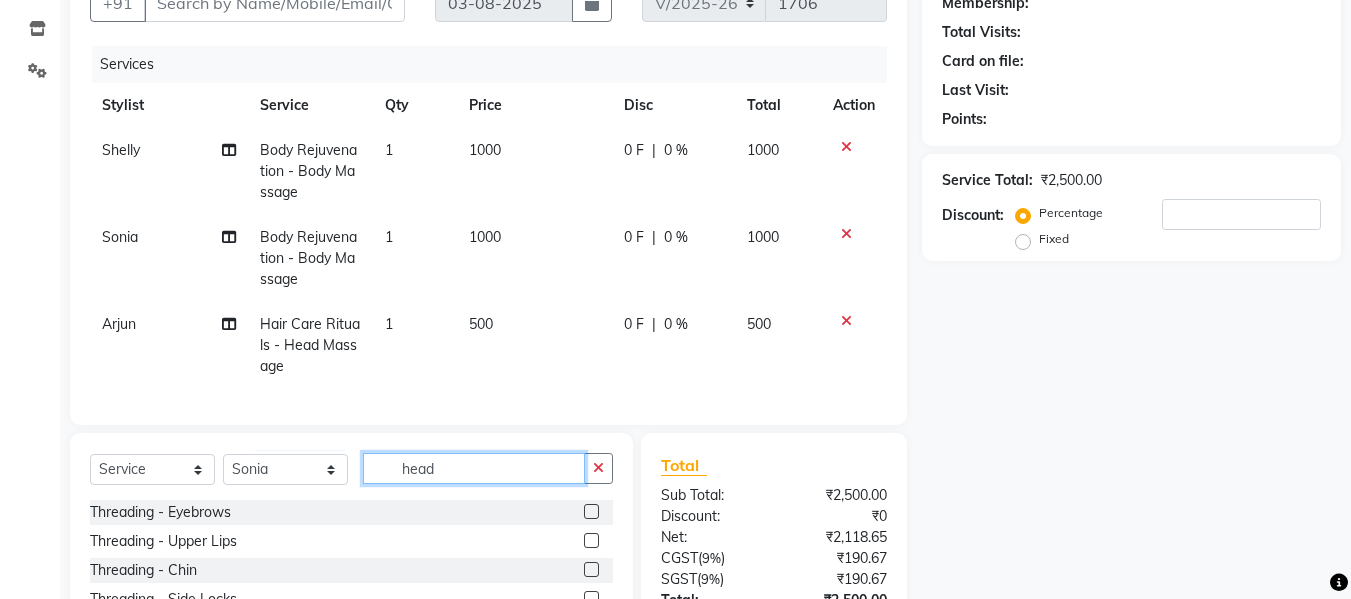 click on "head" 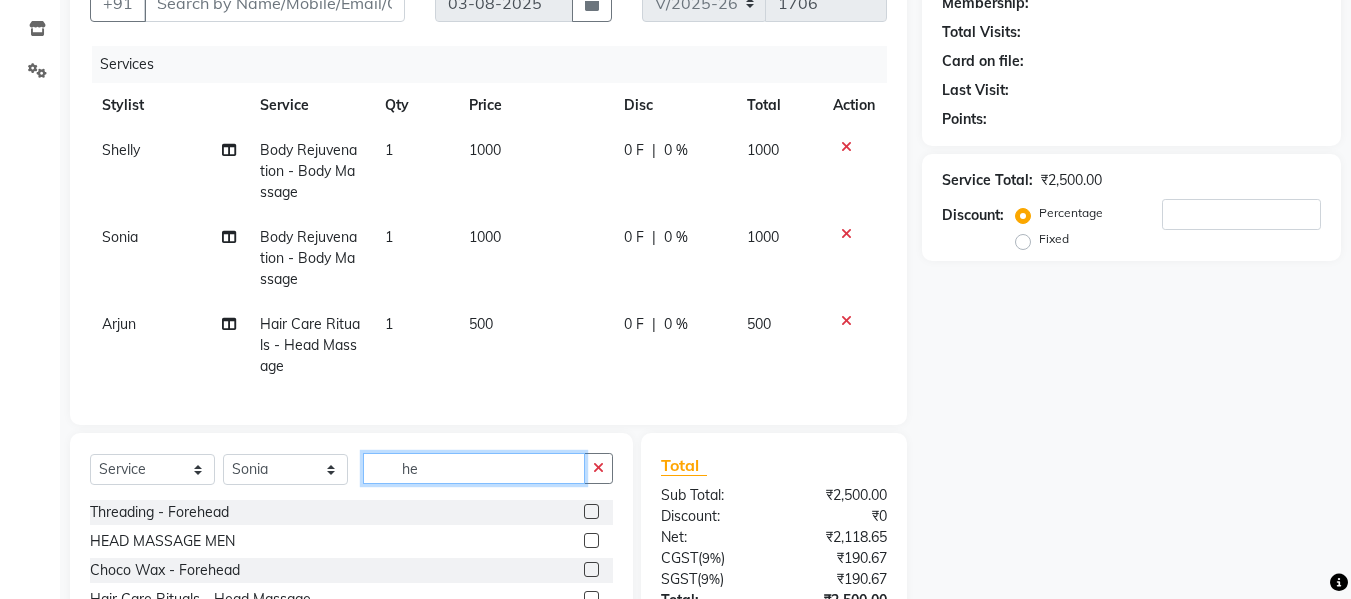 type on "h" 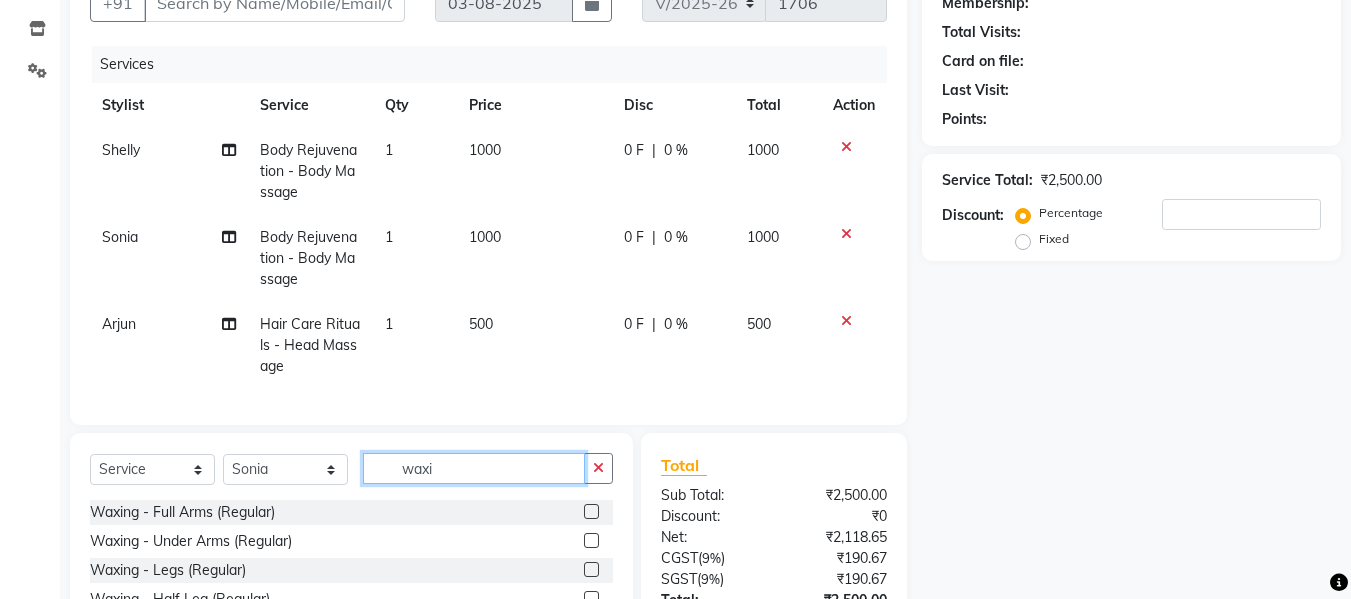 type on "waxi" 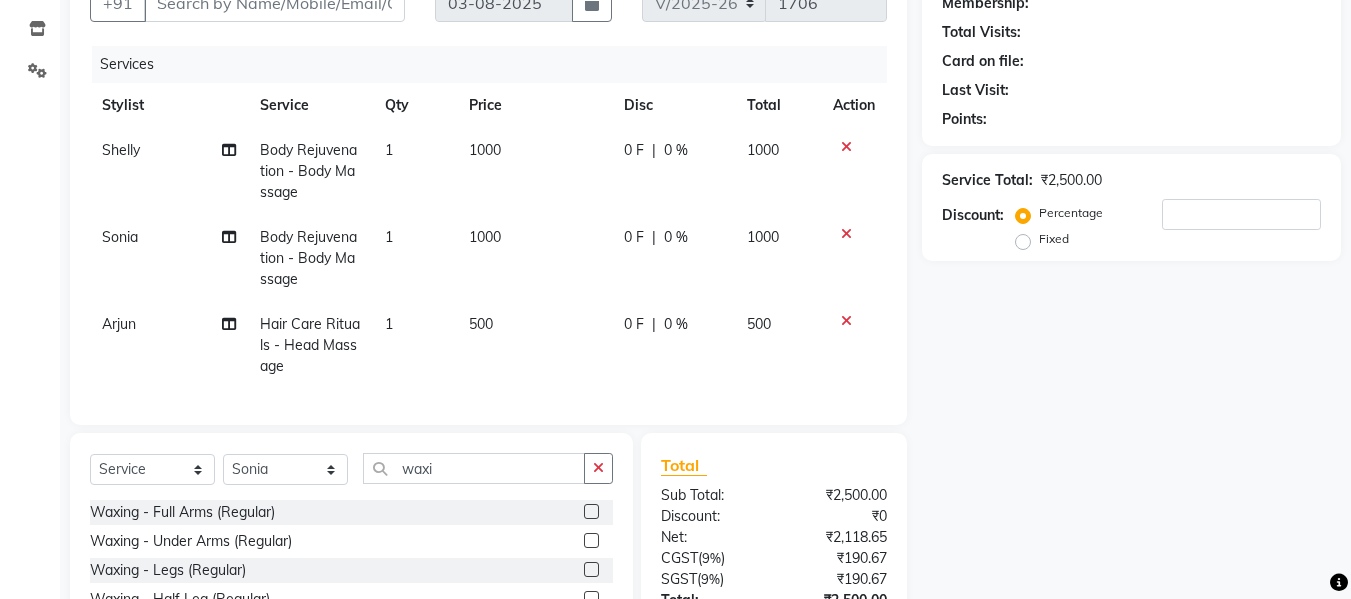 click 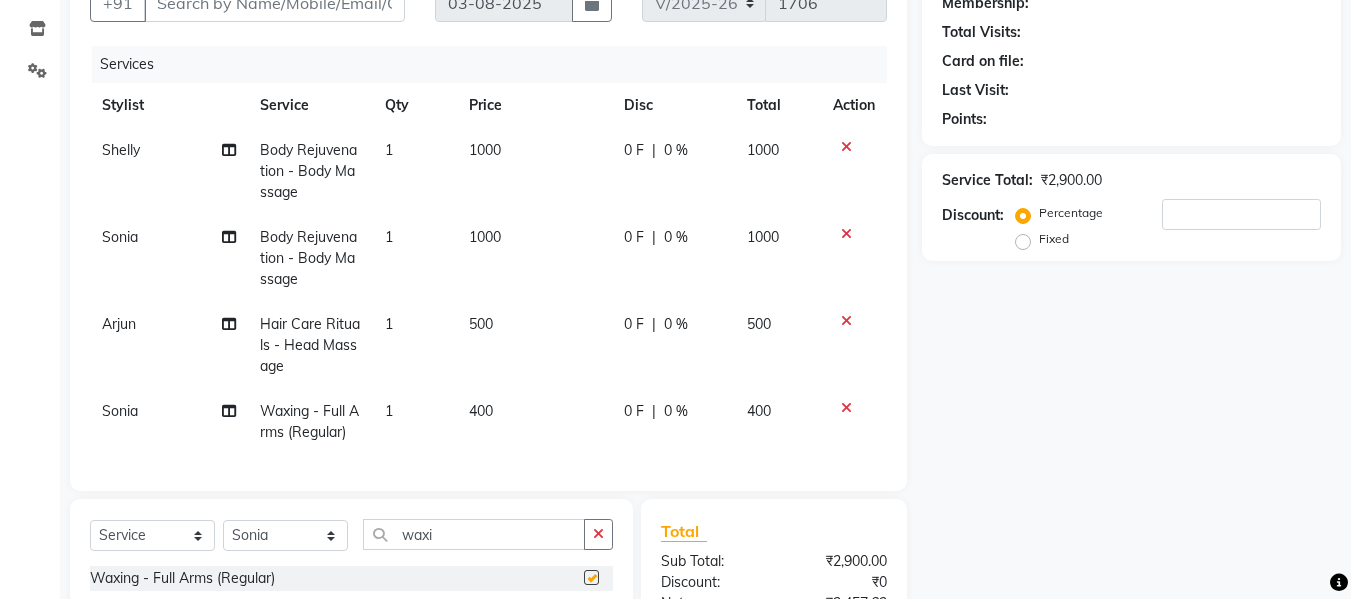 checkbox on "false" 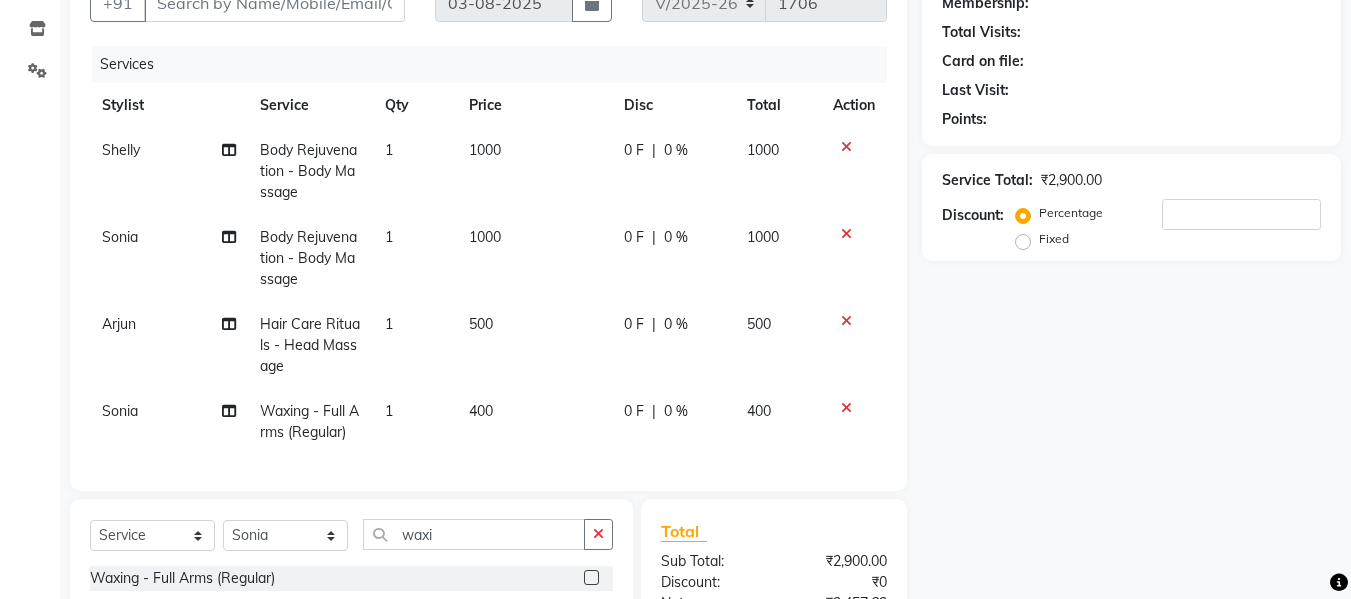 scroll, scrollTop: 442, scrollLeft: 0, axis: vertical 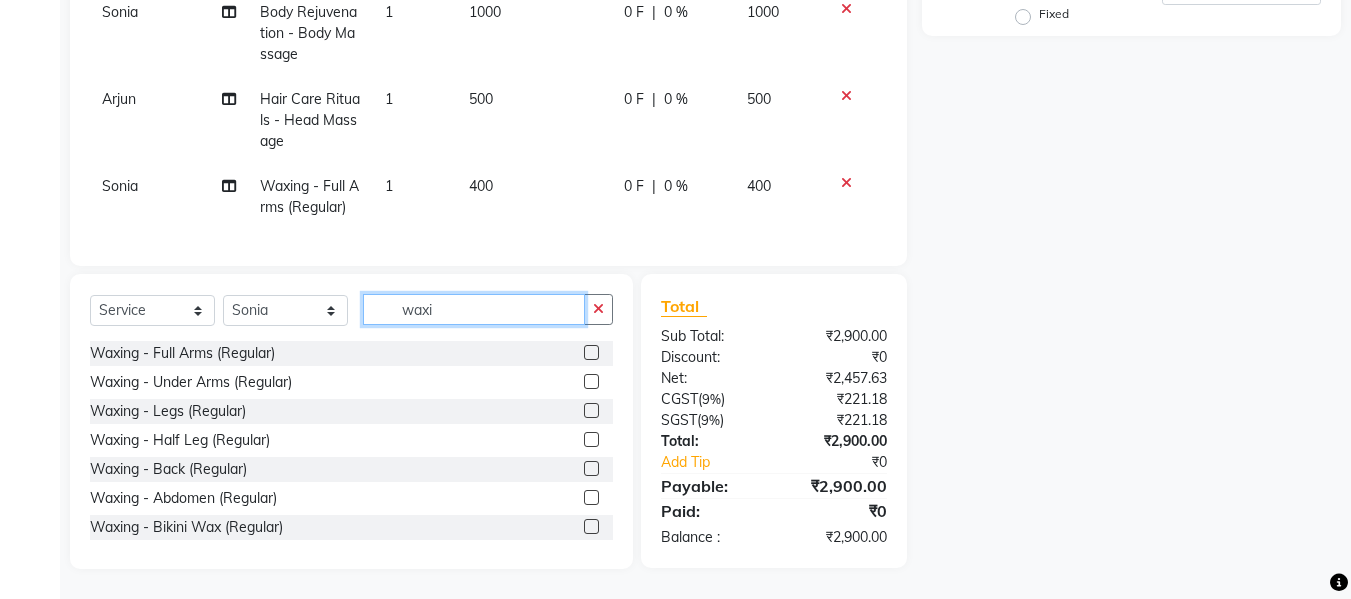 click on "waxi" 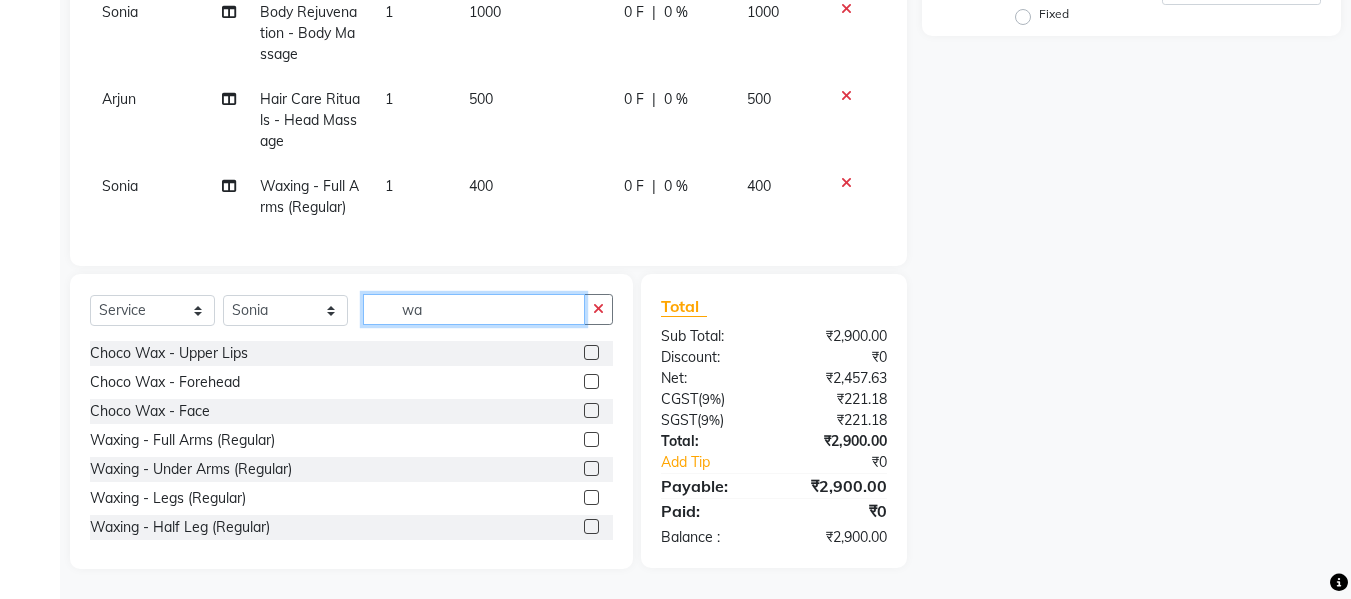 type on "w" 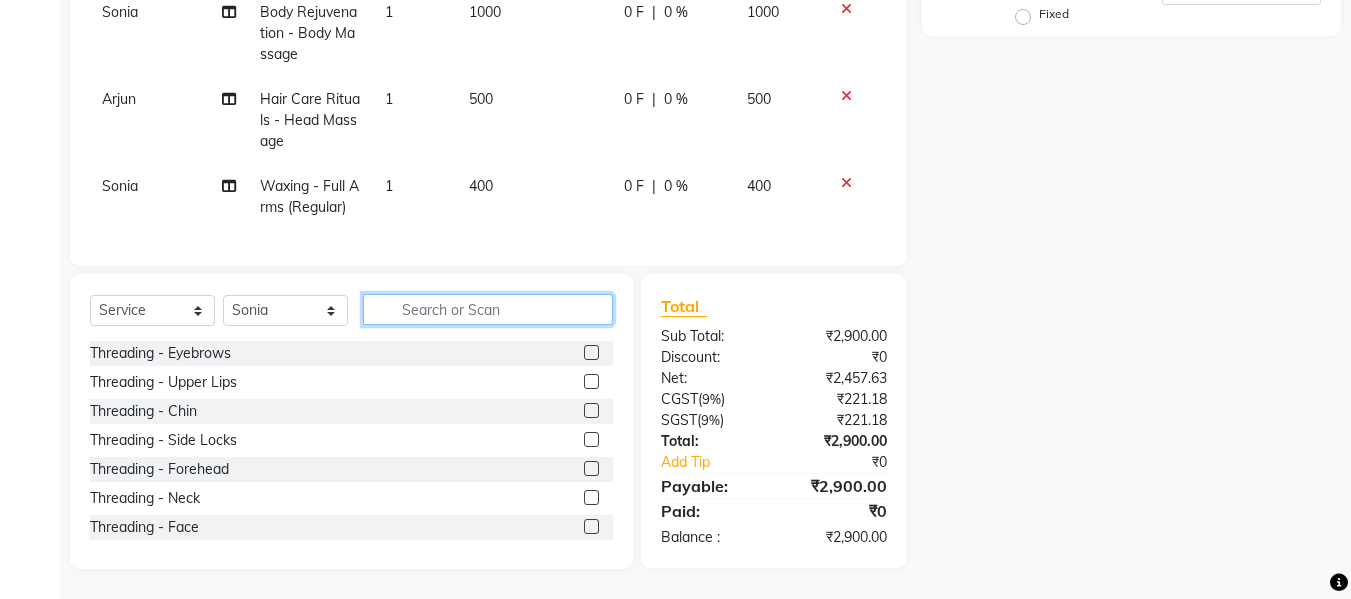 type 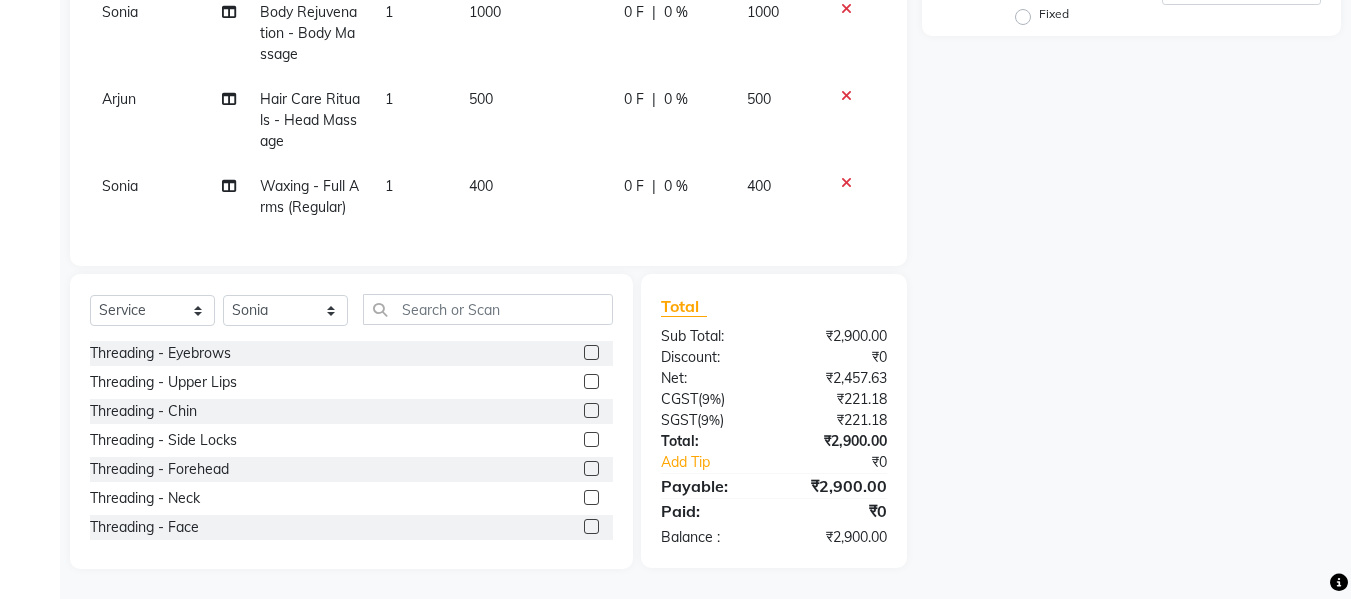 click 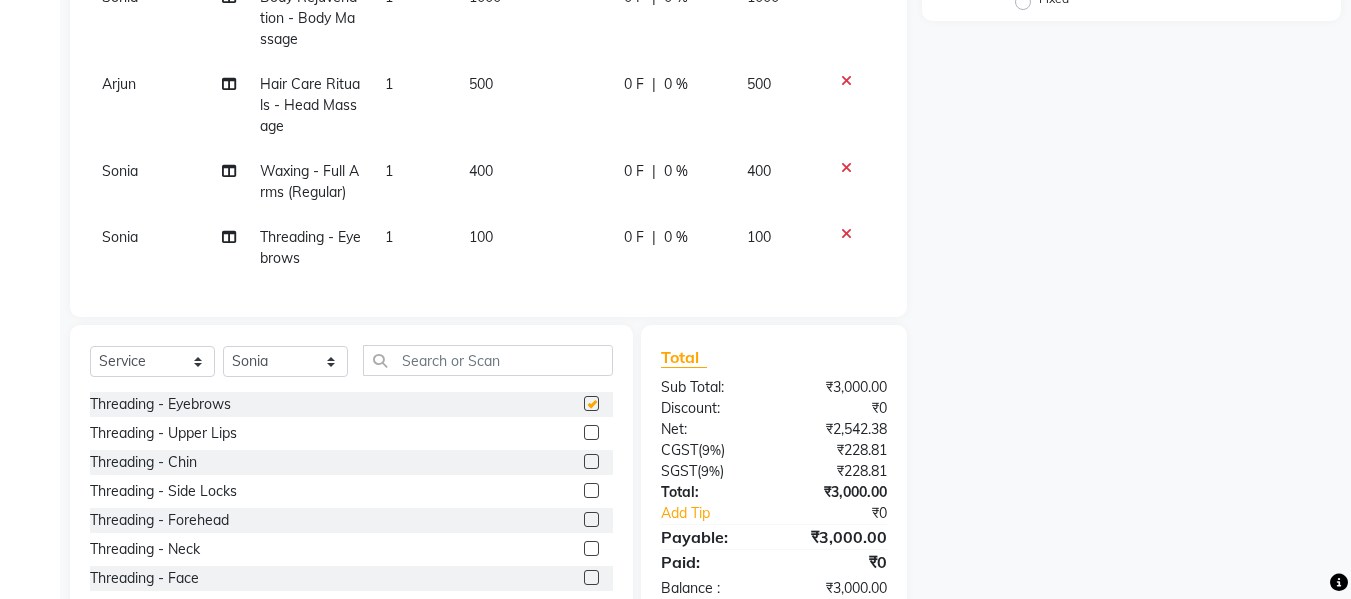 checkbox on "false" 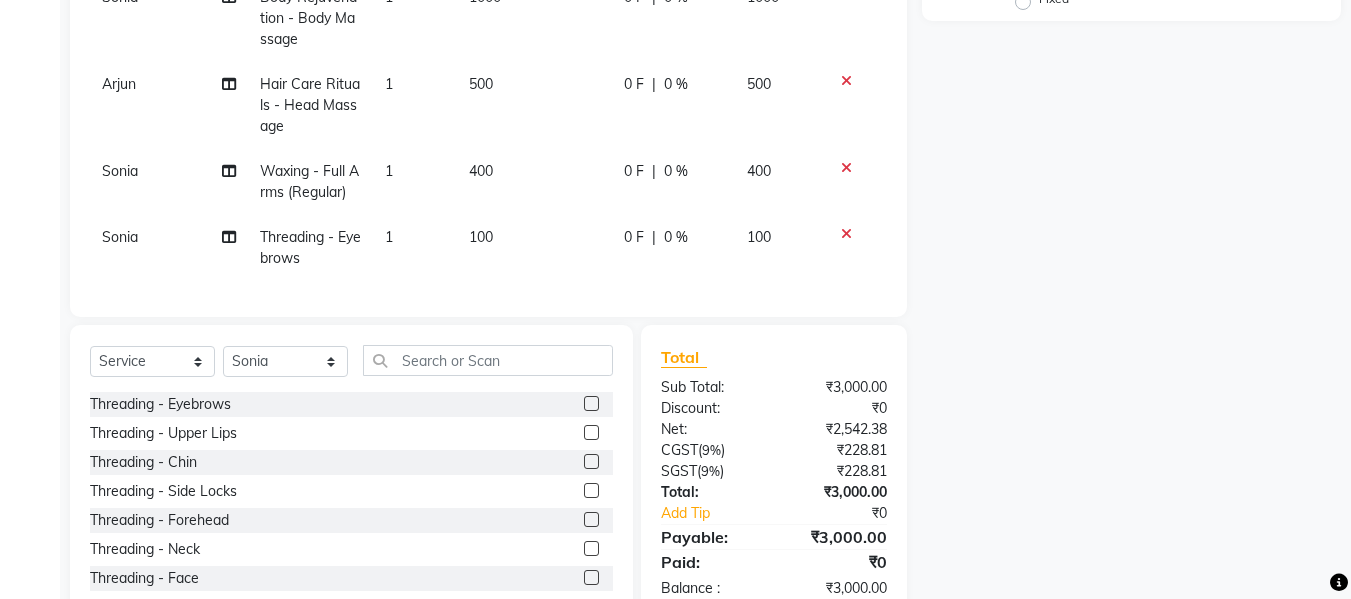 click 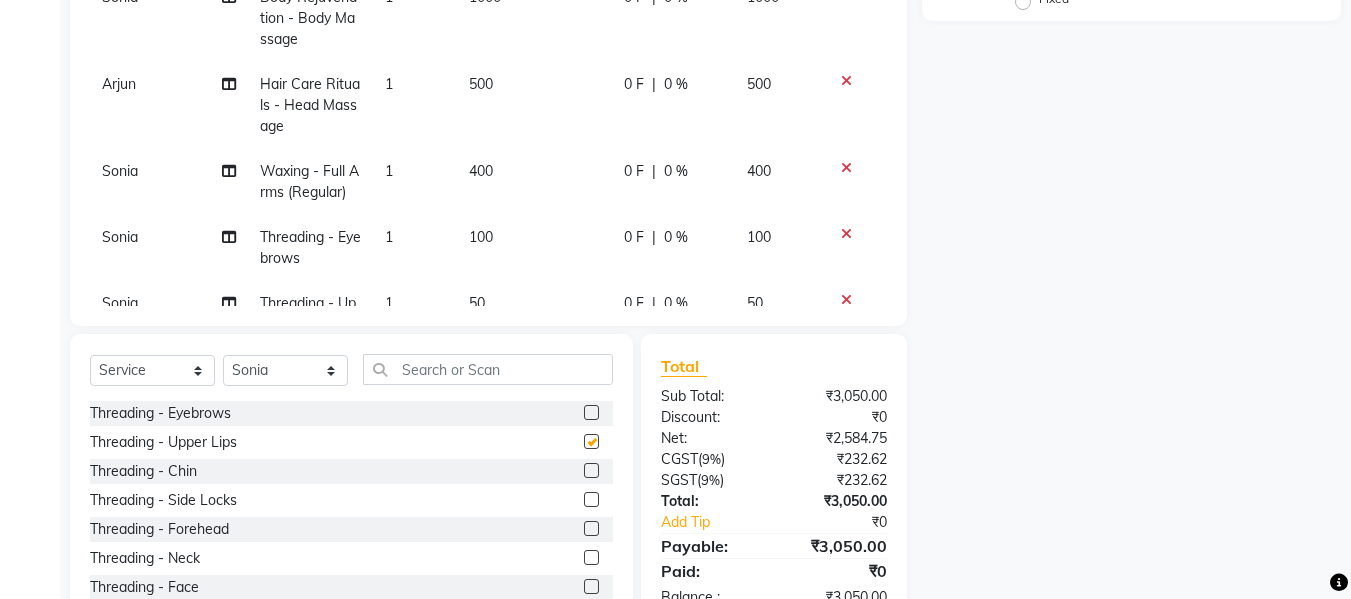 checkbox on "false" 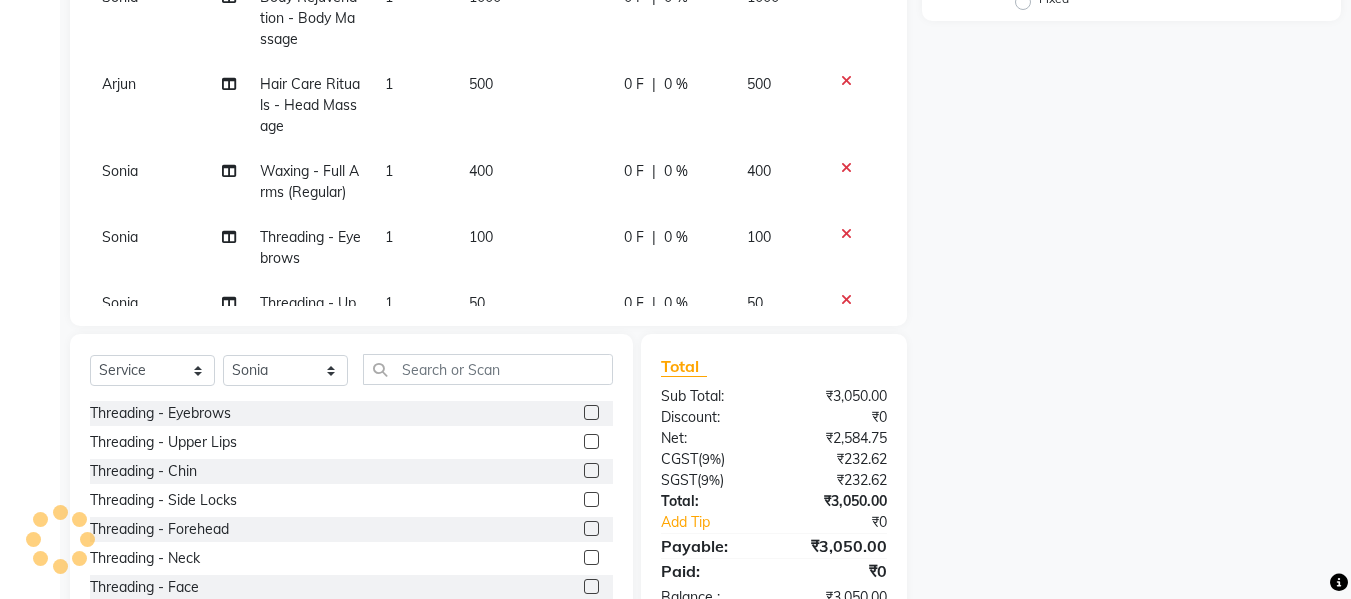 scroll, scrollTop: 426, scrollLeft: 0, axis: vertical 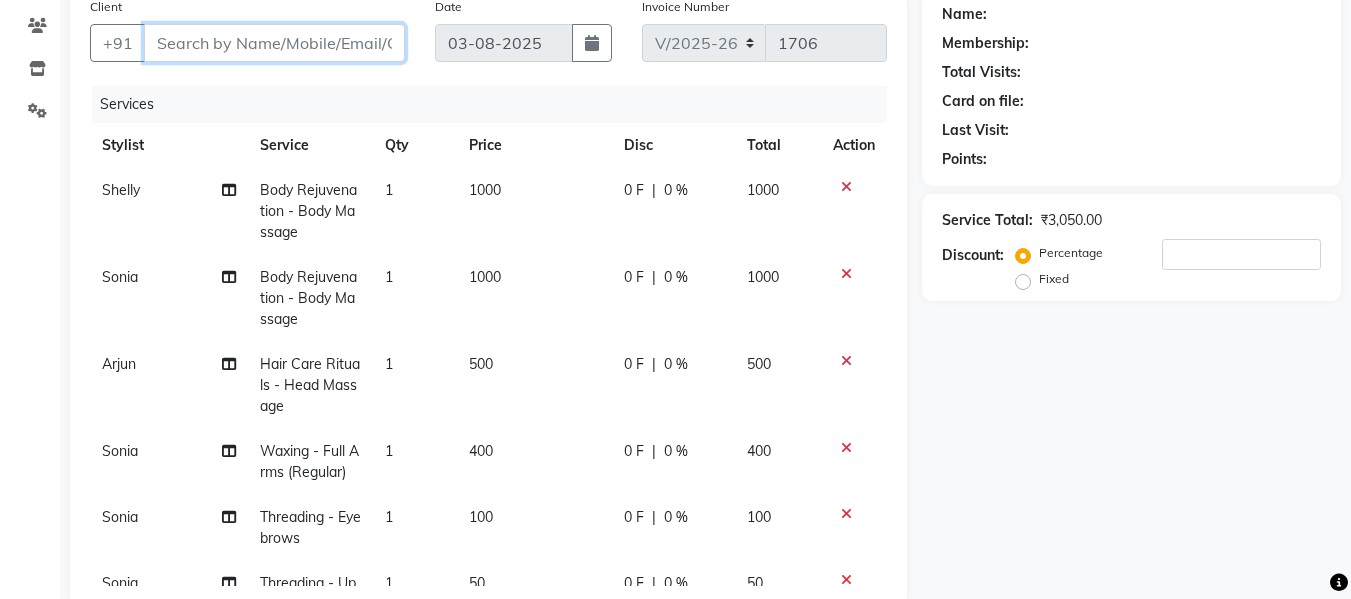 click on "Client" at bounding box center [274, 43] 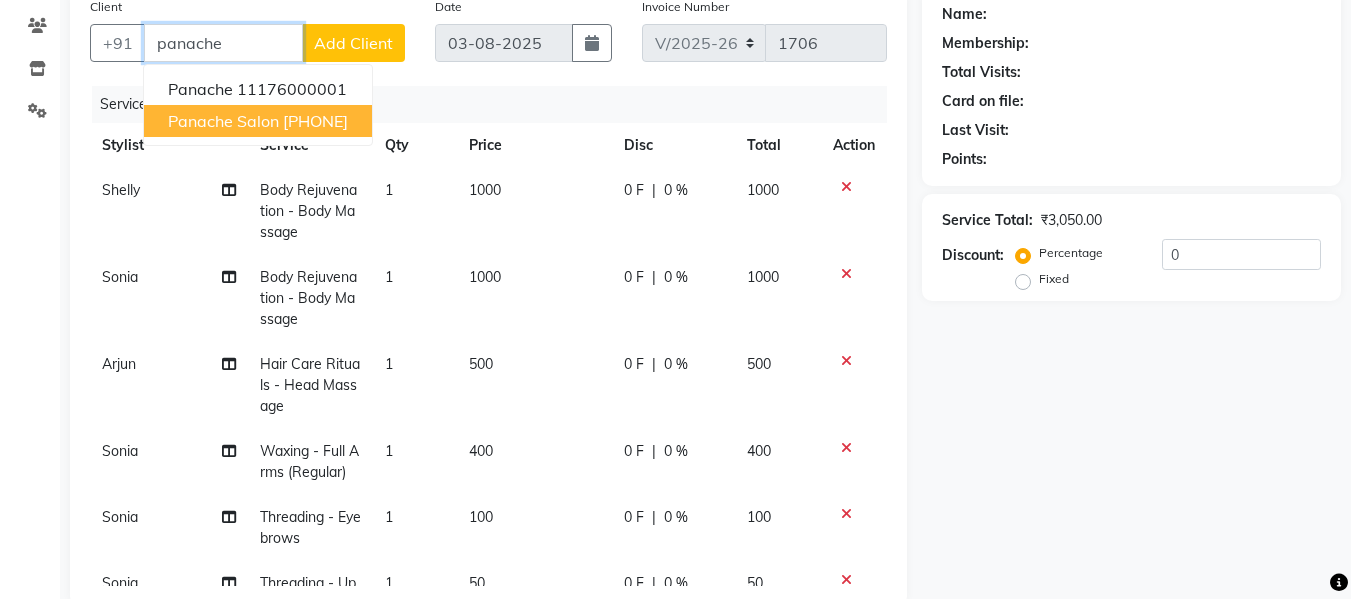 click on "panache salon" at bounding box center [223, 121] 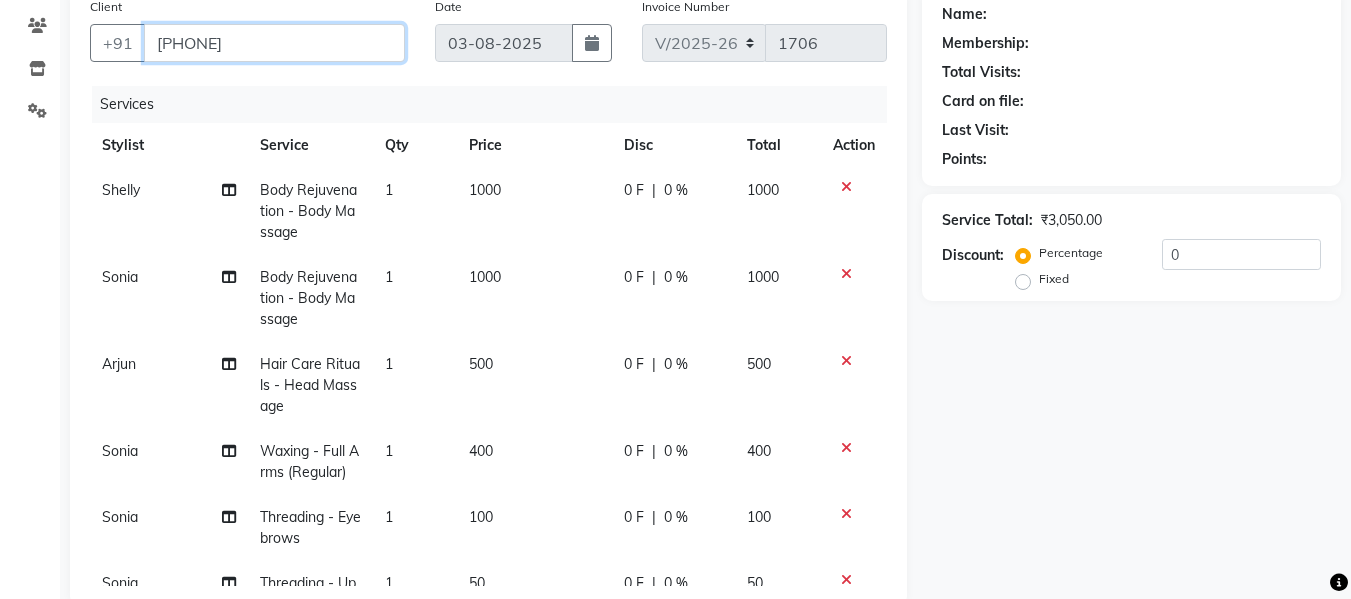 type on "[PHONE]" 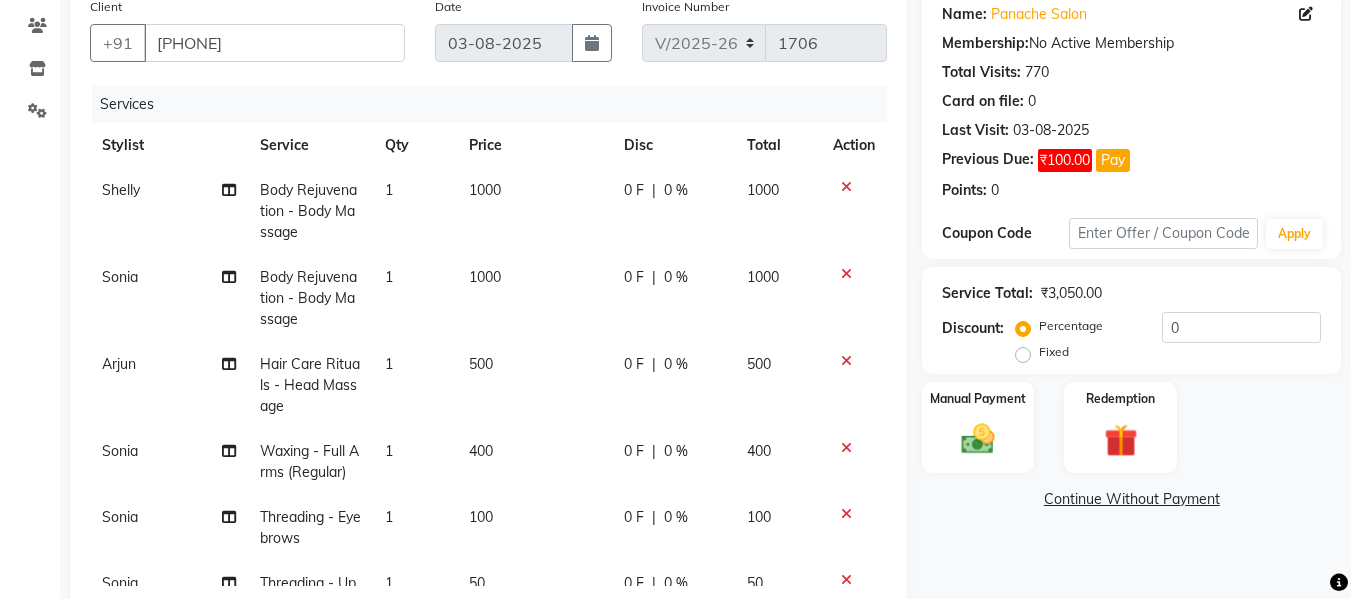 click on "Fixed" 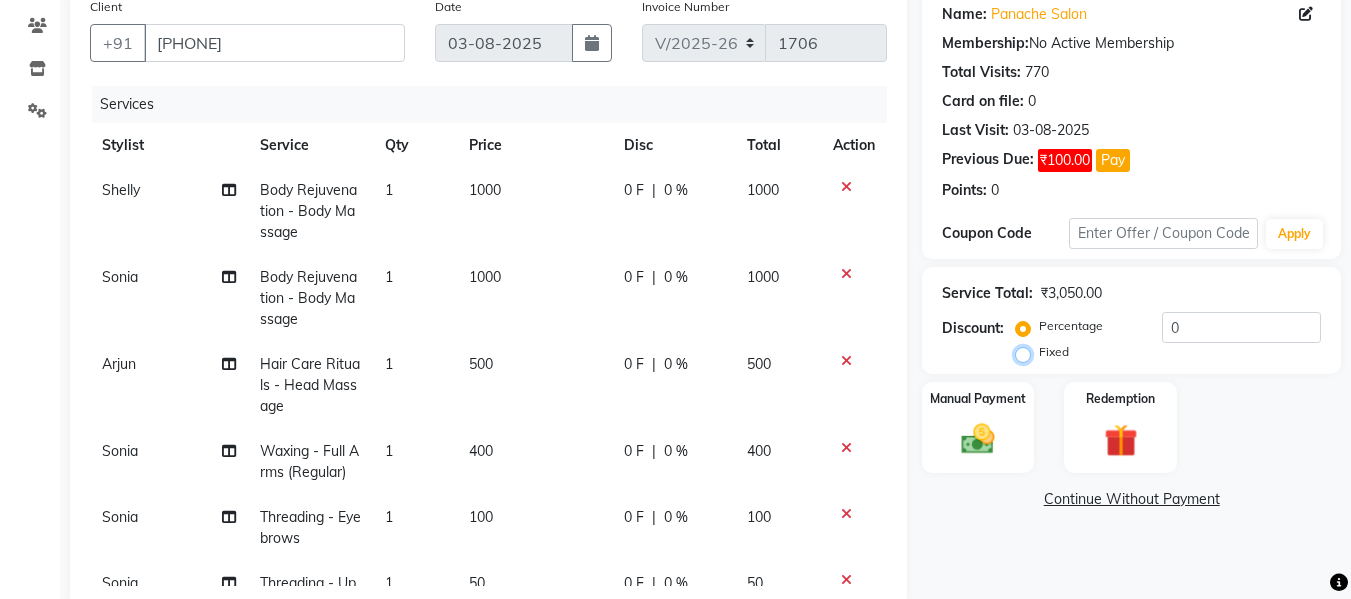 click on "Fixed" at bounding box center [1027, 352] 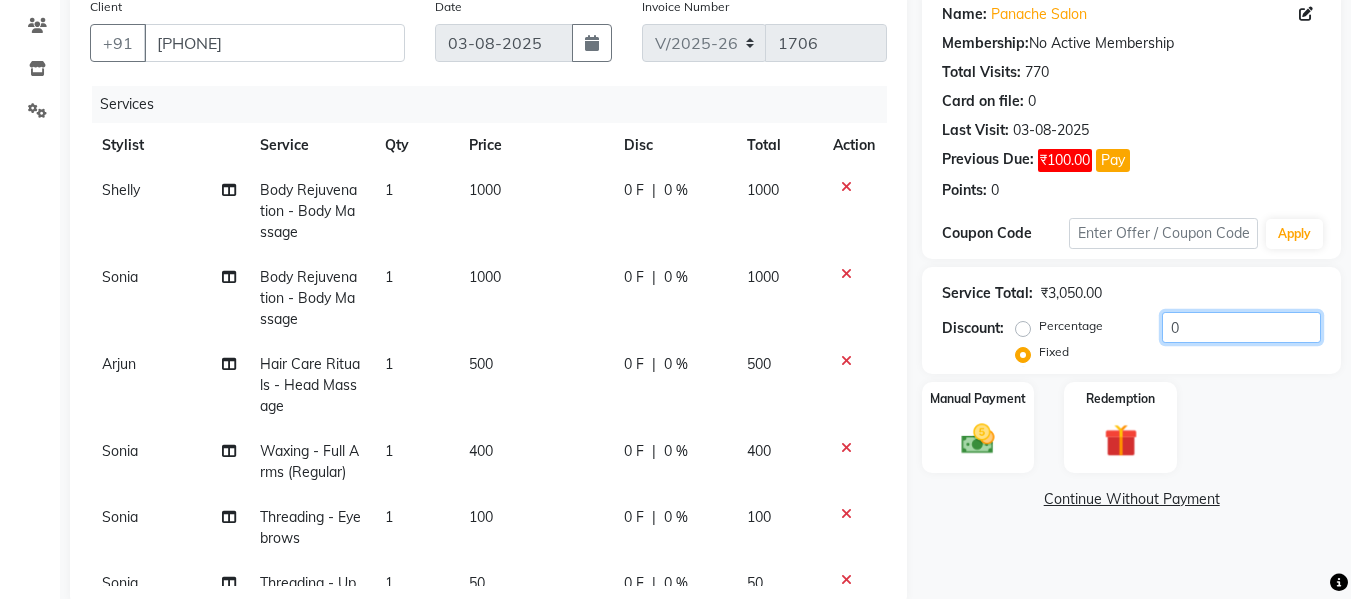 click on "0" 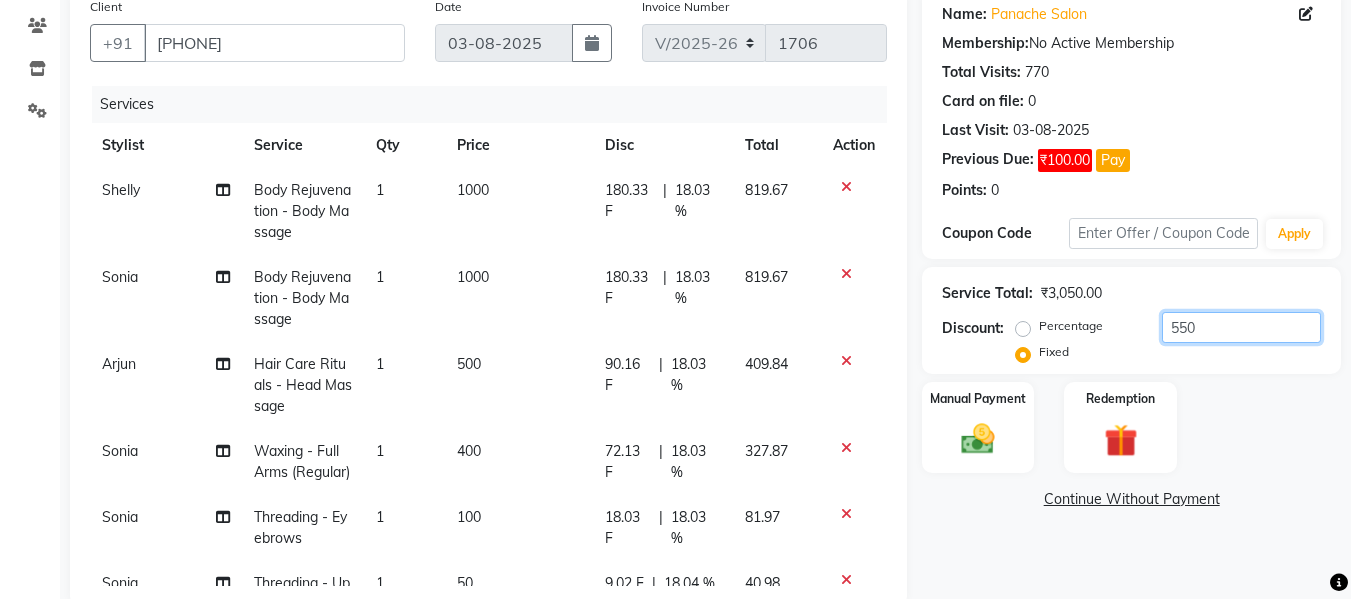 scroll, scrollTop: 502, scrollLeft: 0, axis: vertical 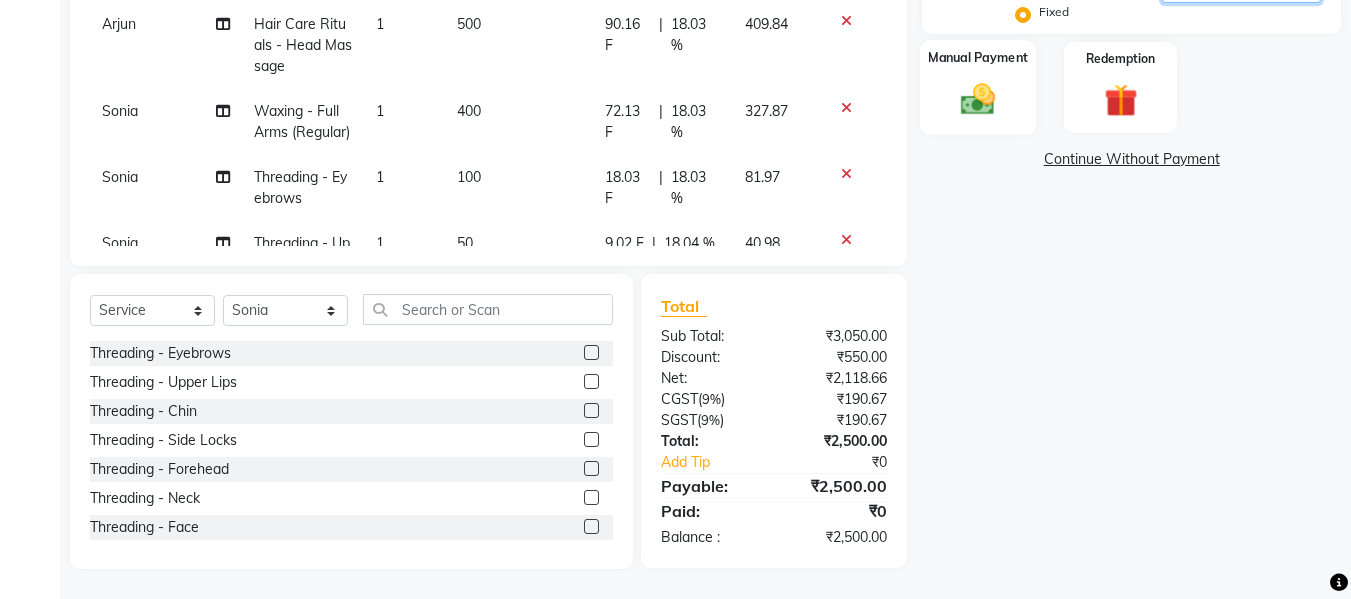 type on "550" 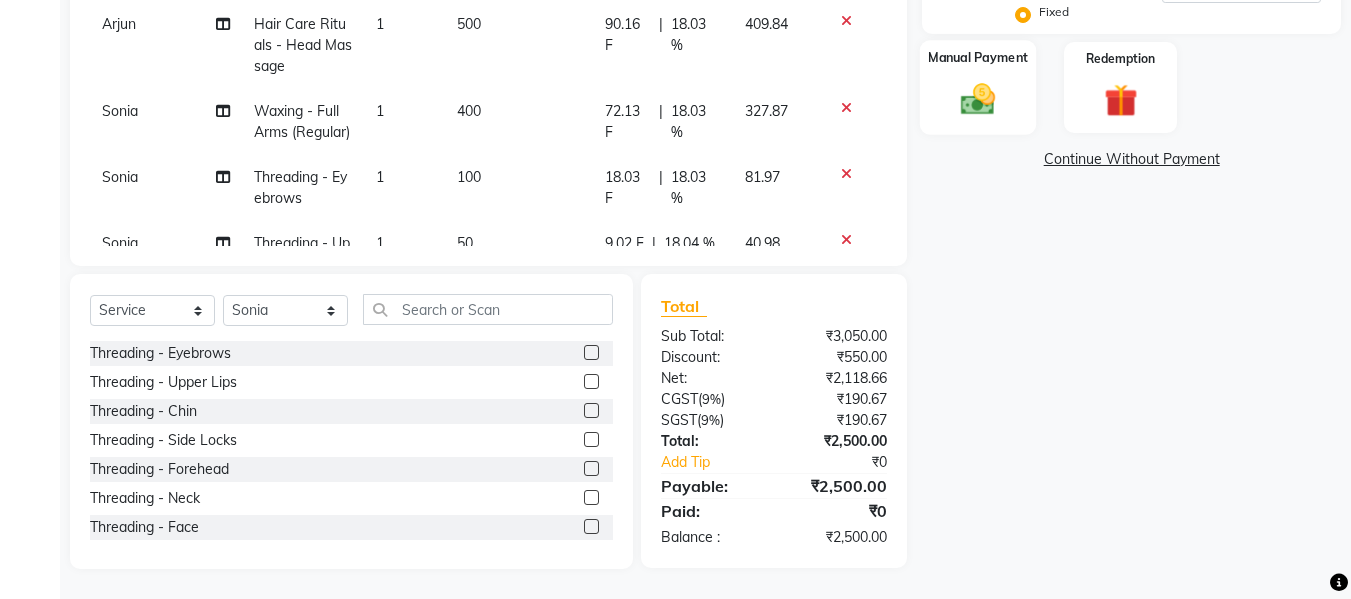 click 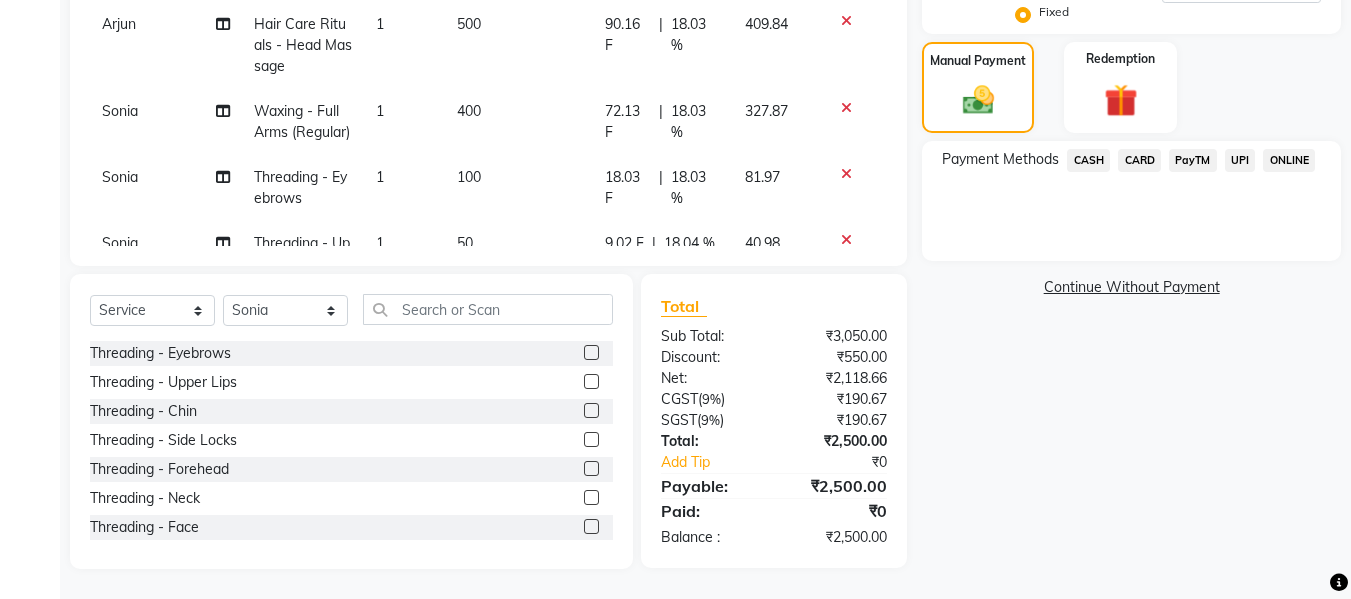 click on "CARD" 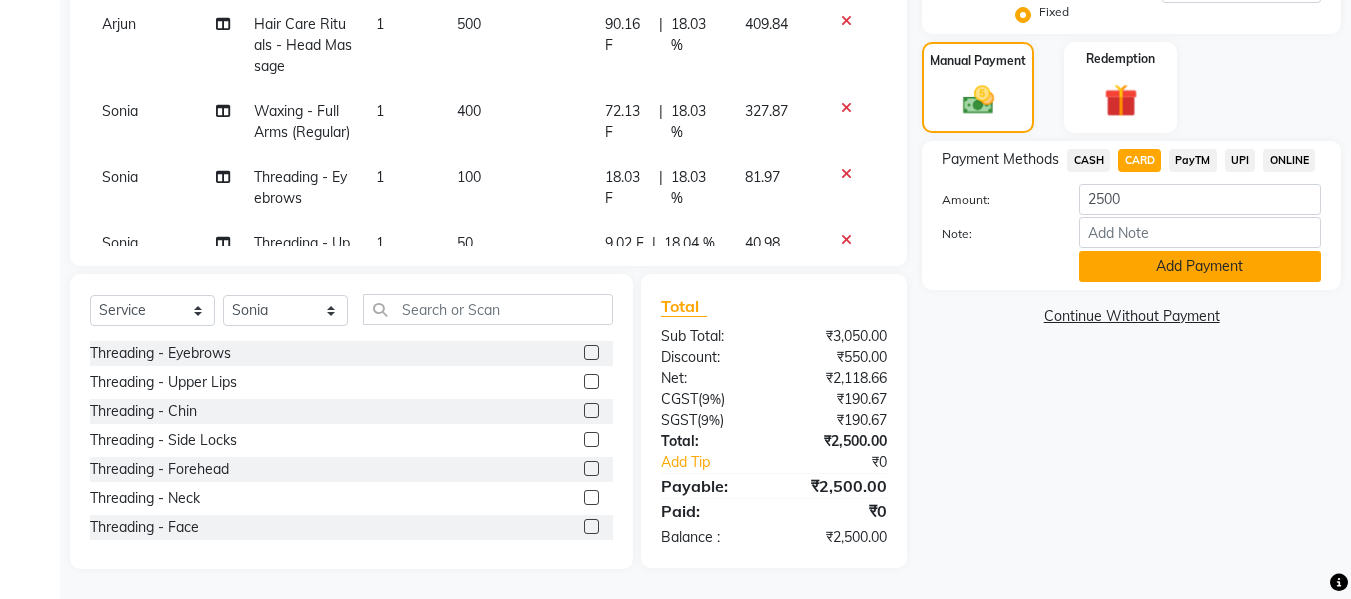 click on "Add Payment" 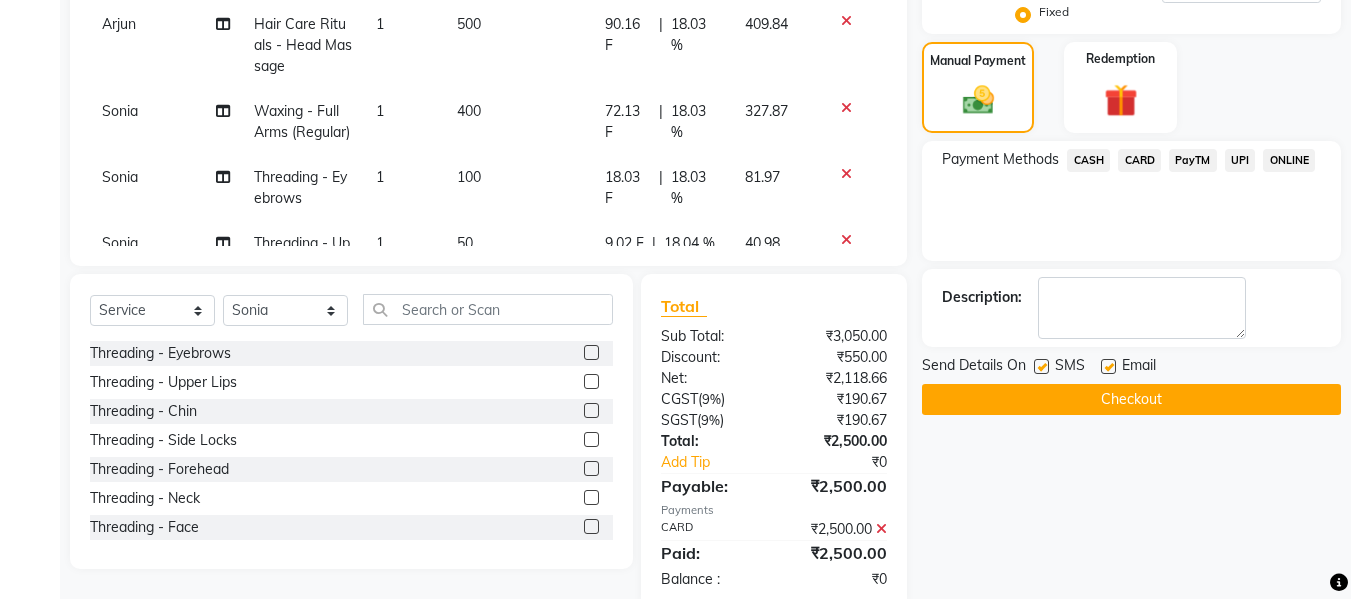 click on "Checkout" 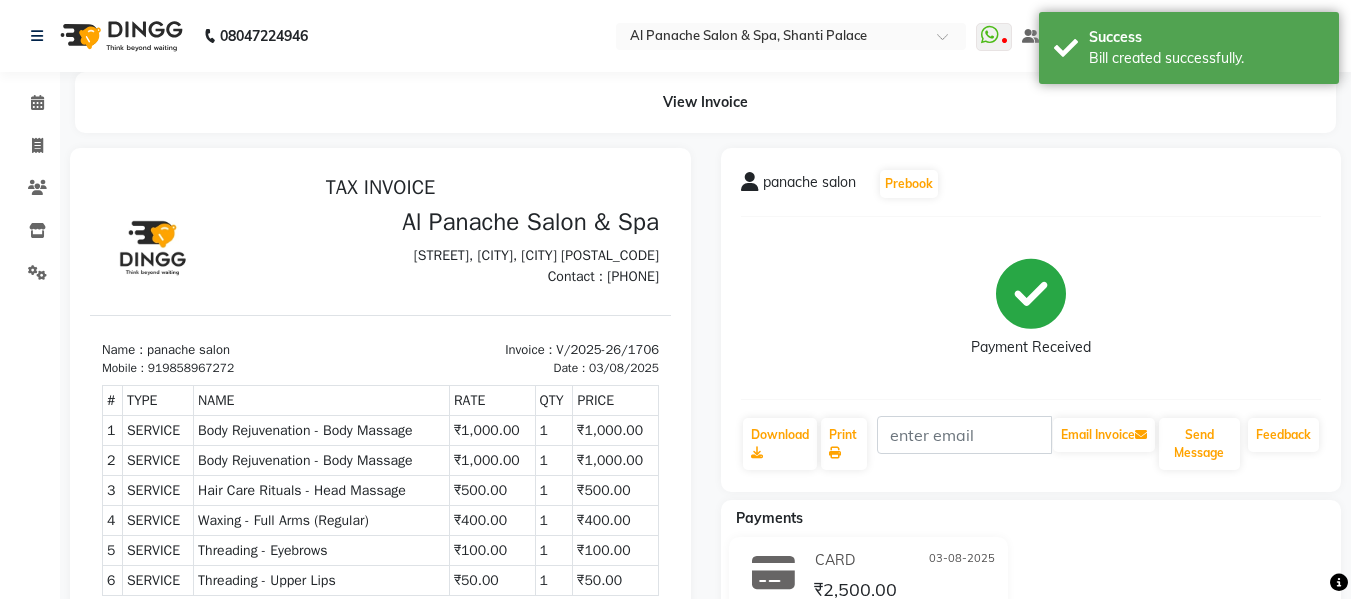 scroll, scrollTop: 0, scrollLeft: 0, axis: both 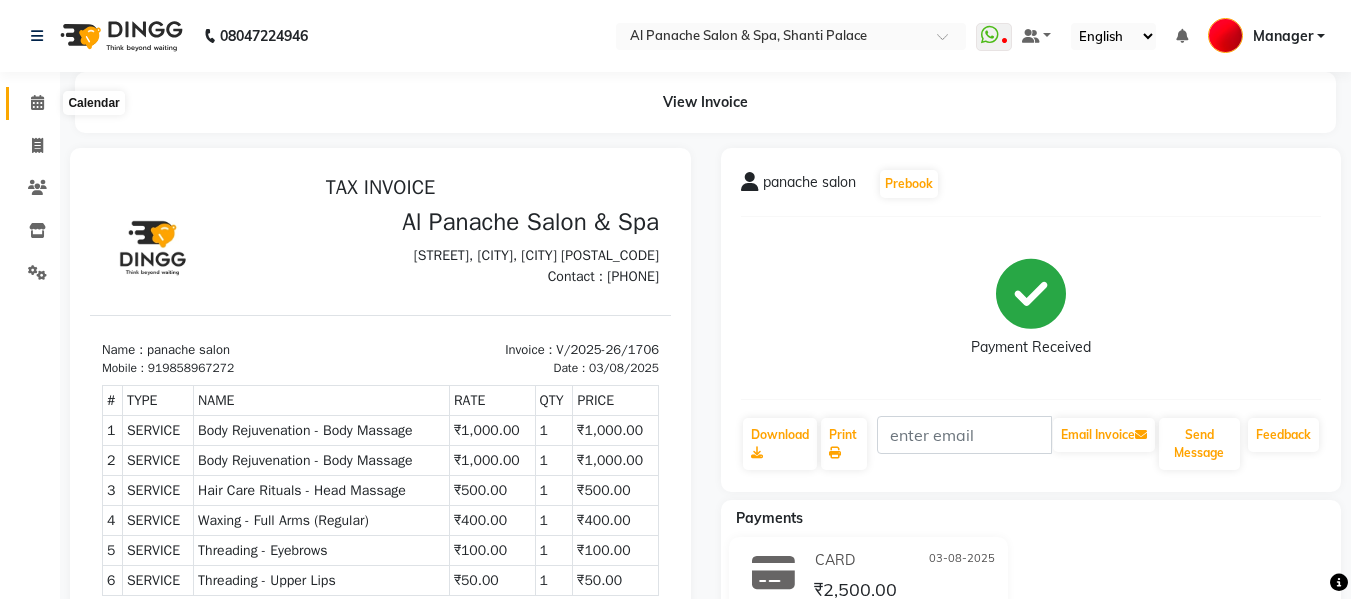 click 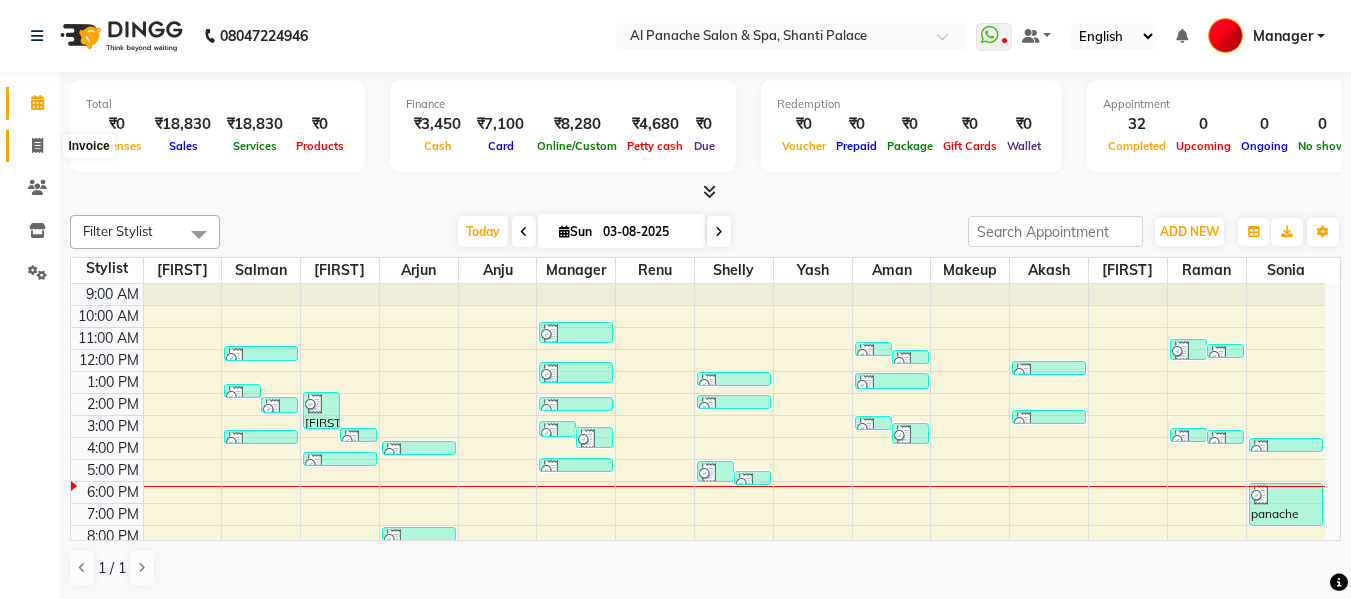 click 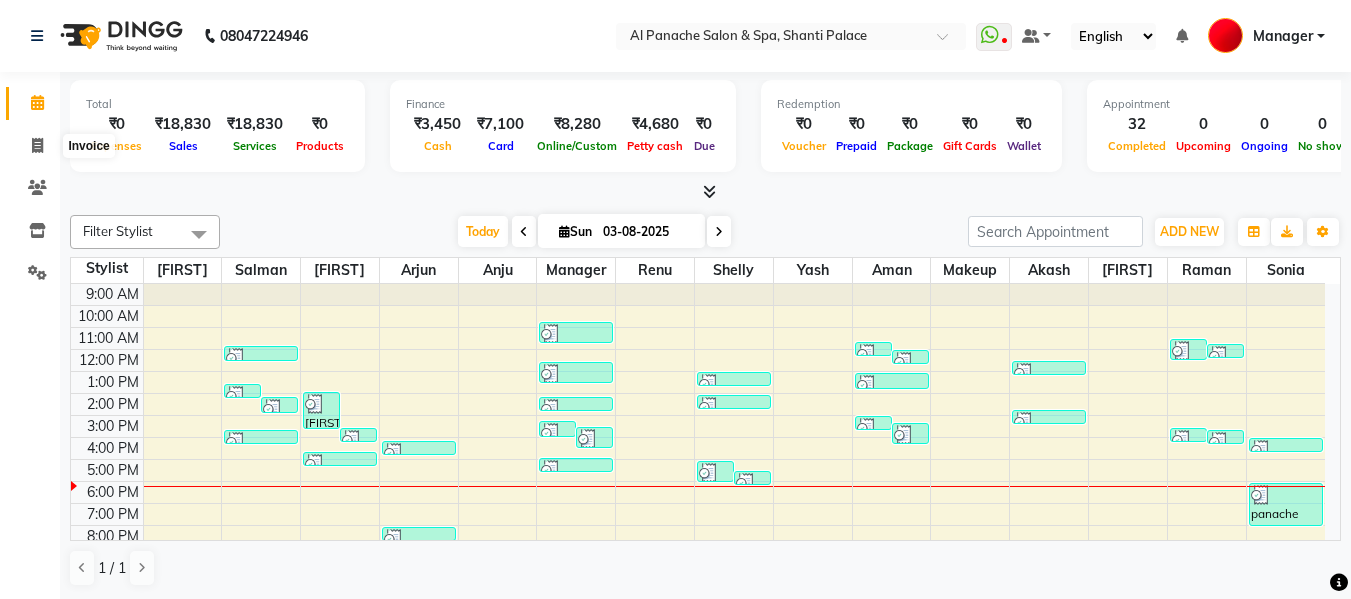 select on "751" 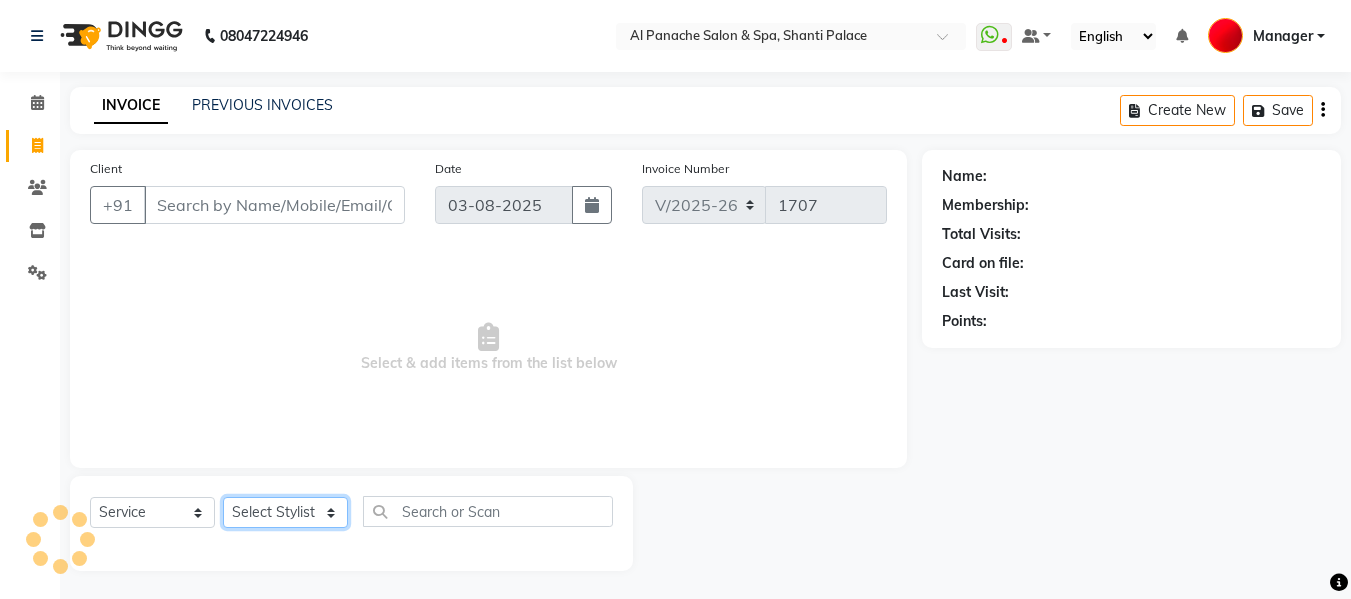click on "Select Stylist Akash Aman anju Arjun AShu Bhavna Dhadwal Guneek Makeup Manager Raman Renu Salman Shelly shushma Sonia yash" 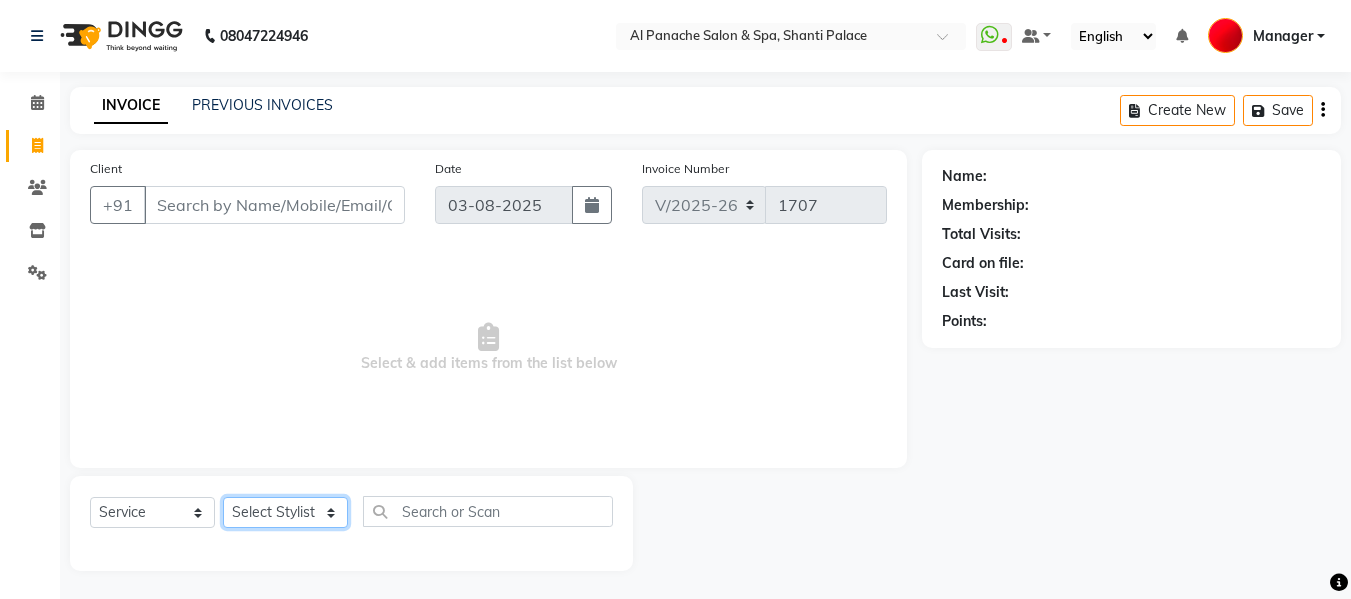 select on "12068" 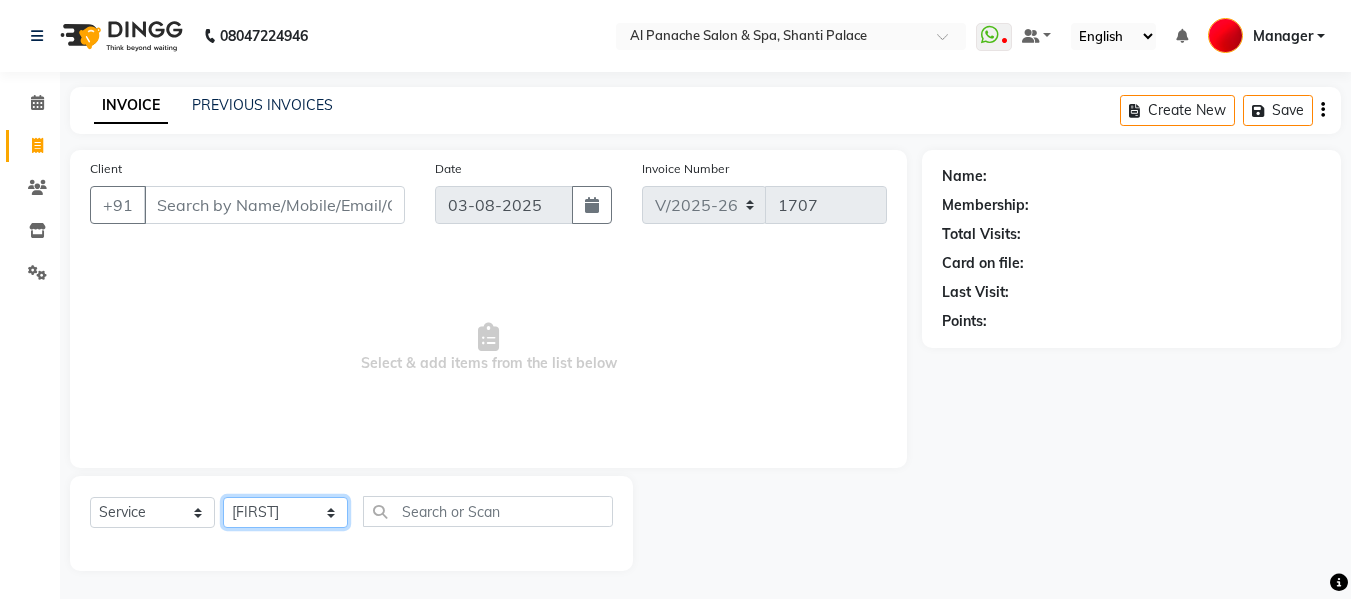 click on "Select Stylist Akash Aman anju Arjun AShu Bhavna Dhadwal Guneek Makeup Manager Raman Renu Salman Shelly shushma Sonia yash" 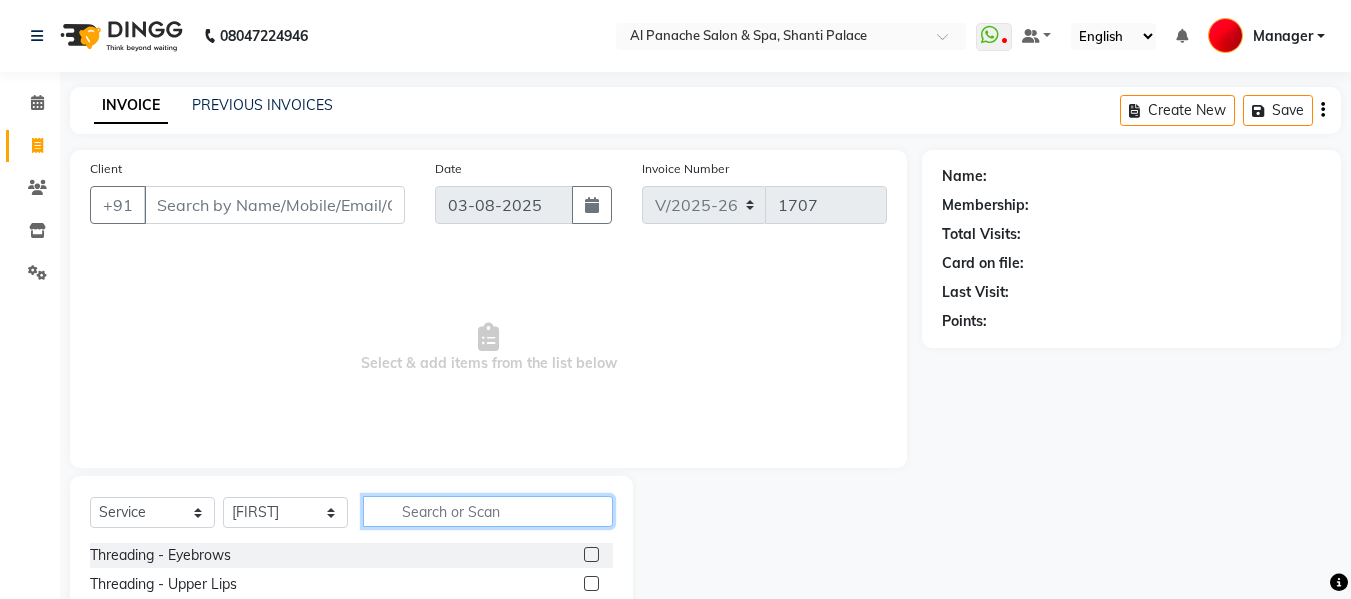 click 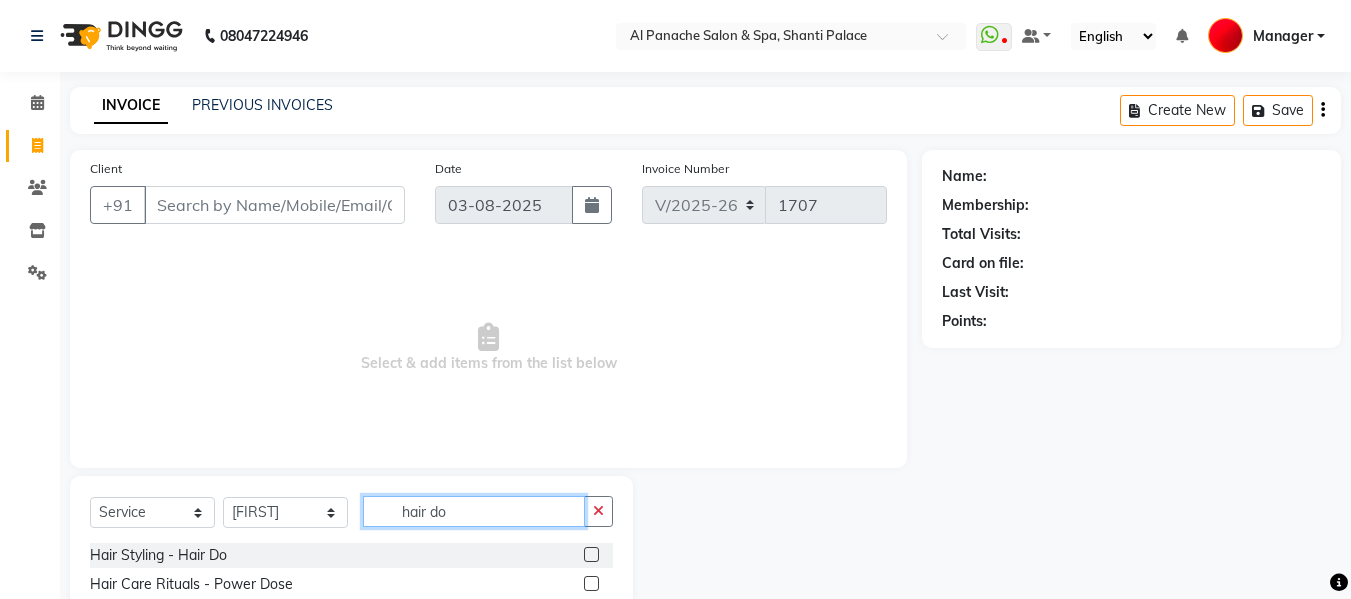 type on "hair do" 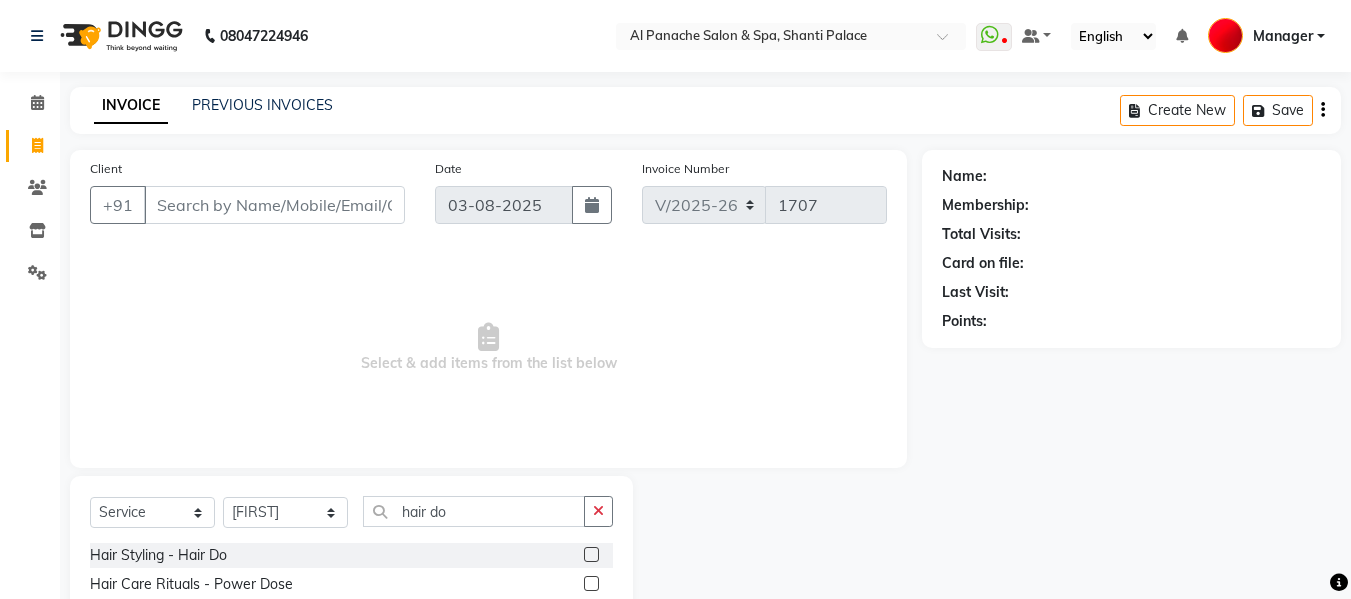 click 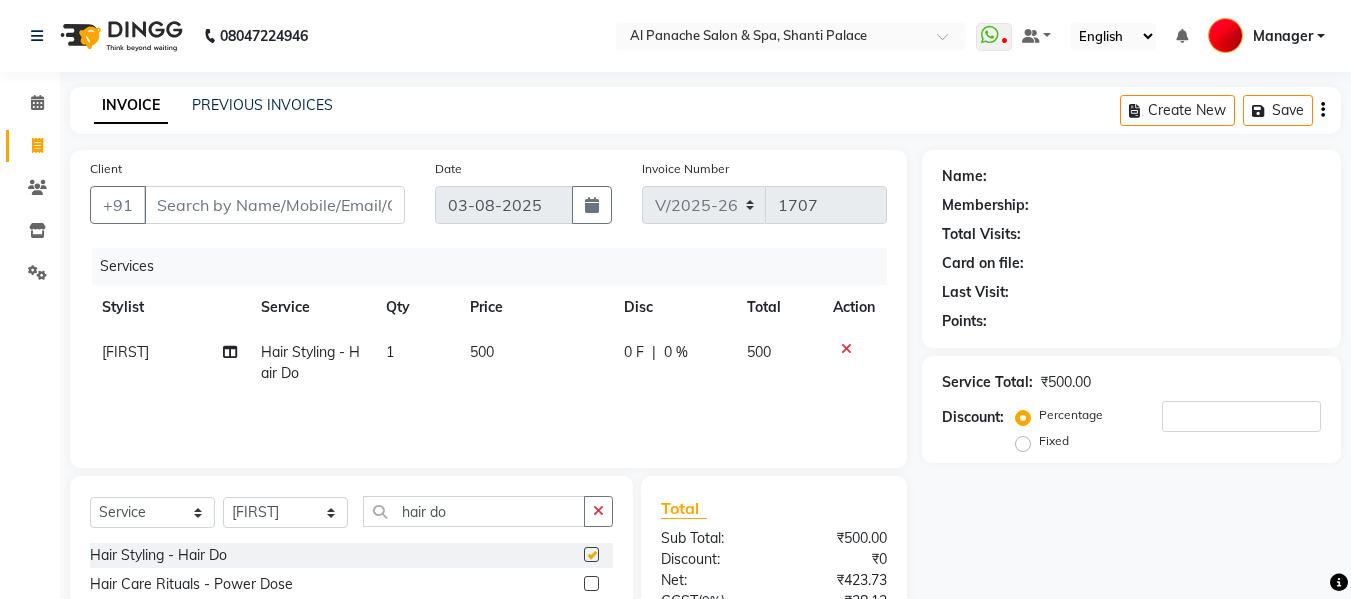 checkbox on "false" 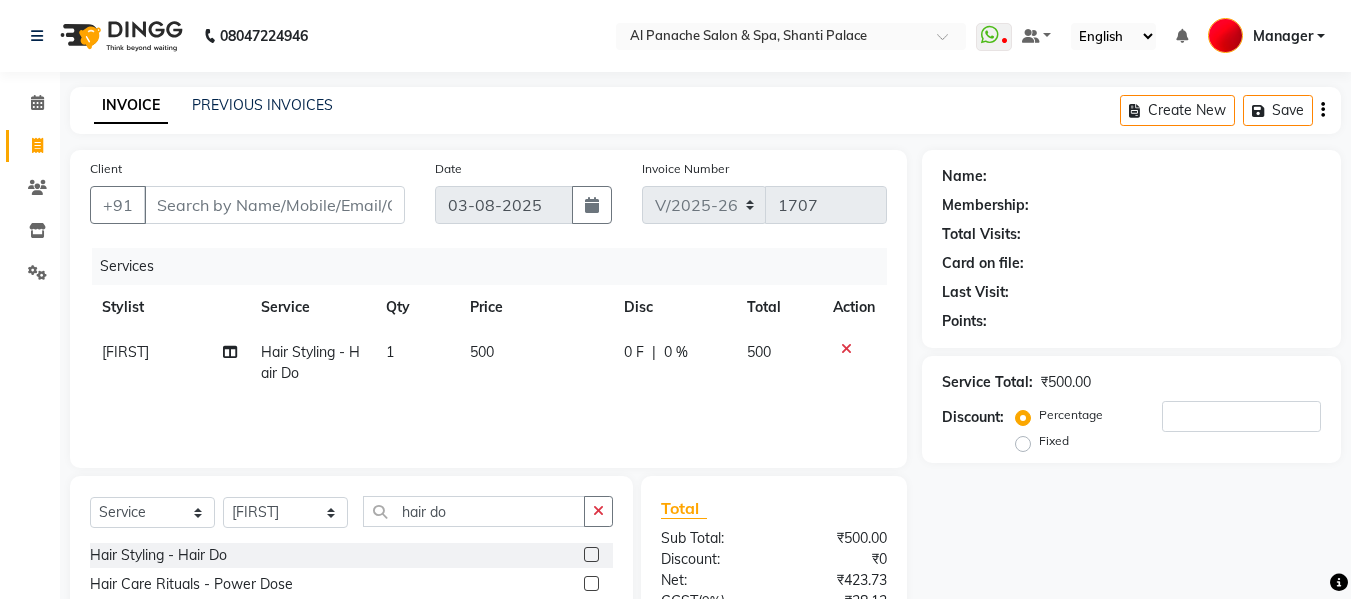 click on "500" 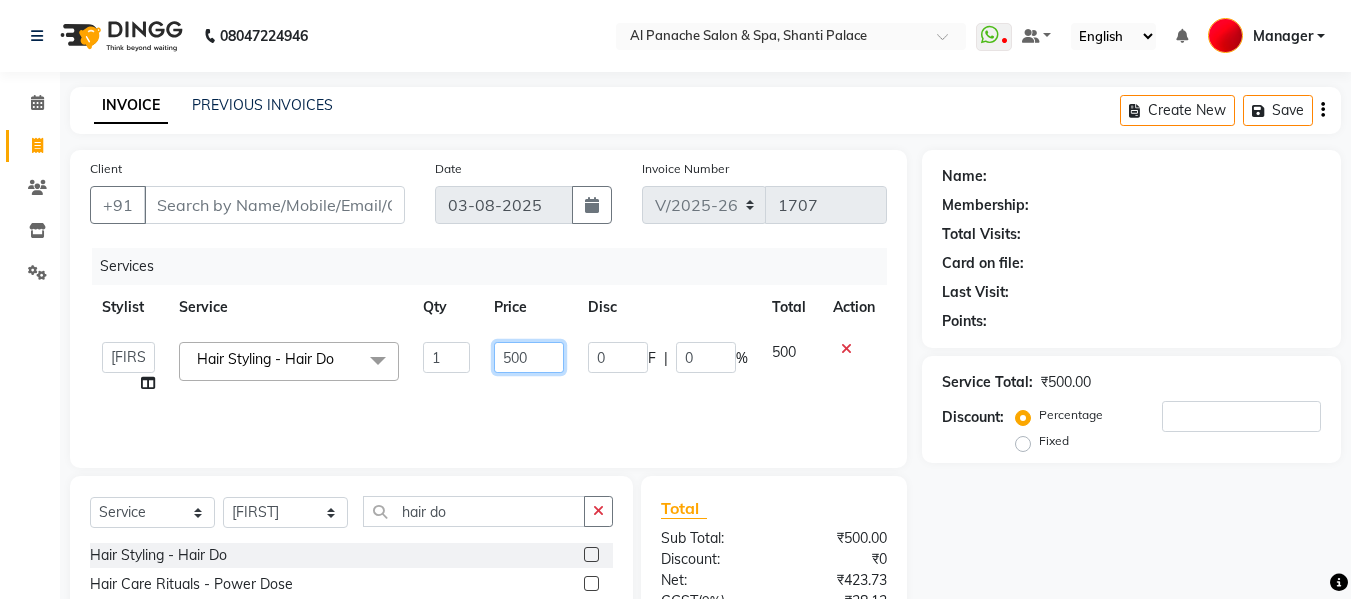 click on "500" 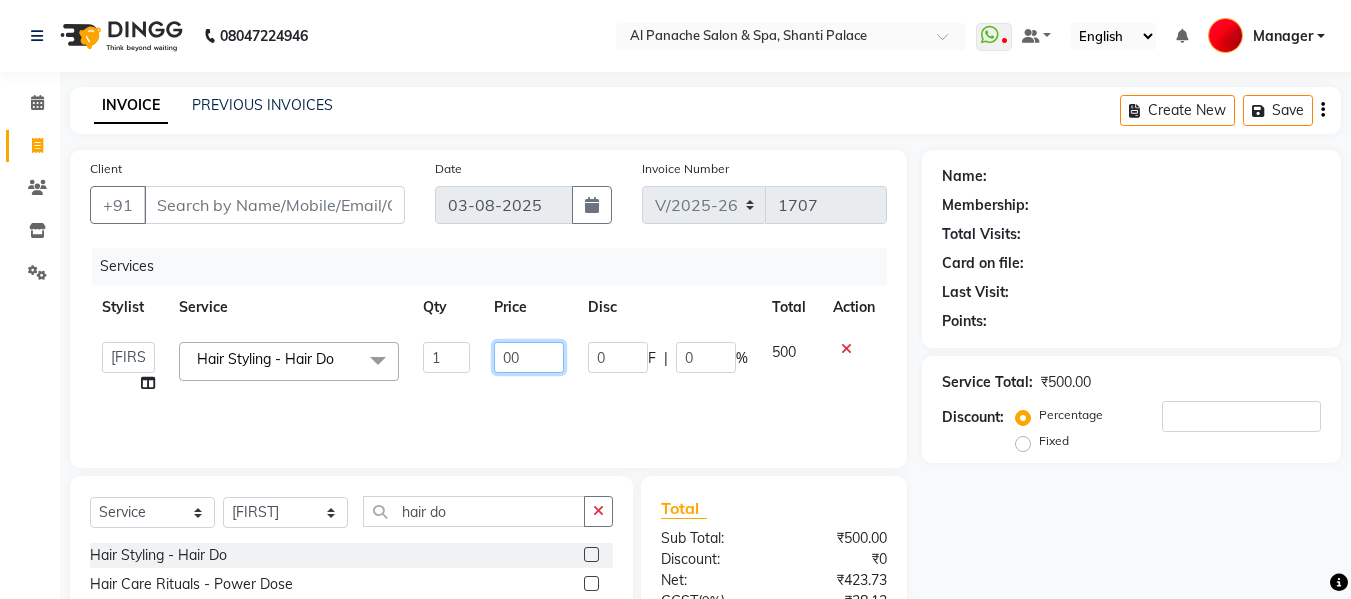 type on "700" 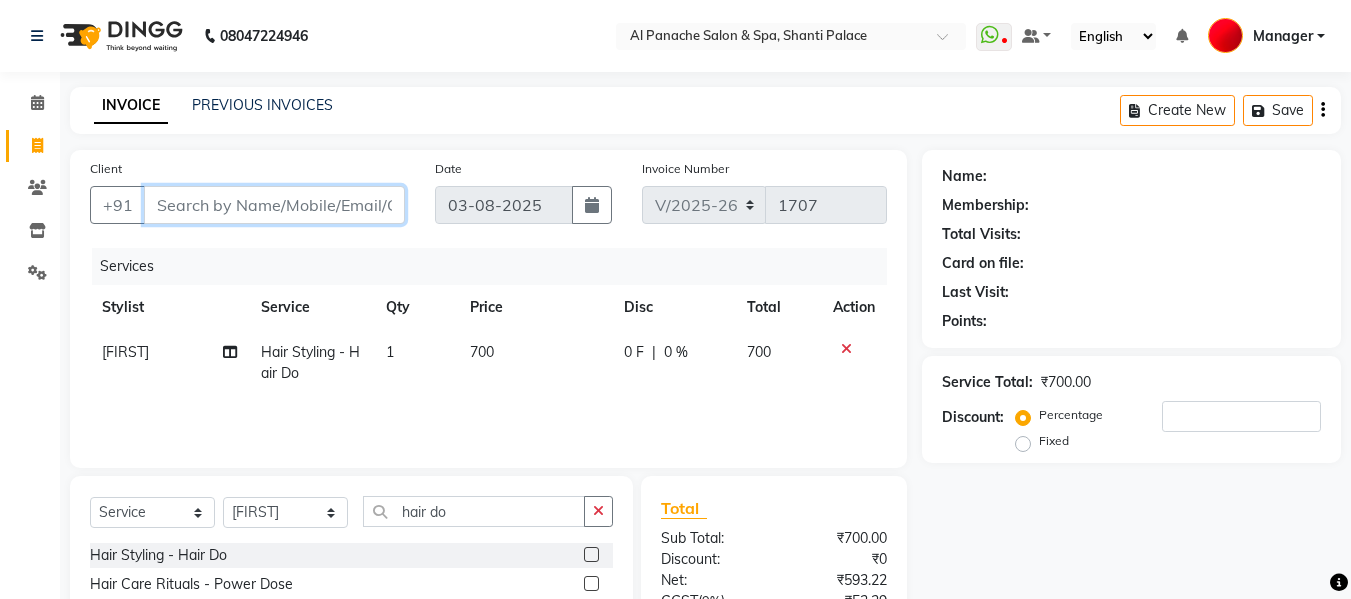click on "Client" at bounding box center [274, 205] 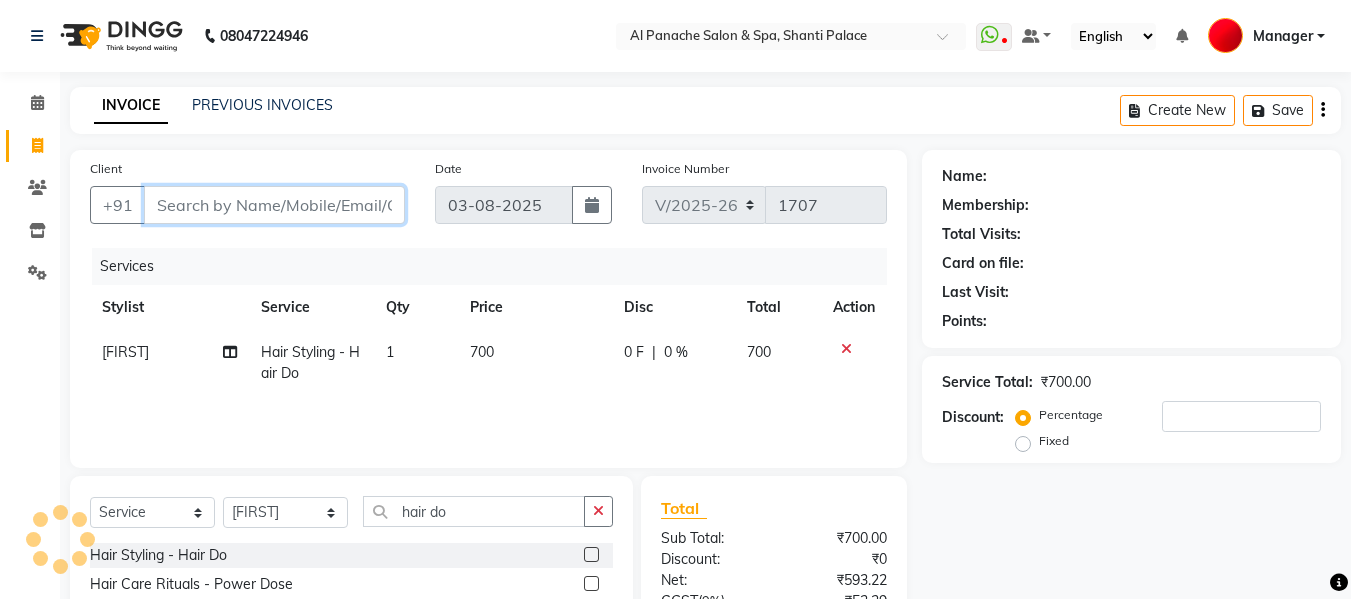 type on "7" 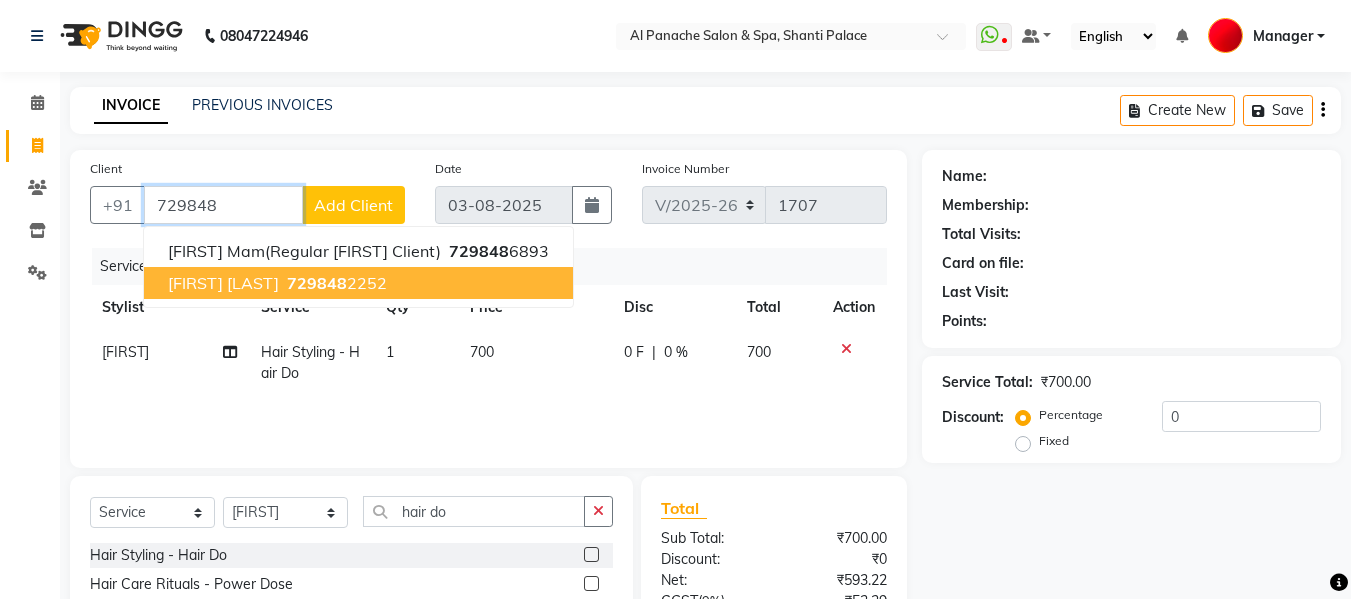 click on "729848" at bounding box center (317, 283) 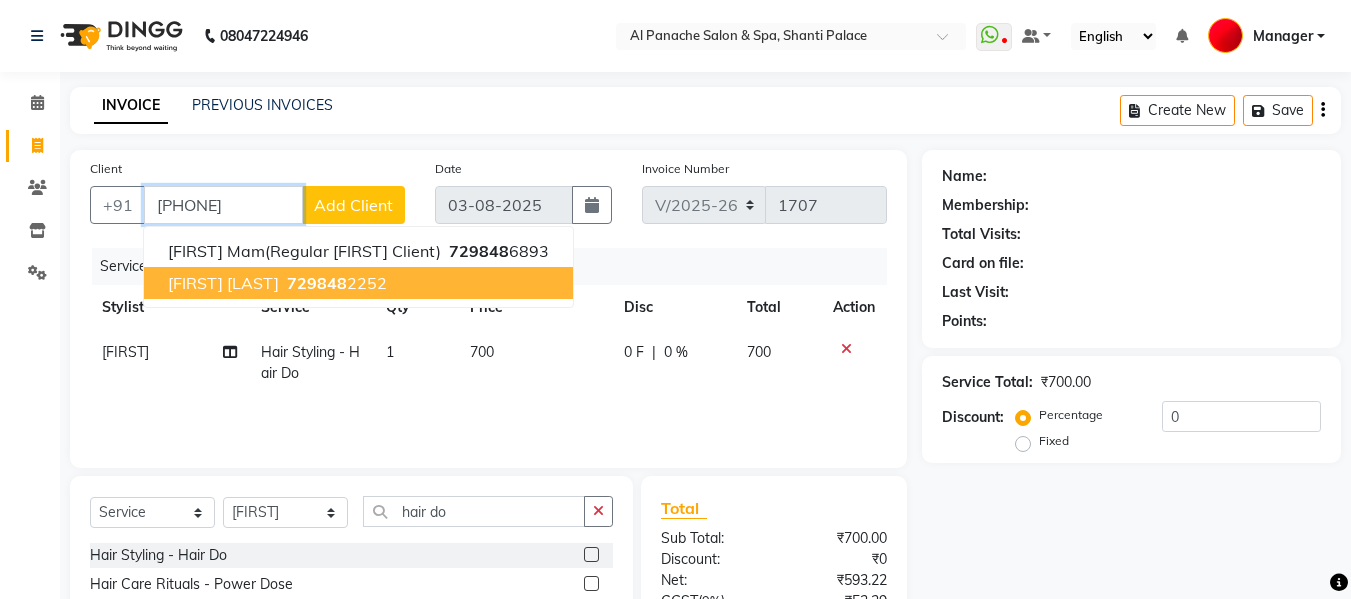 type on "[PHONE]" 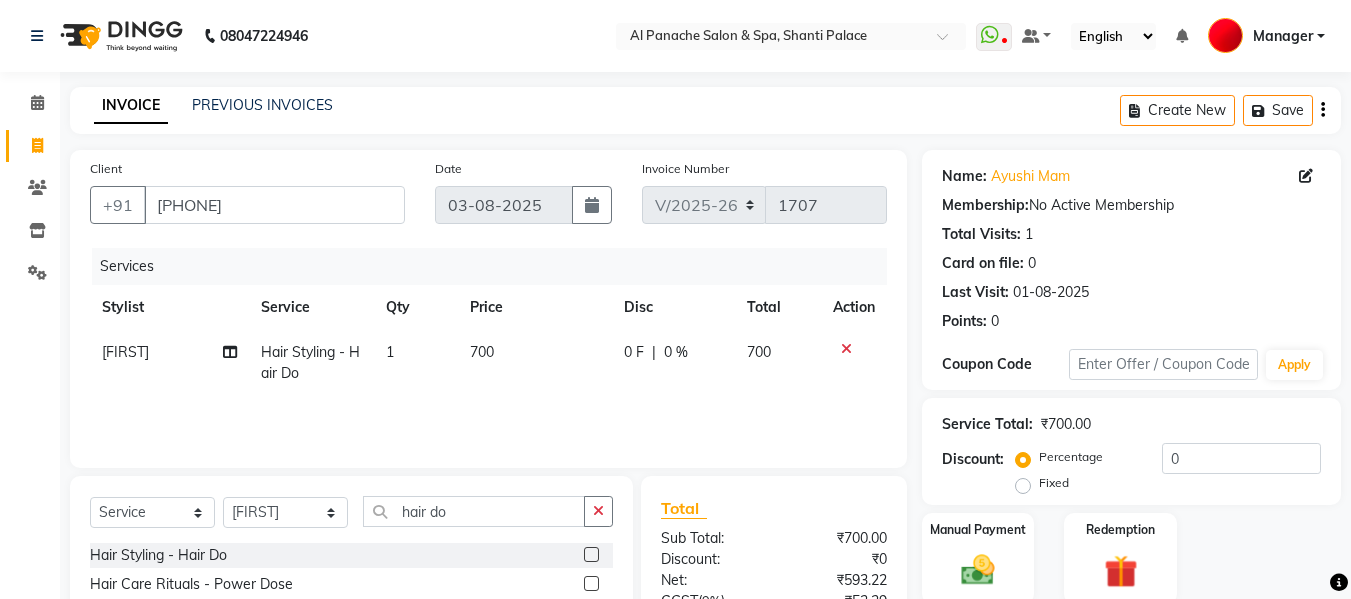 scroll, scrollTop: 201, scrollLeft: 0, axis: vertical 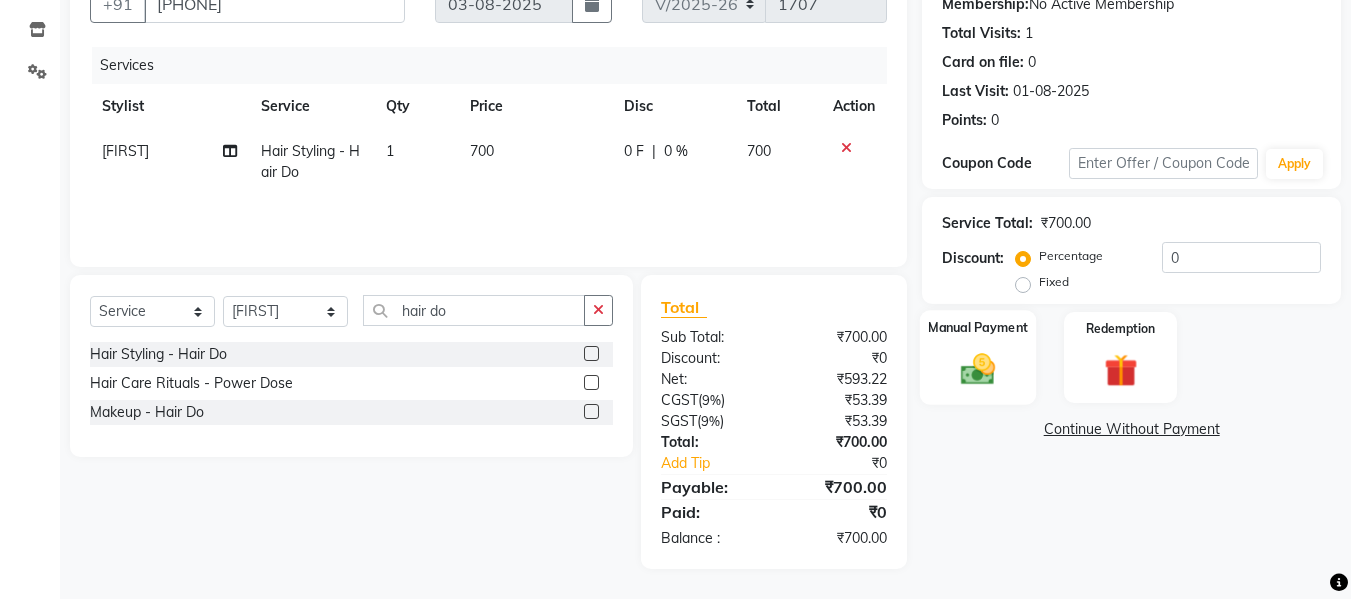 click 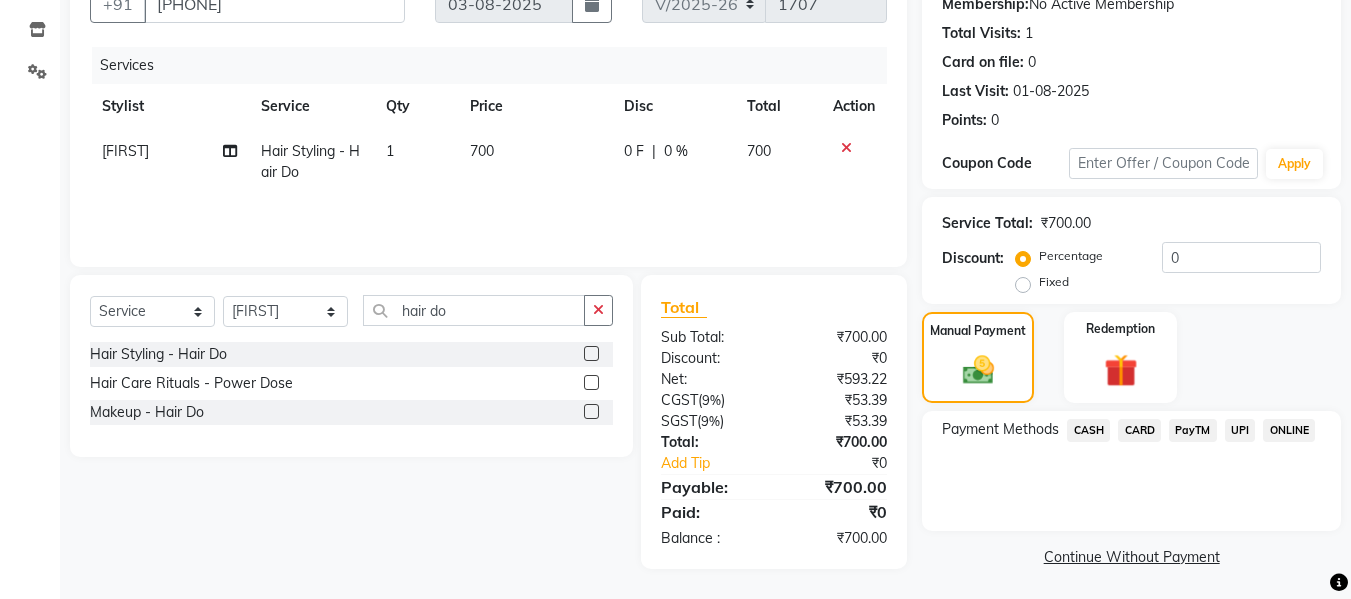 click on "UPI" 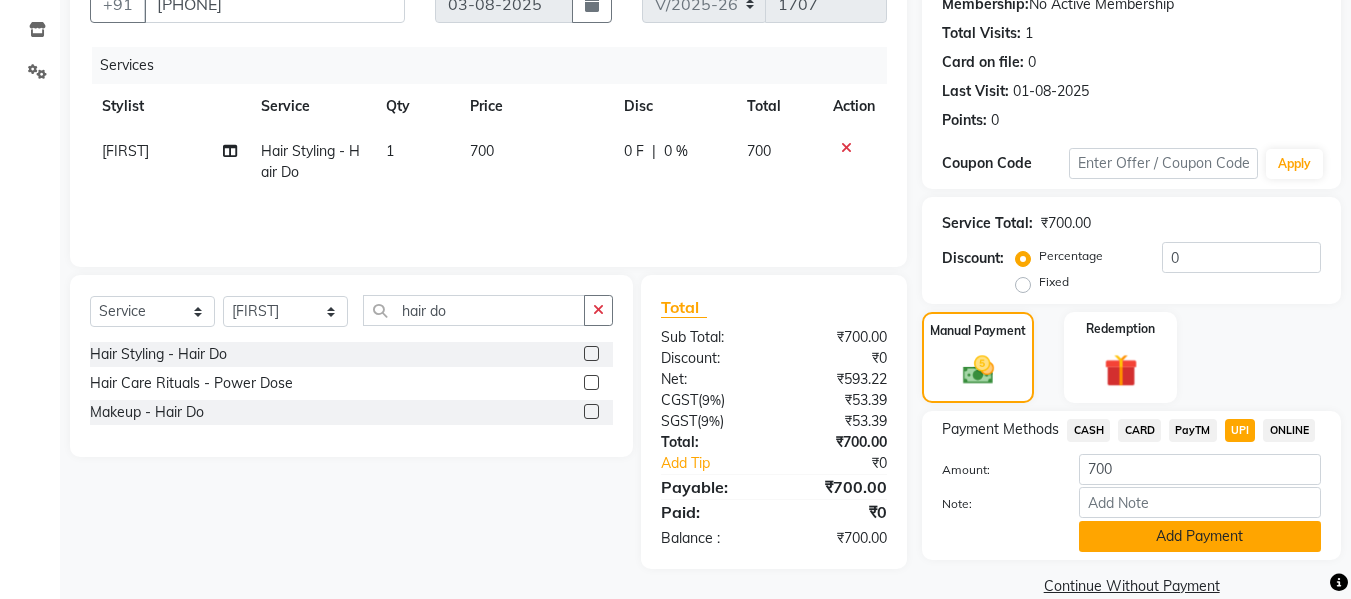click on "Add Payment" 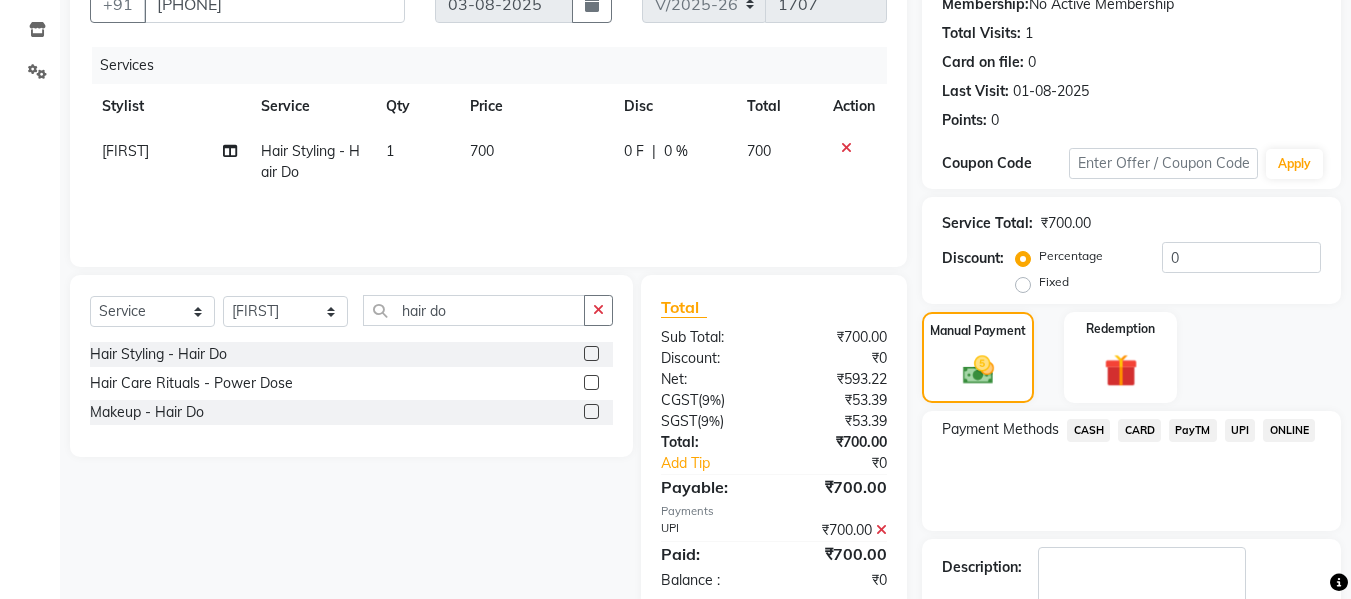 scroll, scrollTop: 317, scrollLeft: 0, axis: vertical 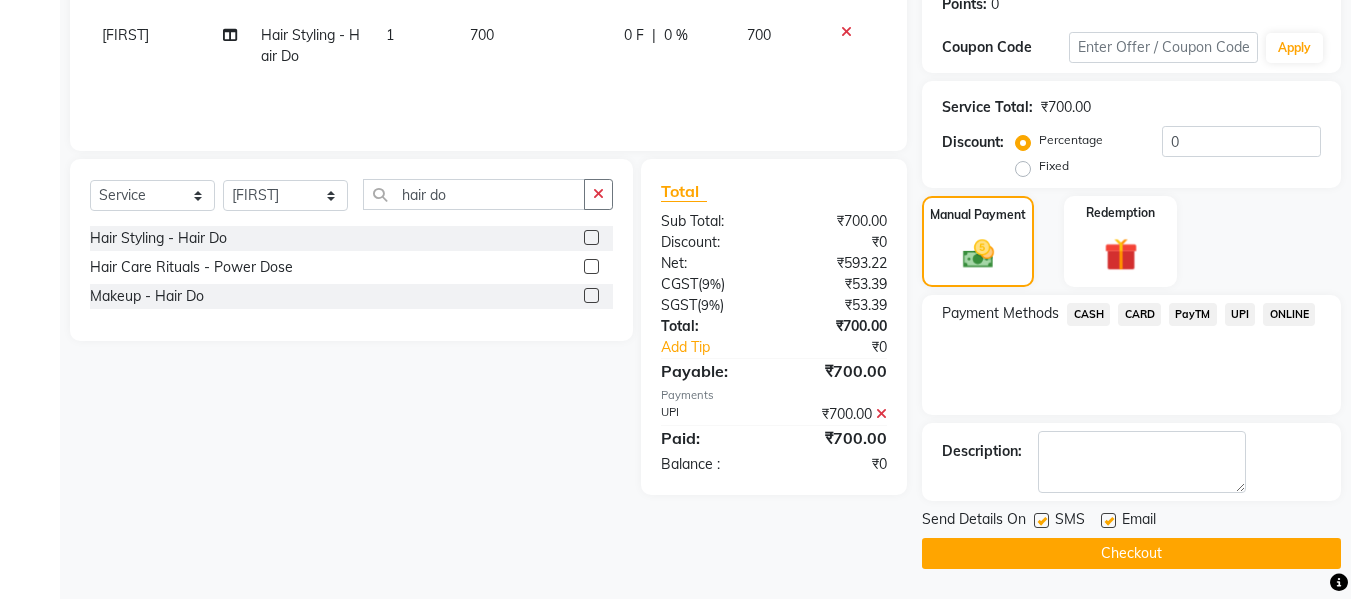 click on "Checkout" 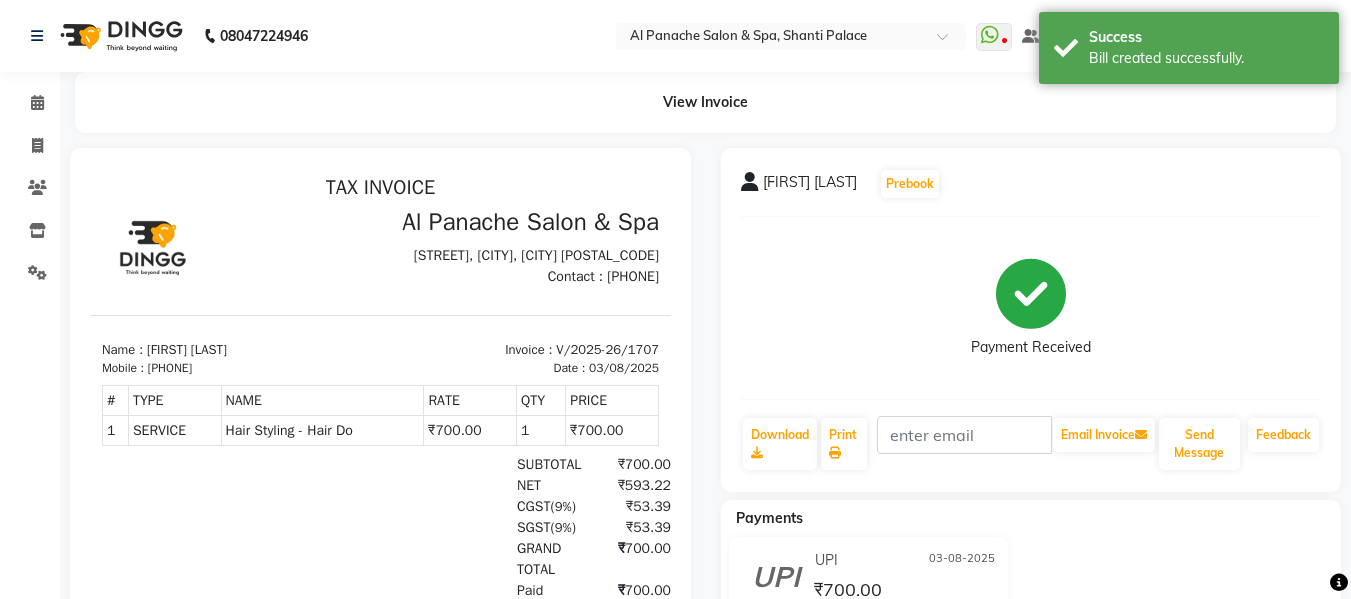 scroll, scrollTop: 0, scrollLeft: 0, axis: both 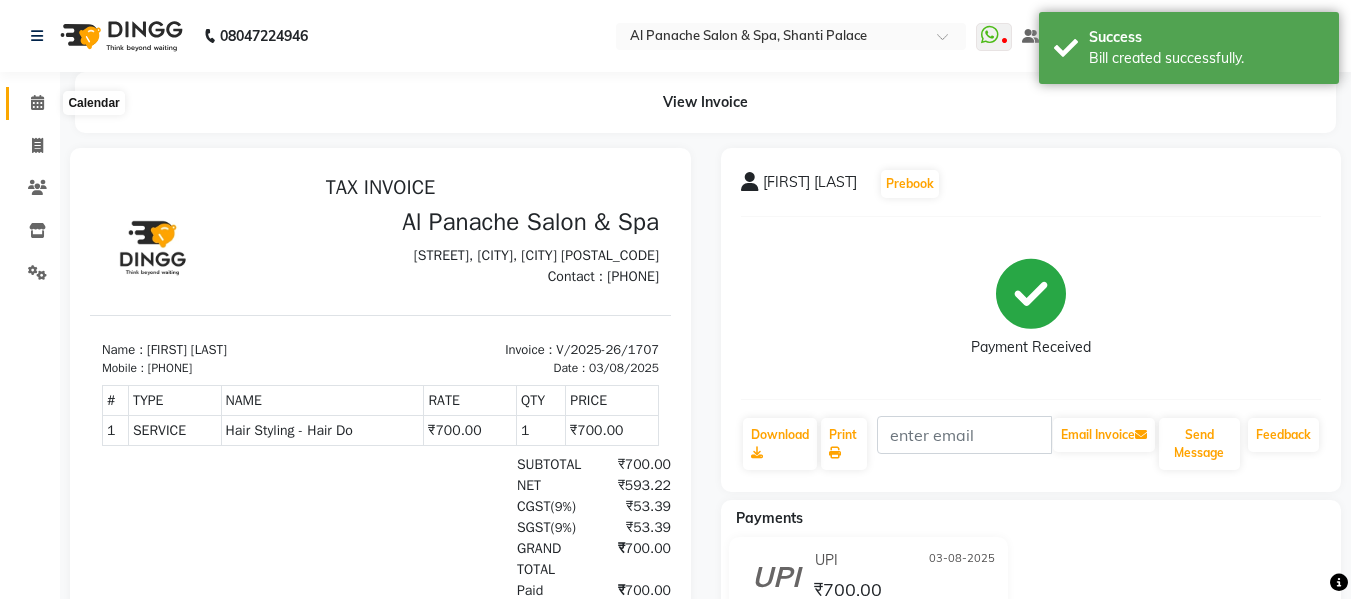 click 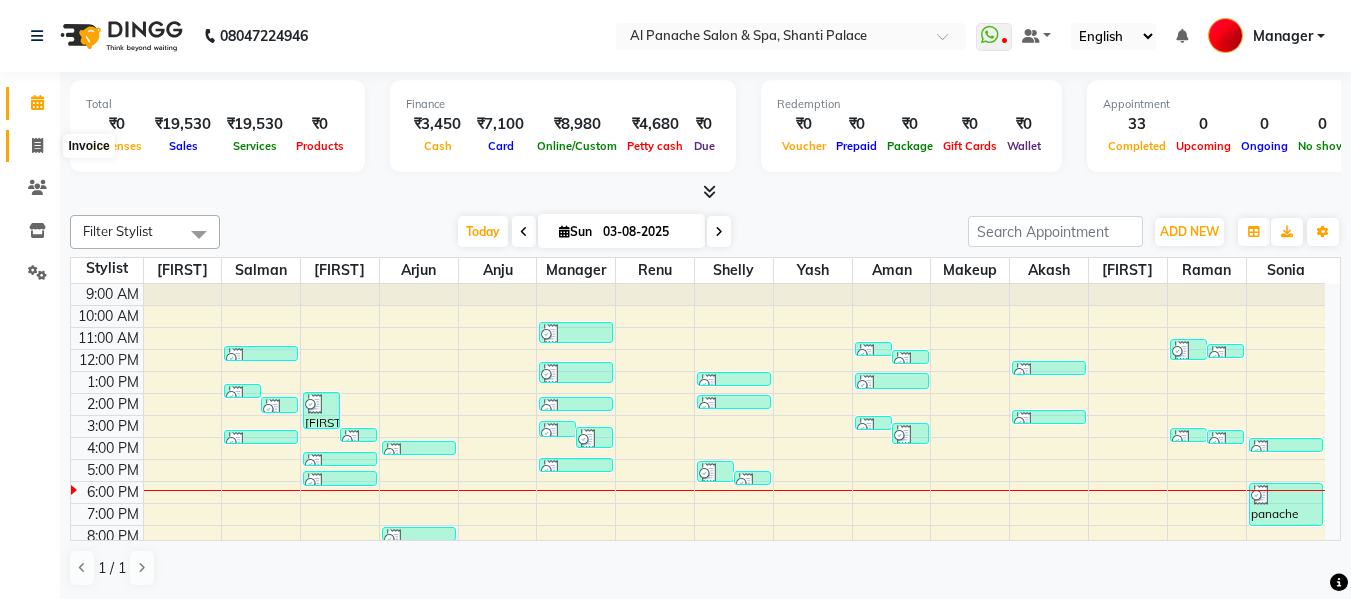 click 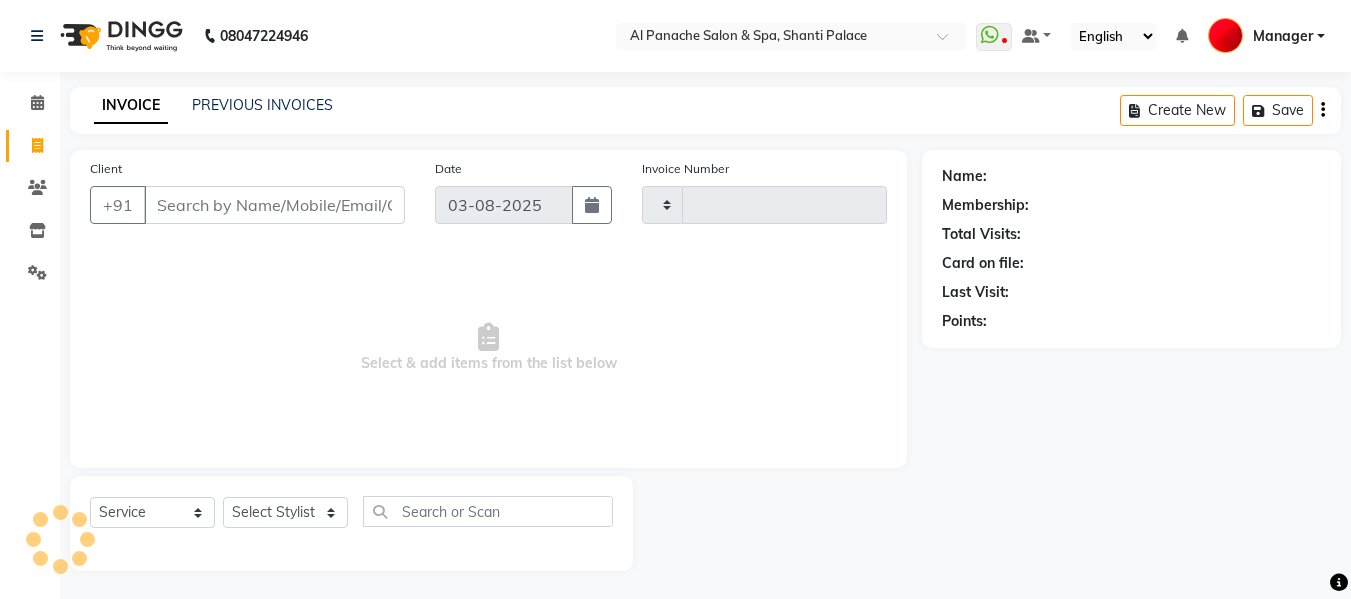 type on "1708" 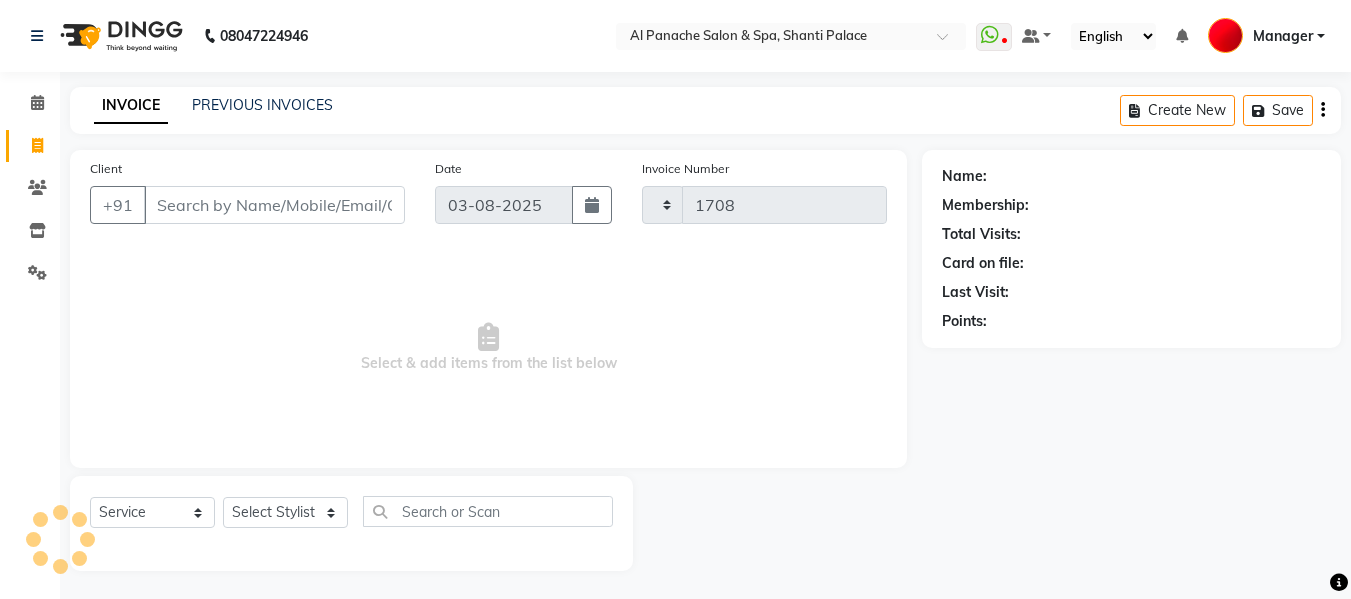 select on "751" 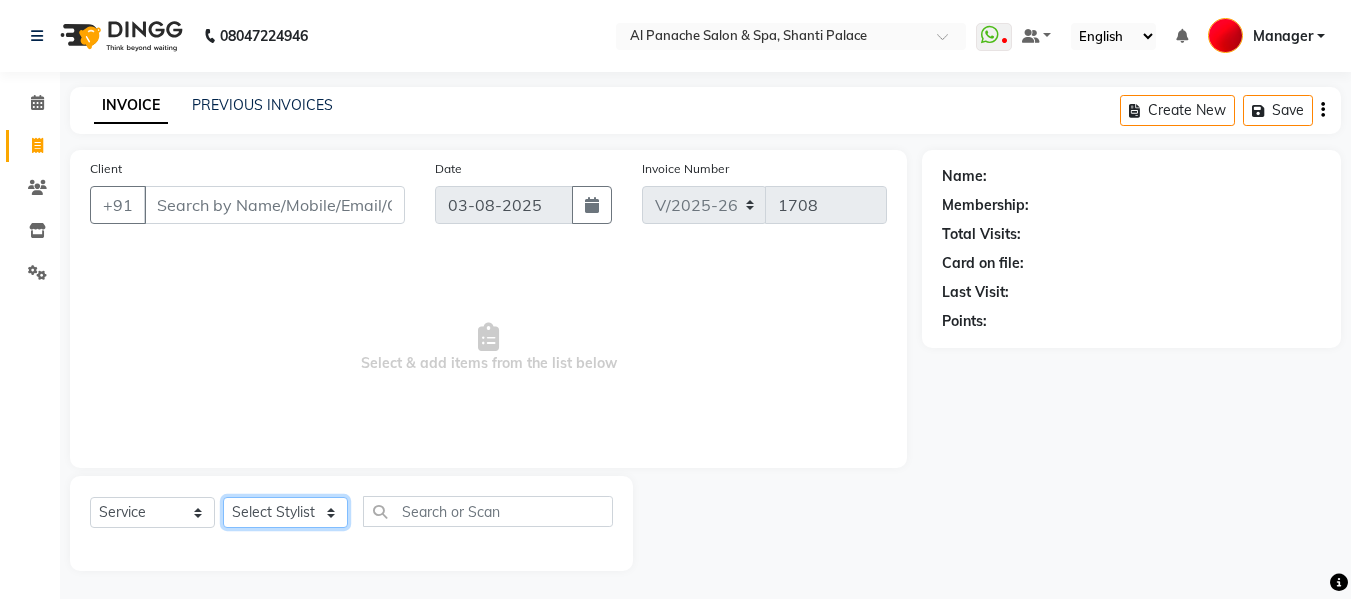 click on "Select Stylist Akash Aman anju Arjun AShu Bhavna Dhadwal Guneek Makeup Manager Raman Renu Salman Shelly shushma Sonia yash" 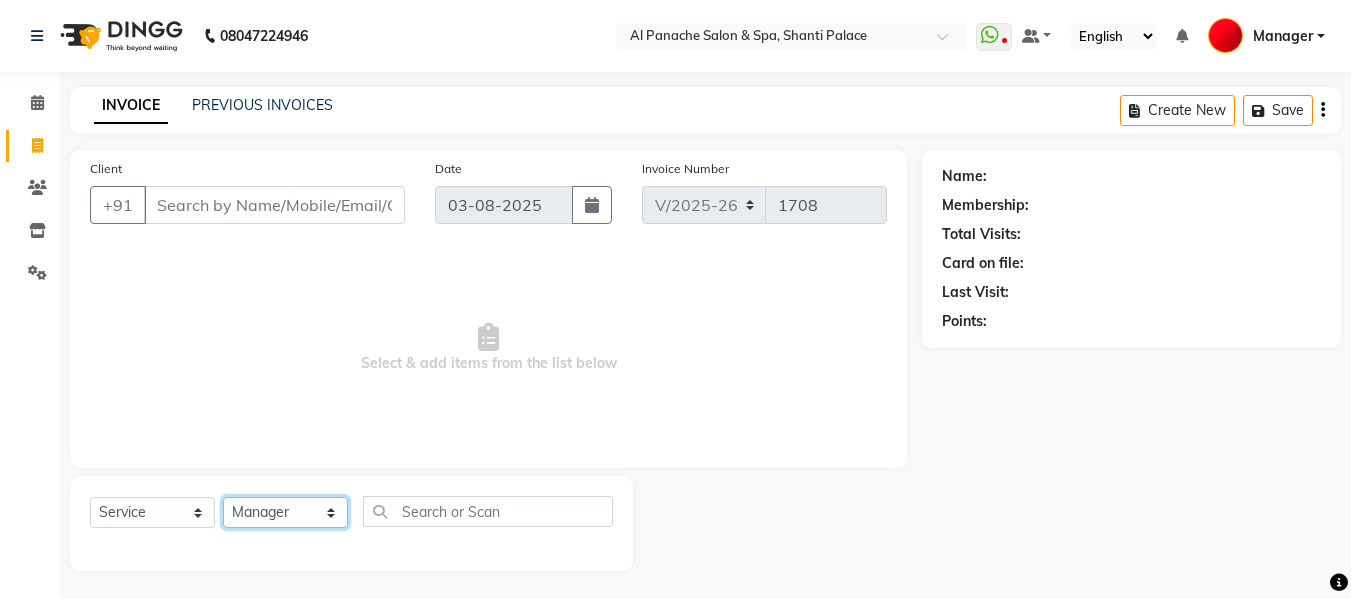 click on "Select Stylist Akash Aman anju Arjun AShu Bhavna Dhadwal Guneek Makeup Manager Raman Renu Salman Shelly shushma Sonia yash" 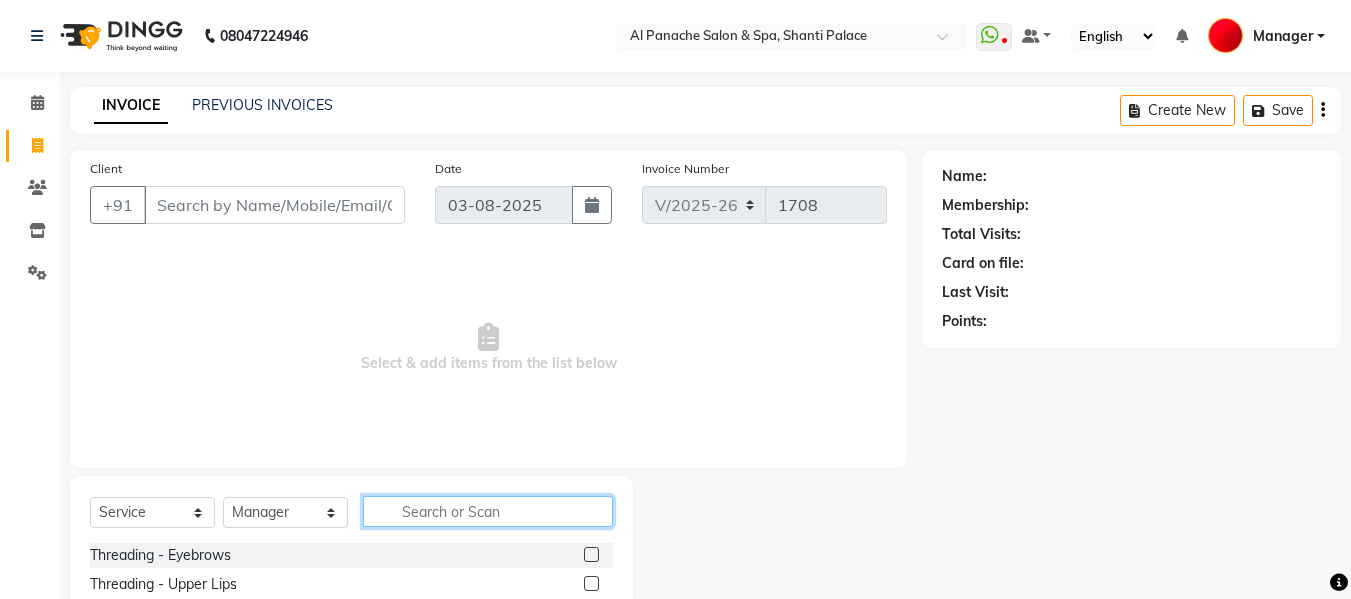 click 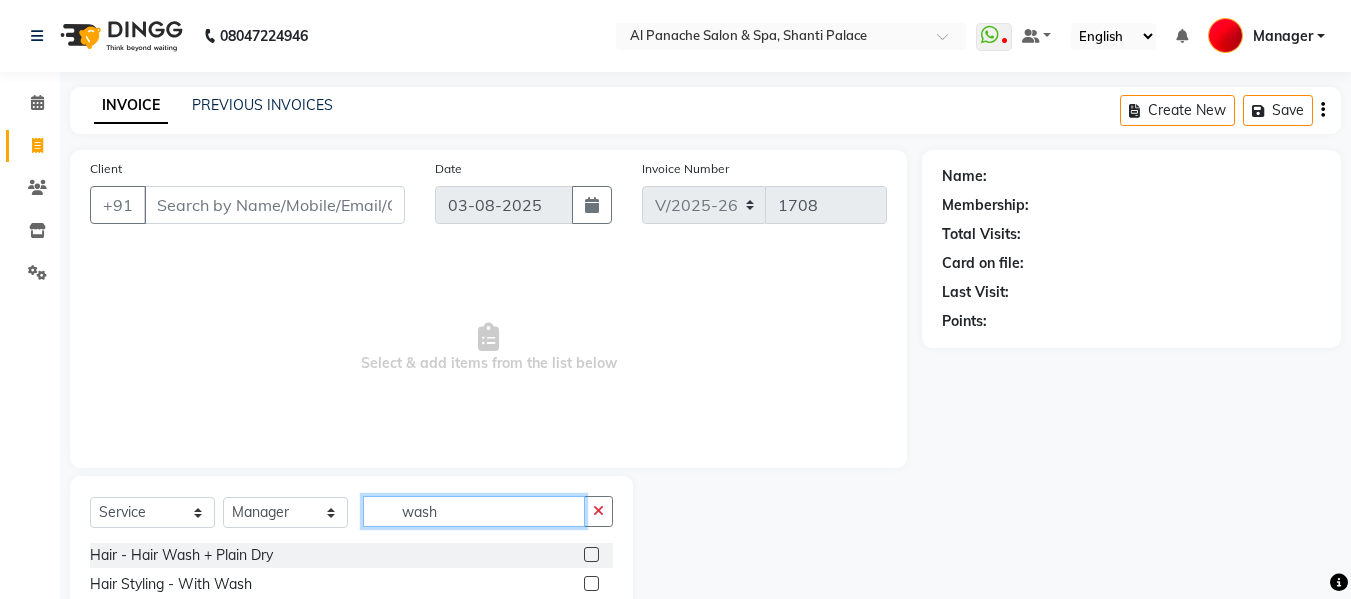 type on "wash" 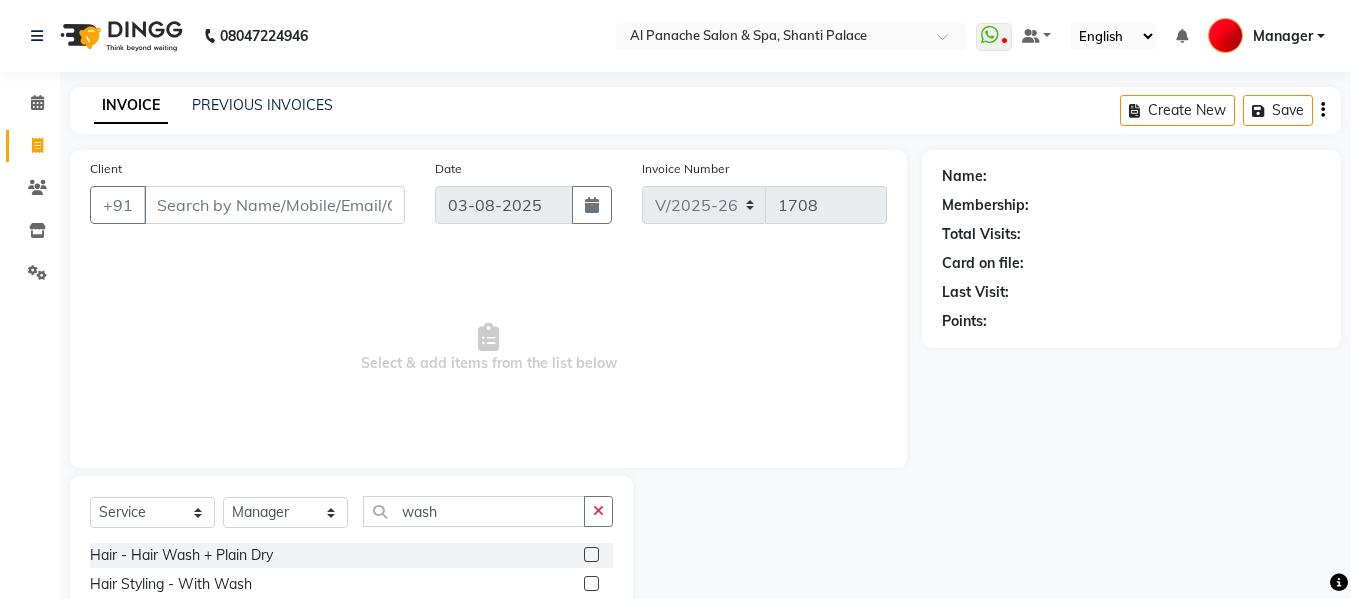 click 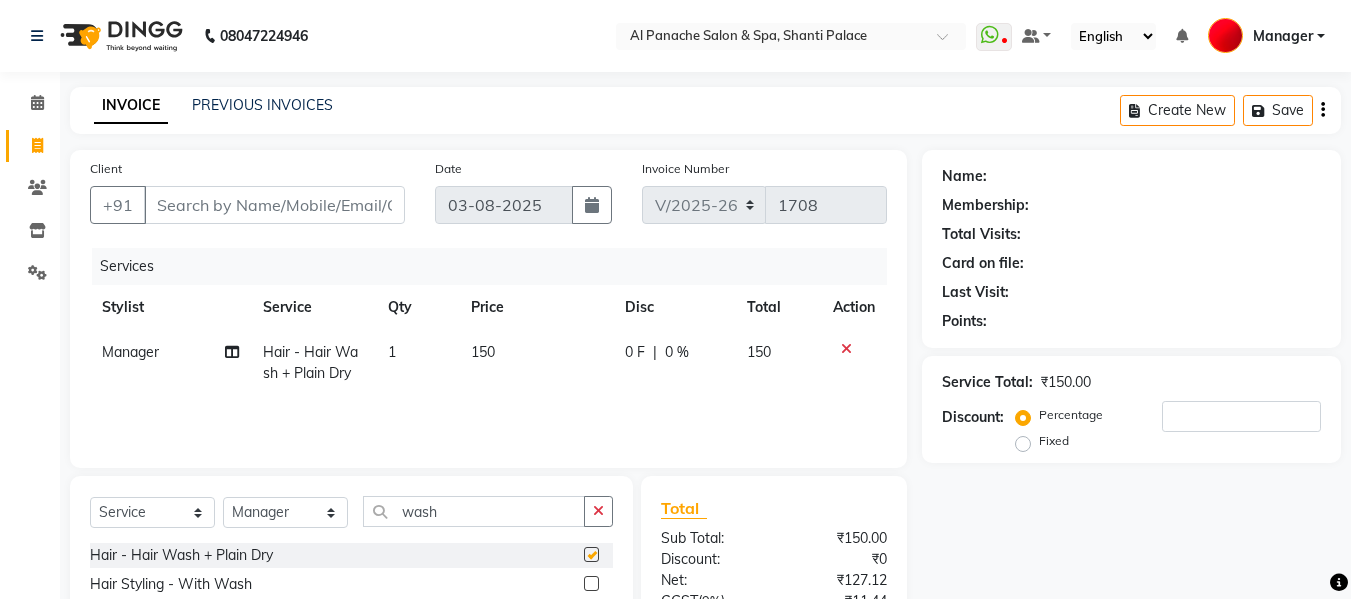 checkbox on "false" 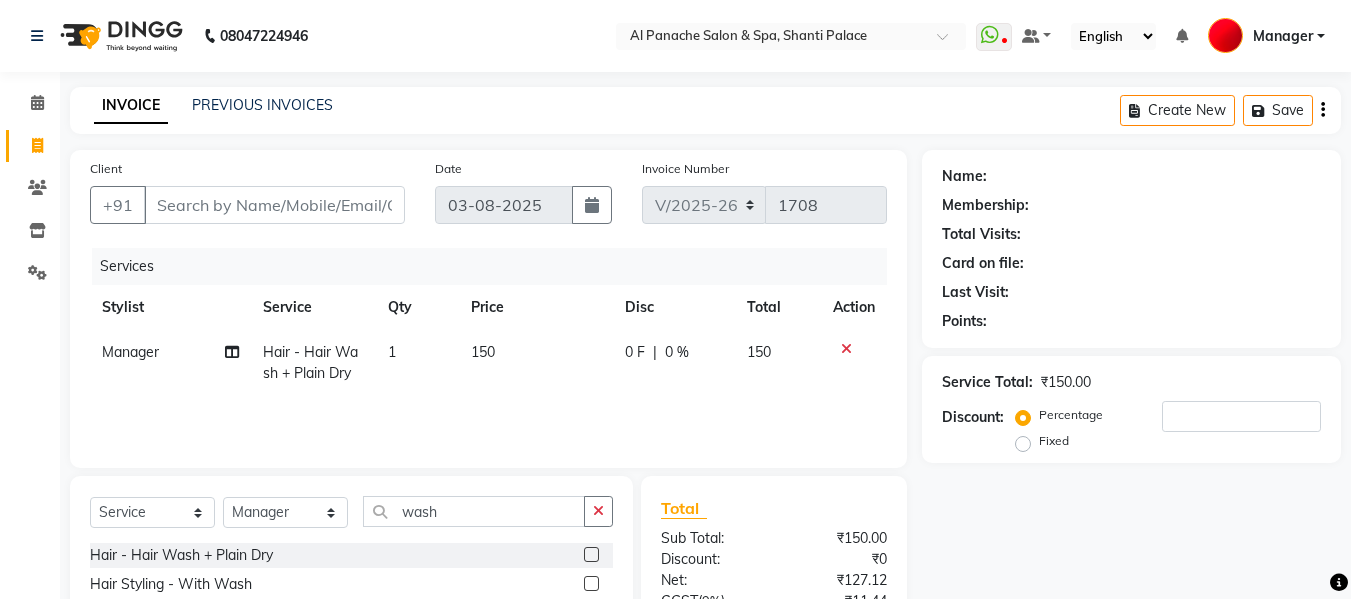 click on "150" 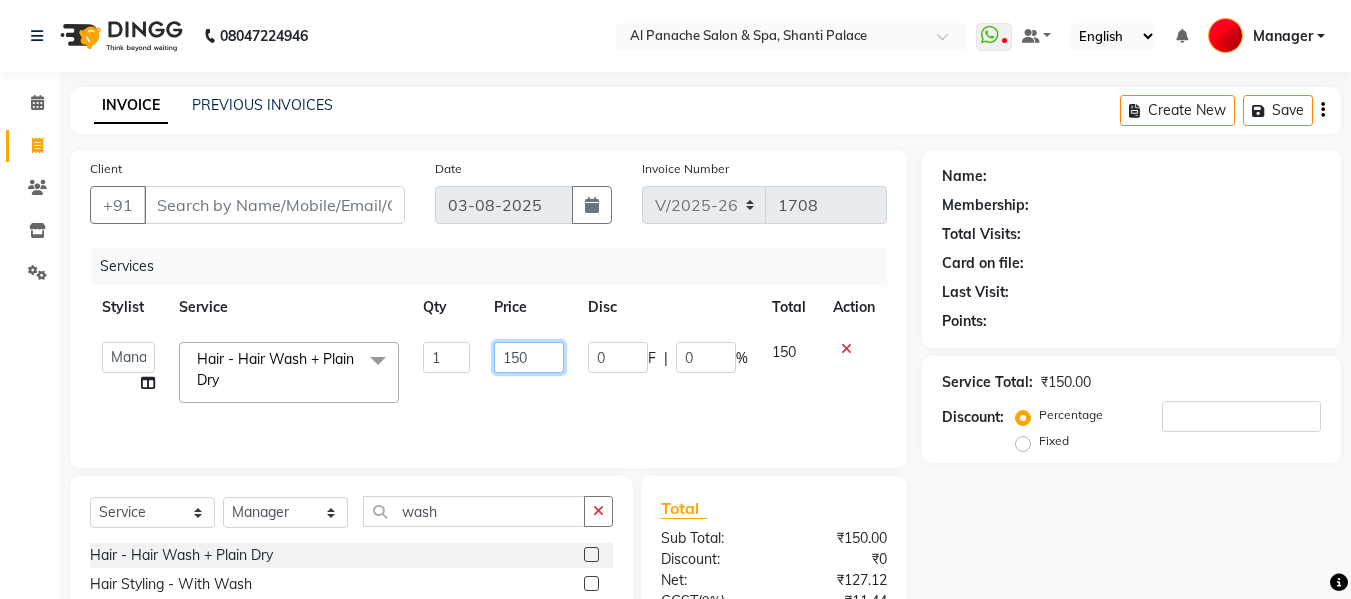 click on "150" 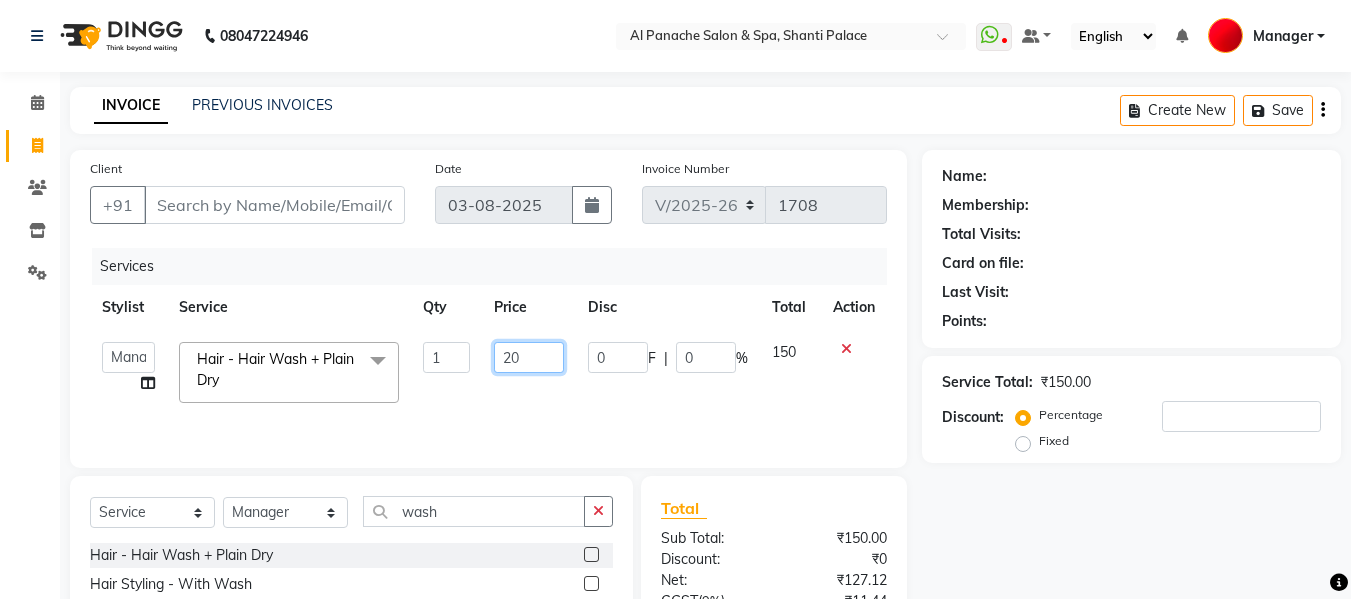 type on "200" 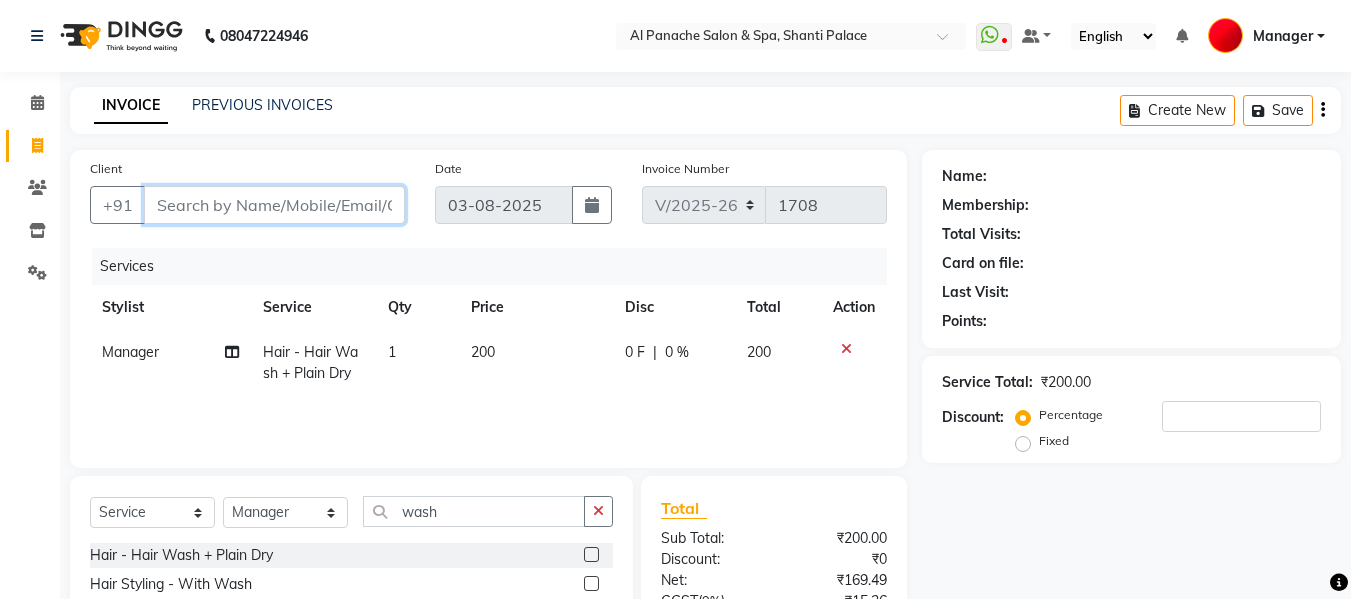 click on "Client" at bounding box center (274, 205) 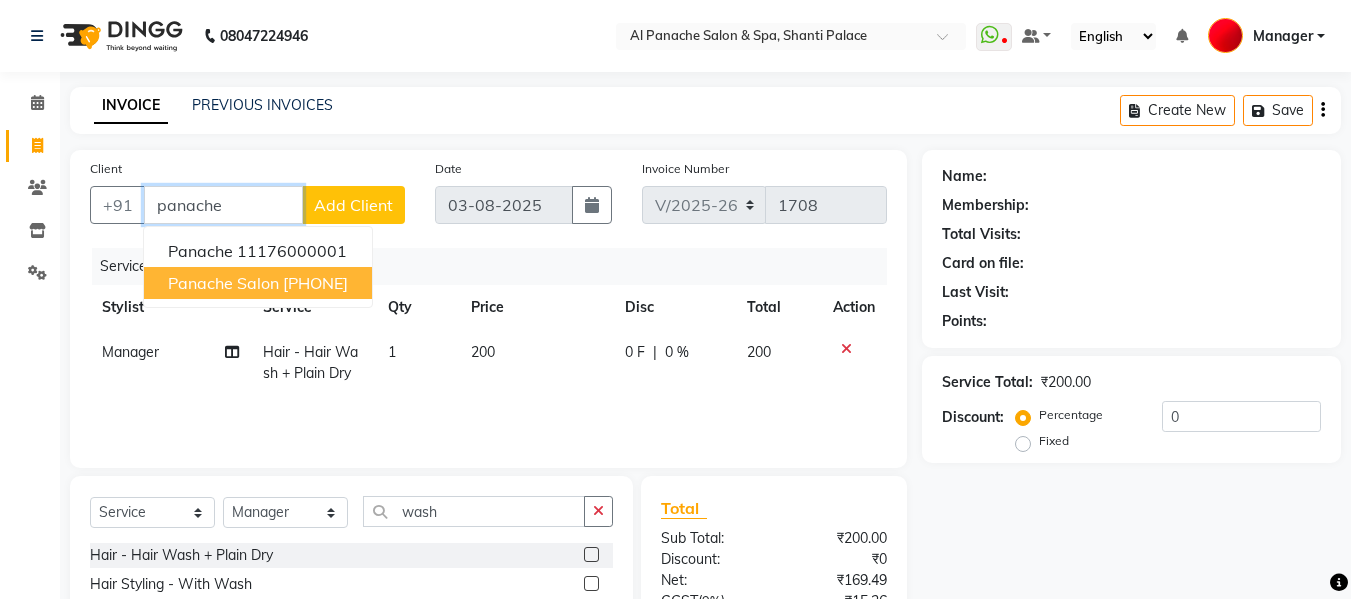 click on "panache salon" at bounding box center [223, 283] 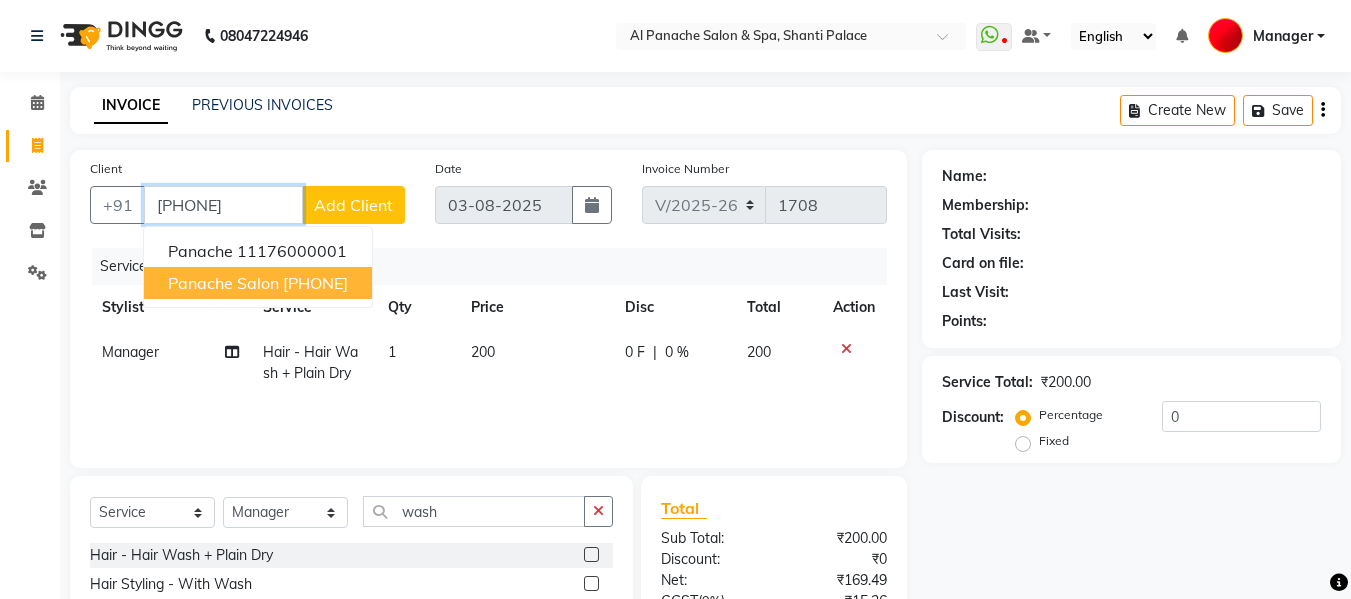 type on "[PHONE]" 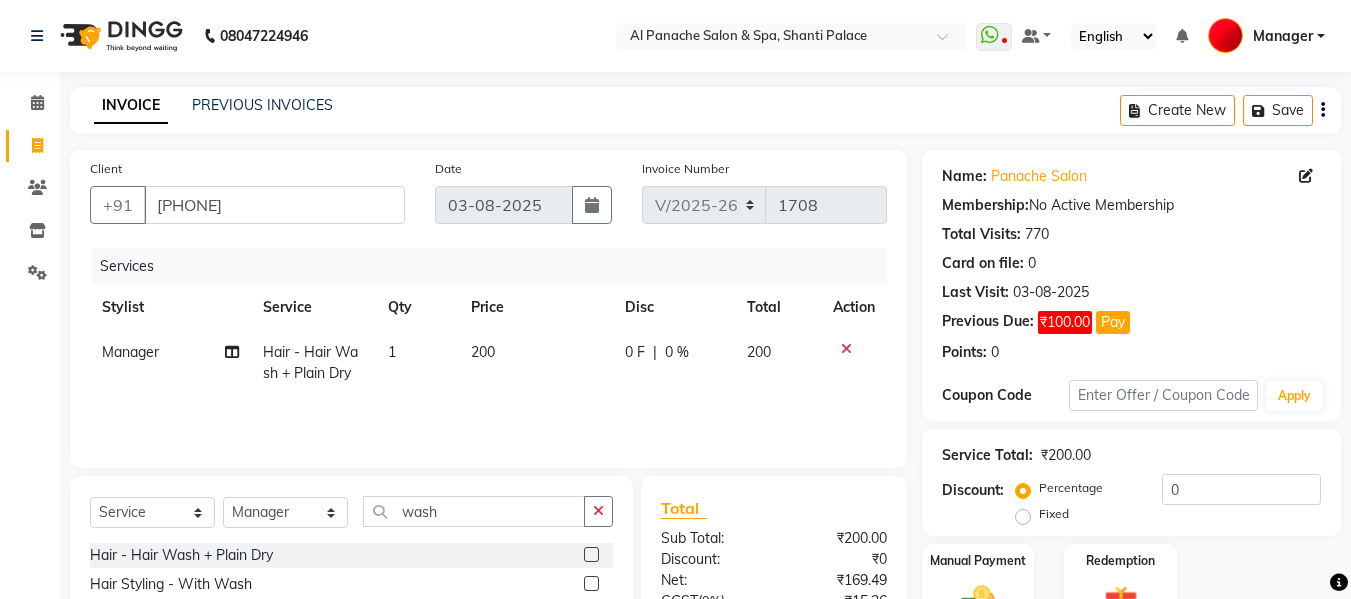 scroll, scrollTop: 201, scrollLeft: 0, axis: vertical 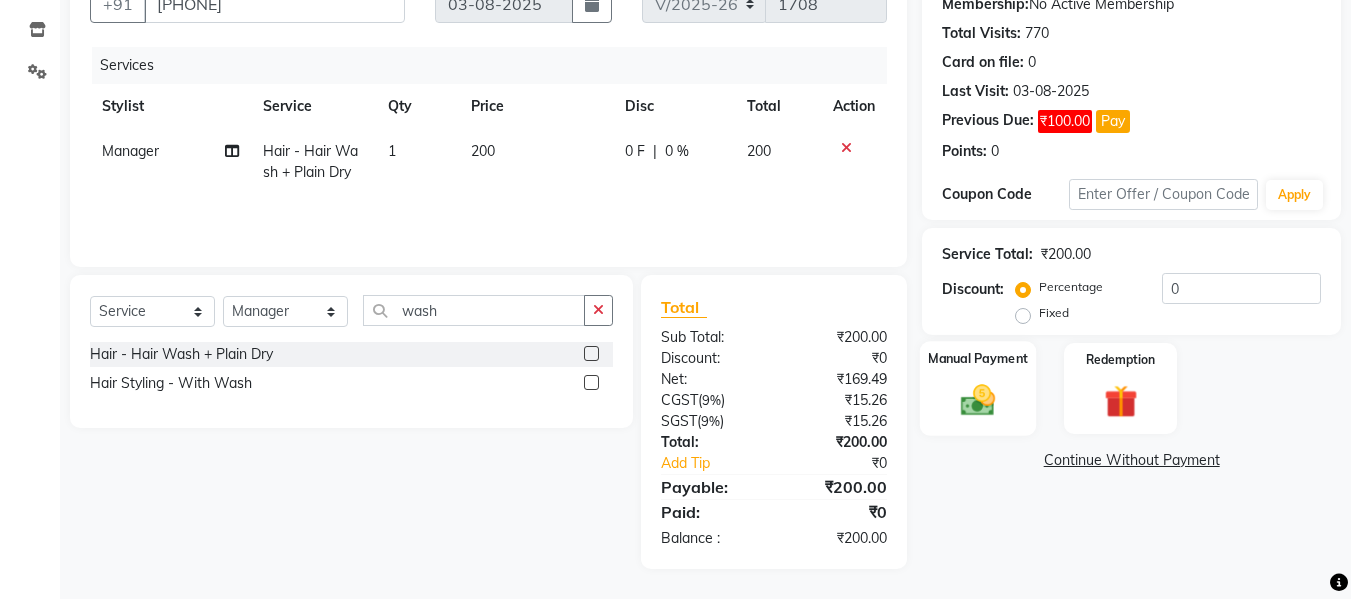 click 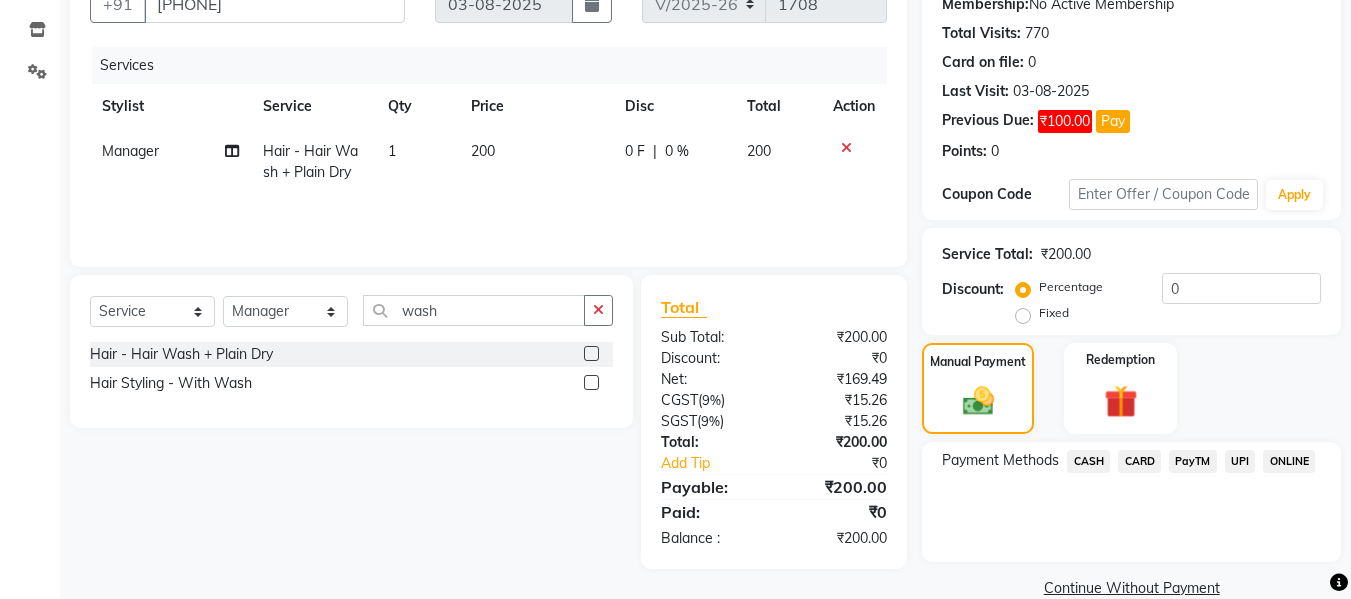 click on "UPI" 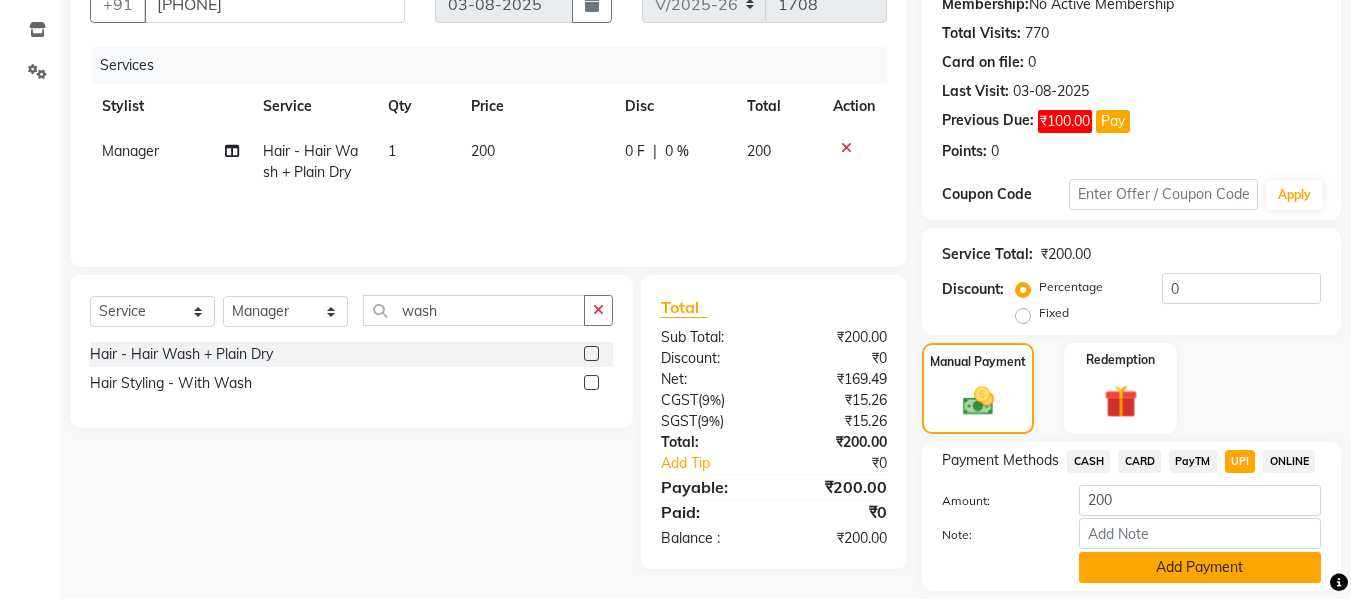 click on "Add Payment" 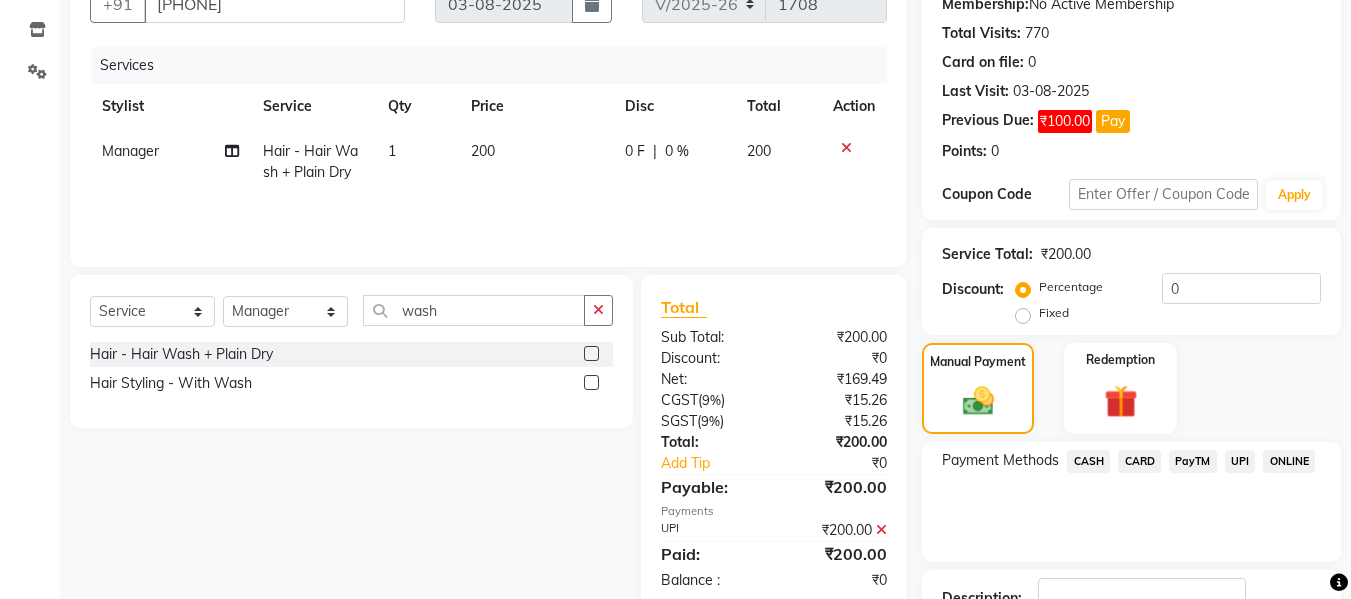 scroll, scrollTop: 348, scrollLeft: 0, axis: vertical 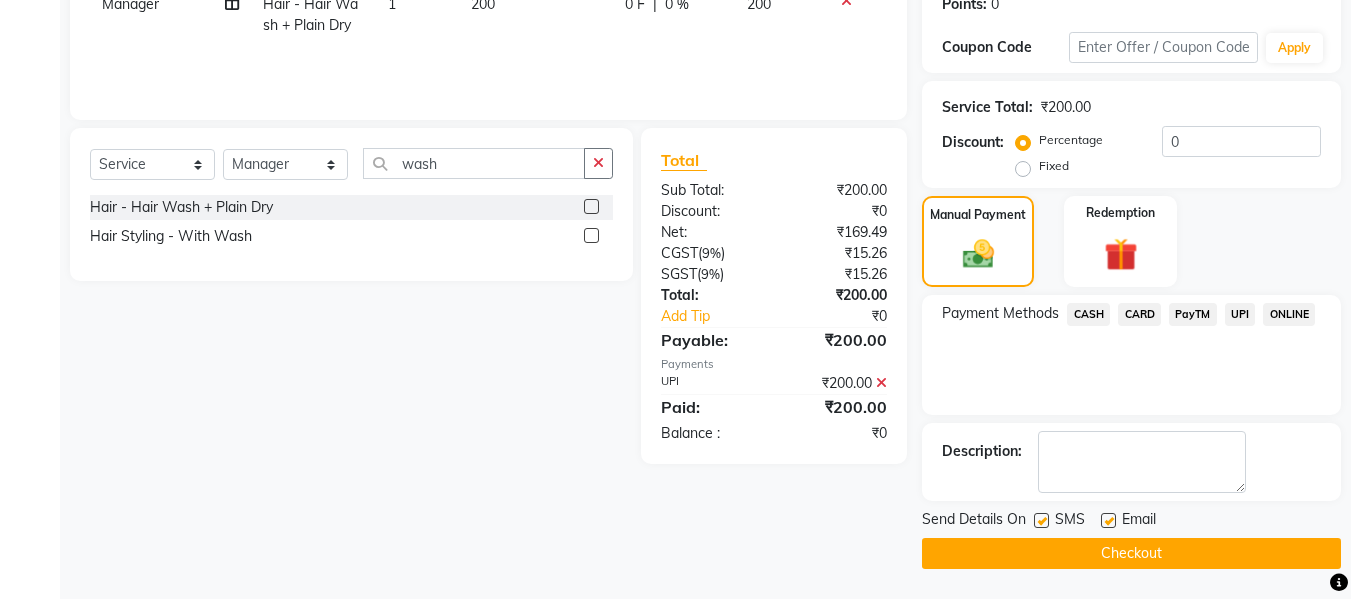 click on "Checkout" 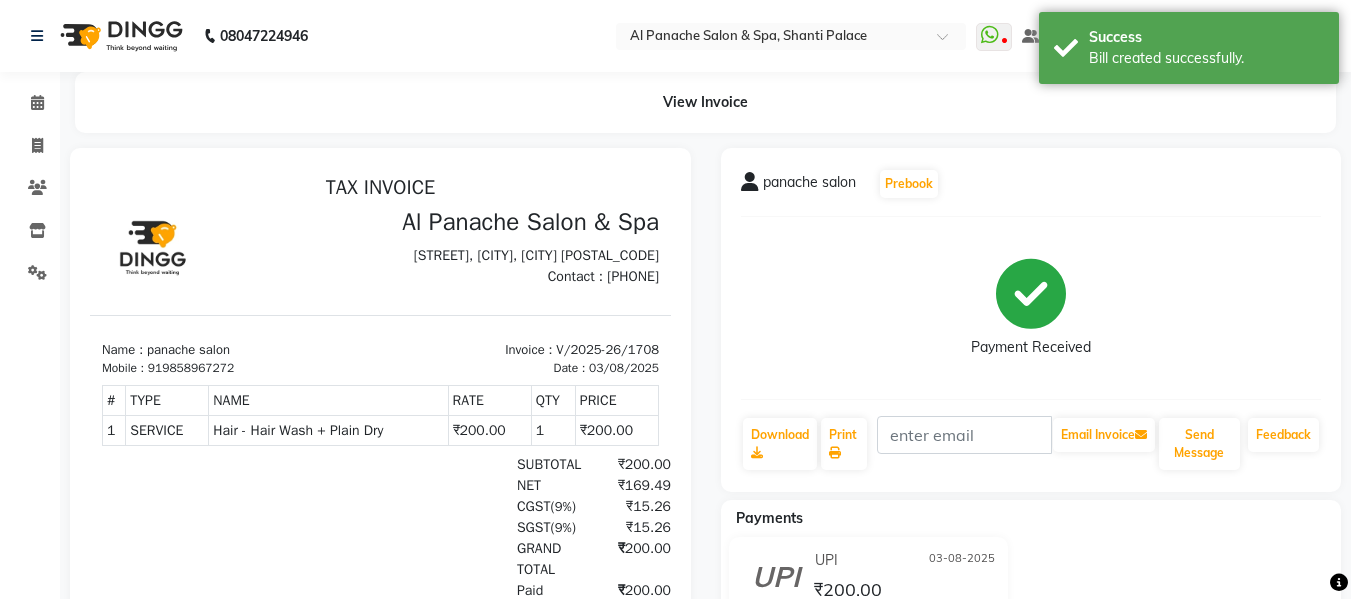 scroll, scrollTop: 0, scrollLeft: 0, axis: both 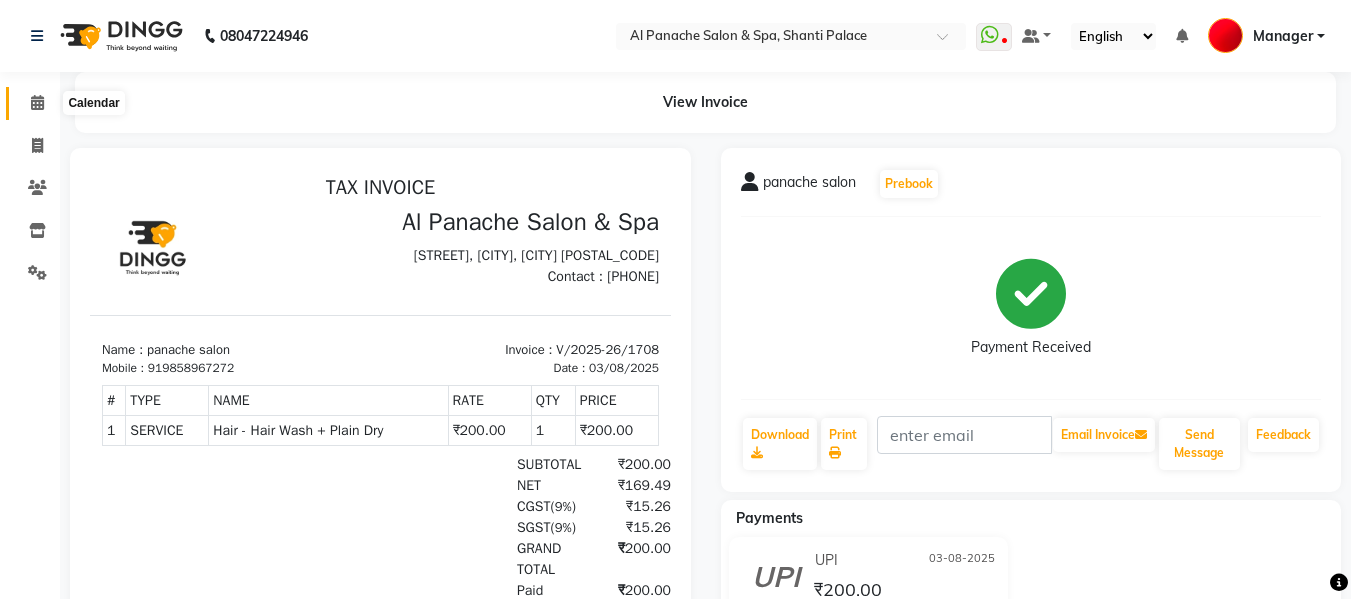 click 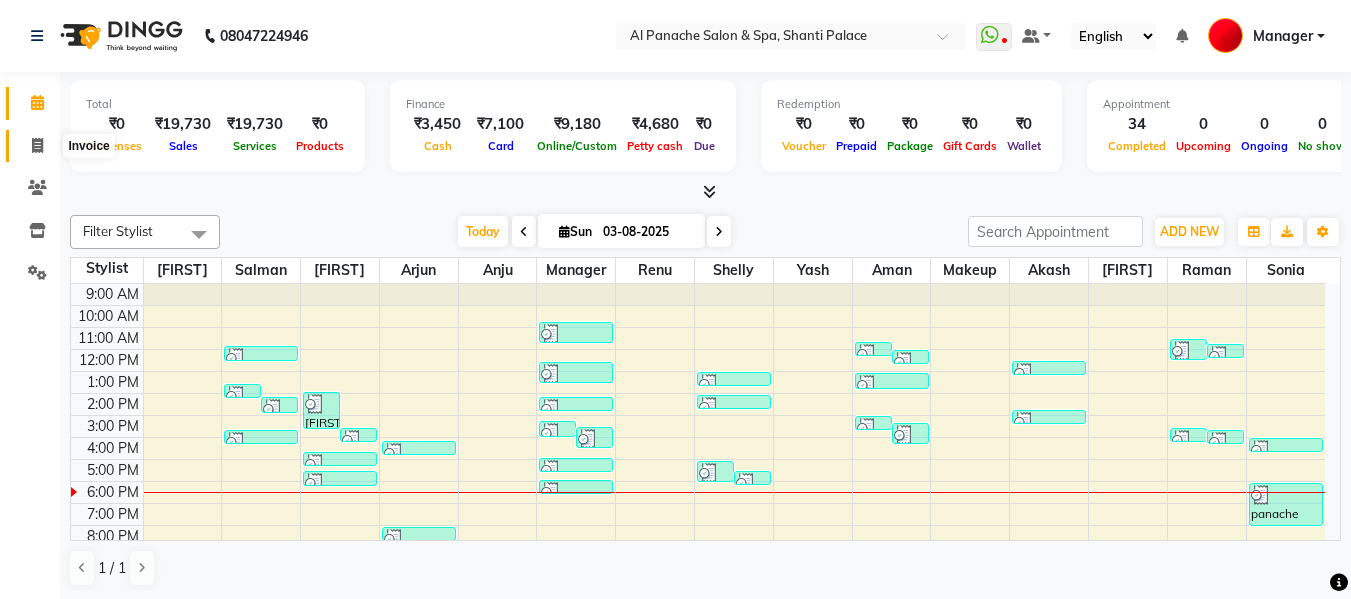 click 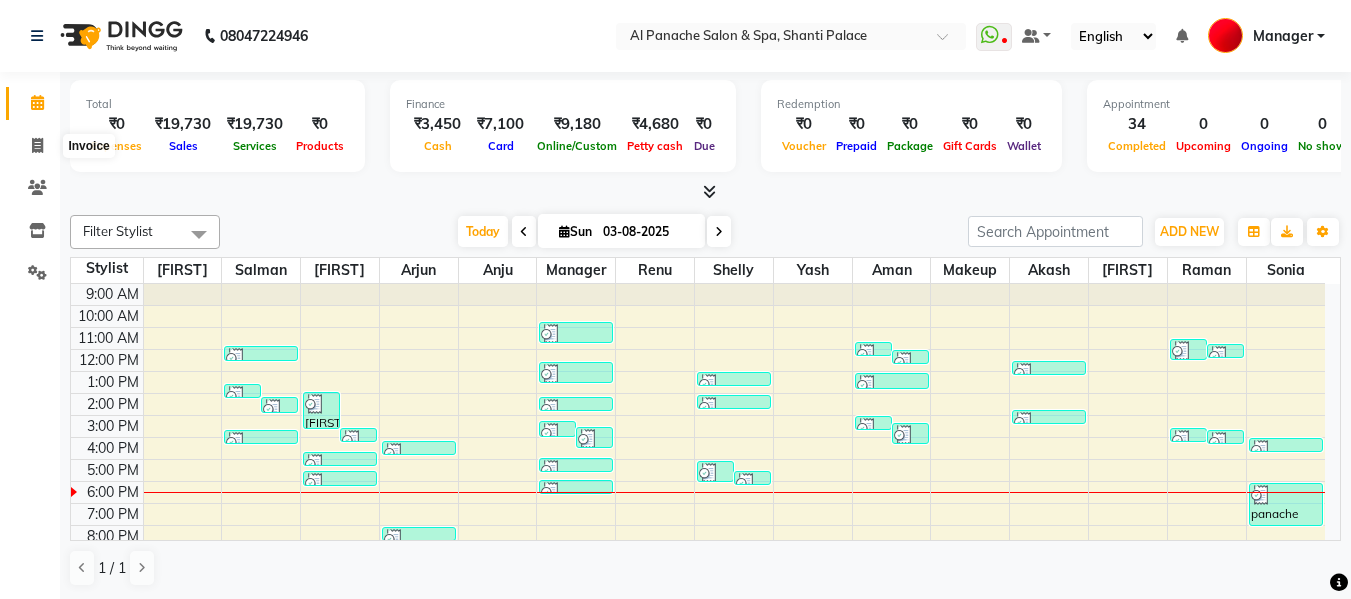 select on "751" 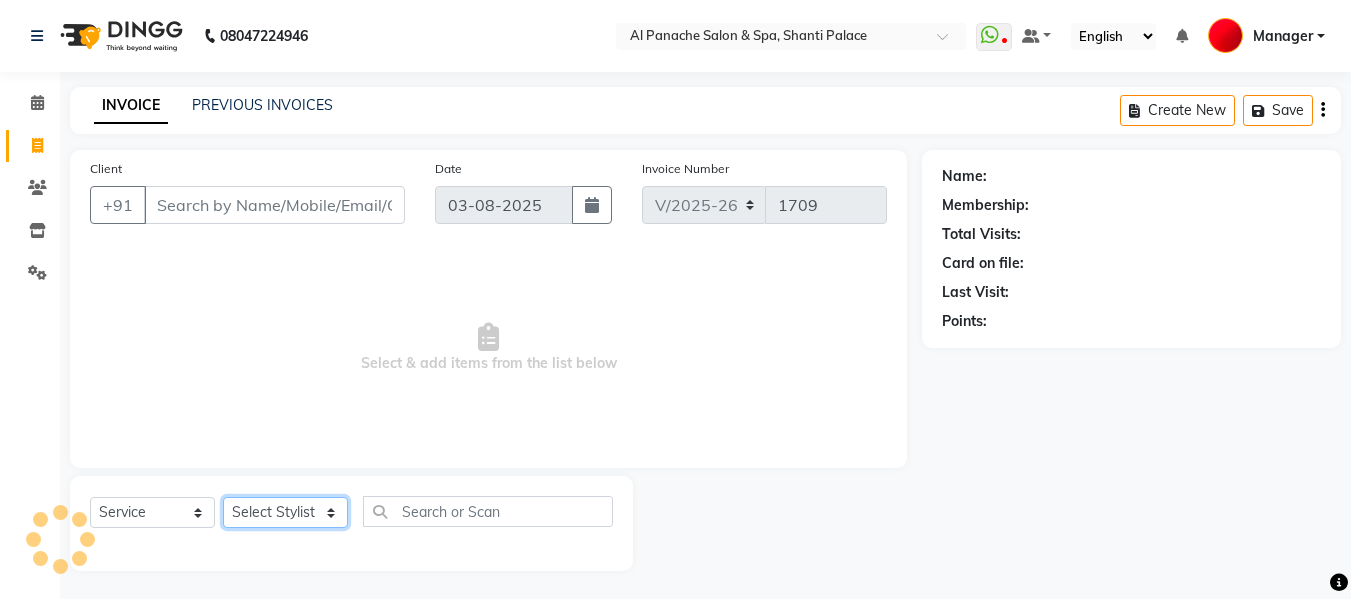 click on "Select Stylist Akash Aman anju Arjun AShu Bhavna Dhadwal Guneek Makeup Manager Raman Renu Salman Shelly shushma Sonia yash" 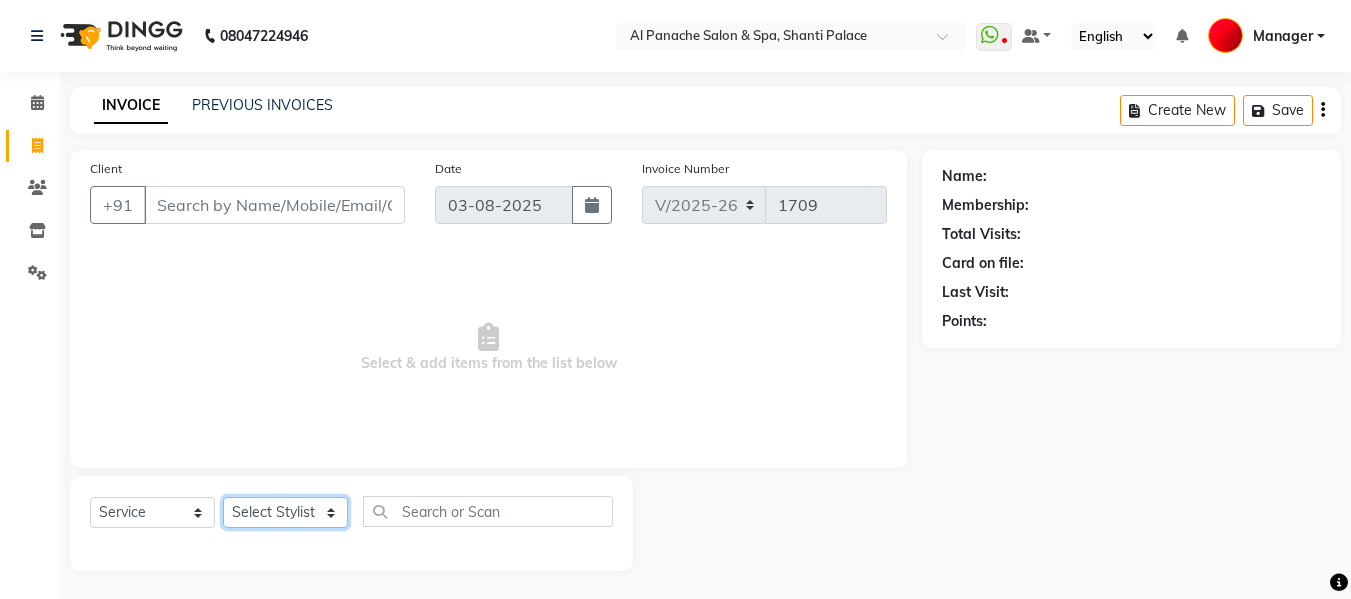select on "63849" 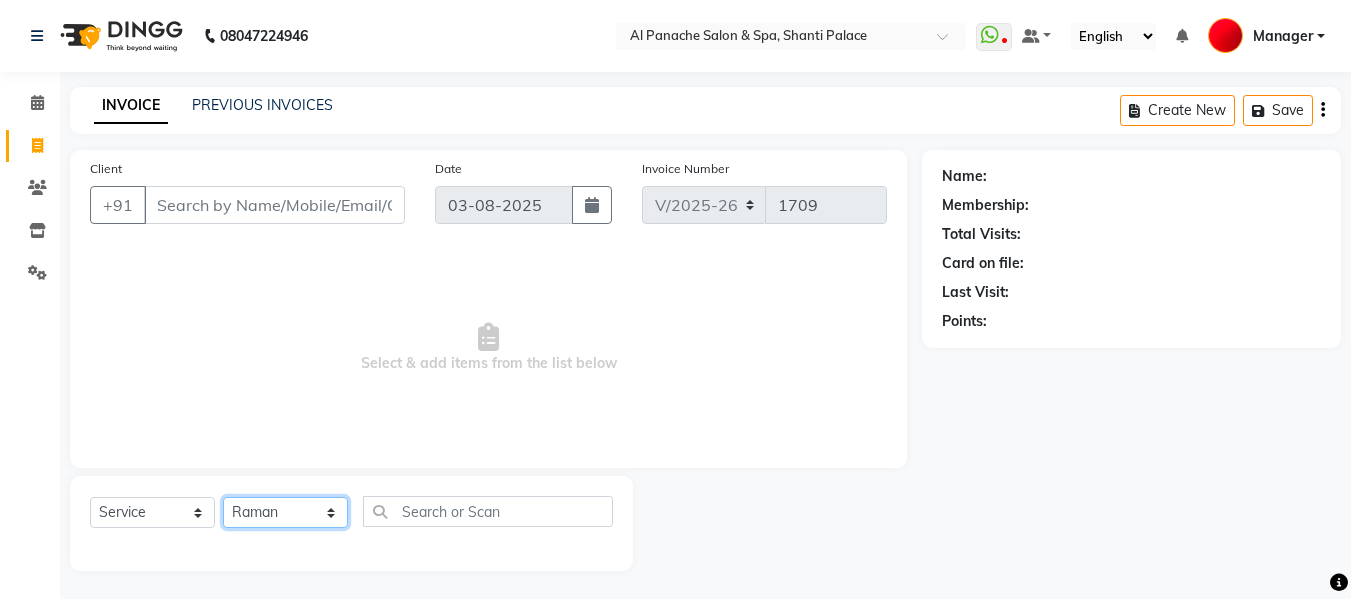 click on "Select Stylist Akash Aman anju Arjun AShu Bhavna Dhadwal Guneek Makeup Manager Raman Renu Salman Shelly shushma Sonia yash" 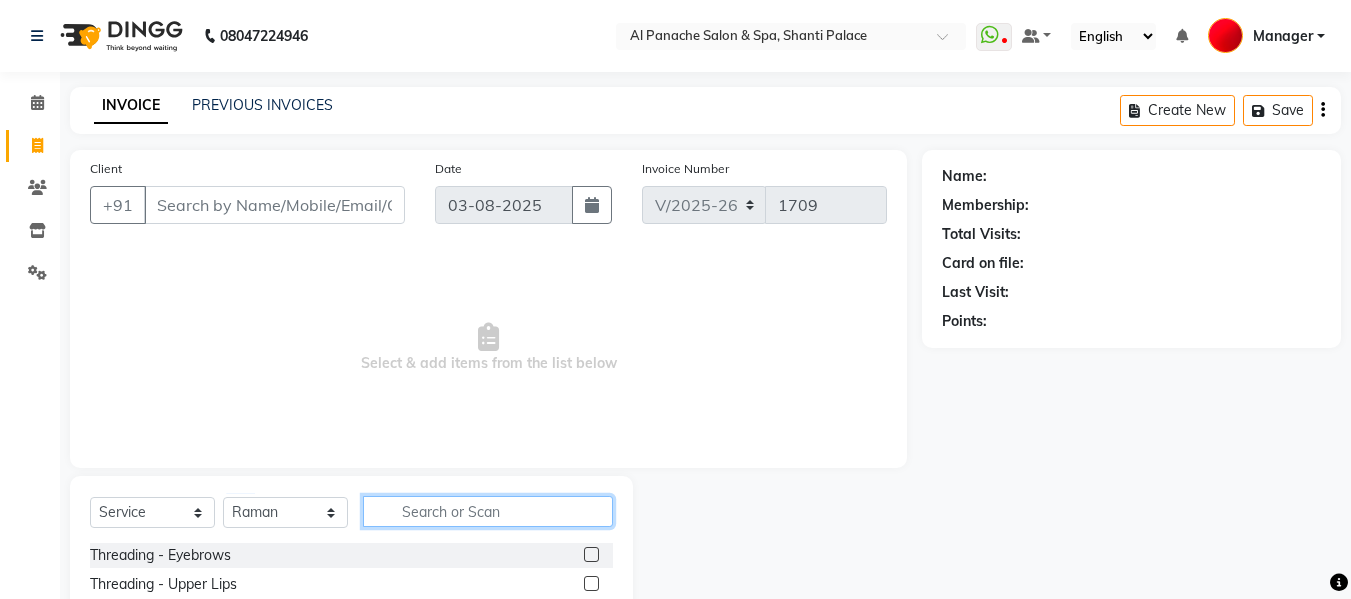 click 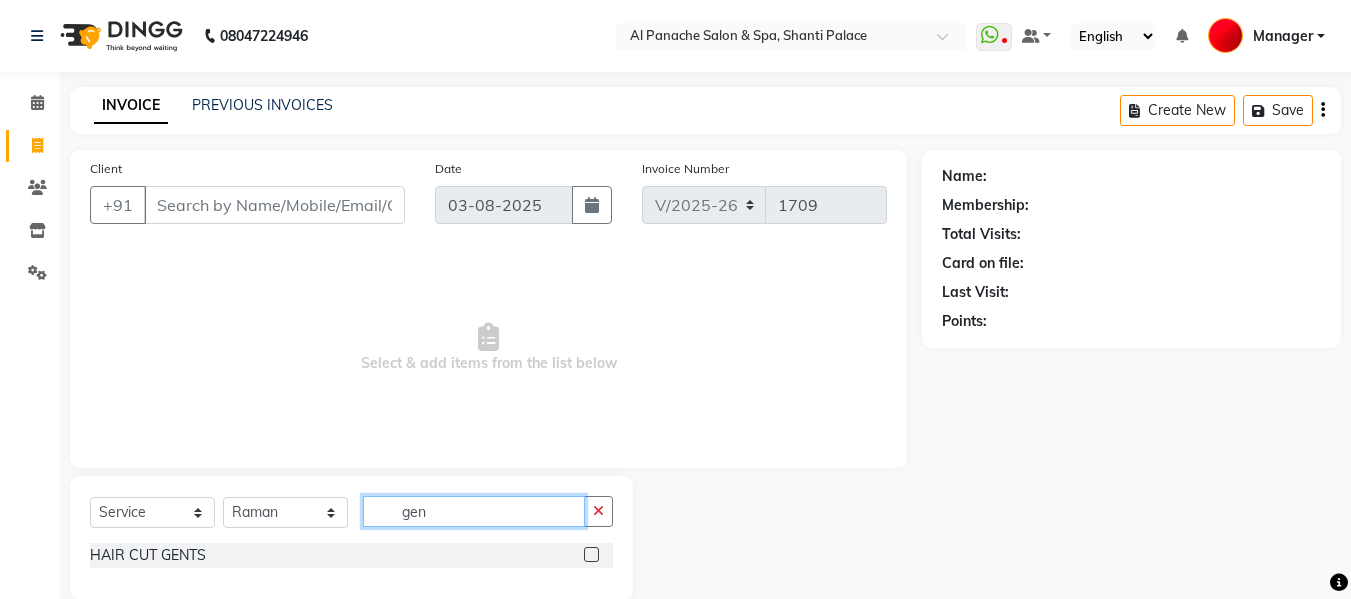 type on "gen" 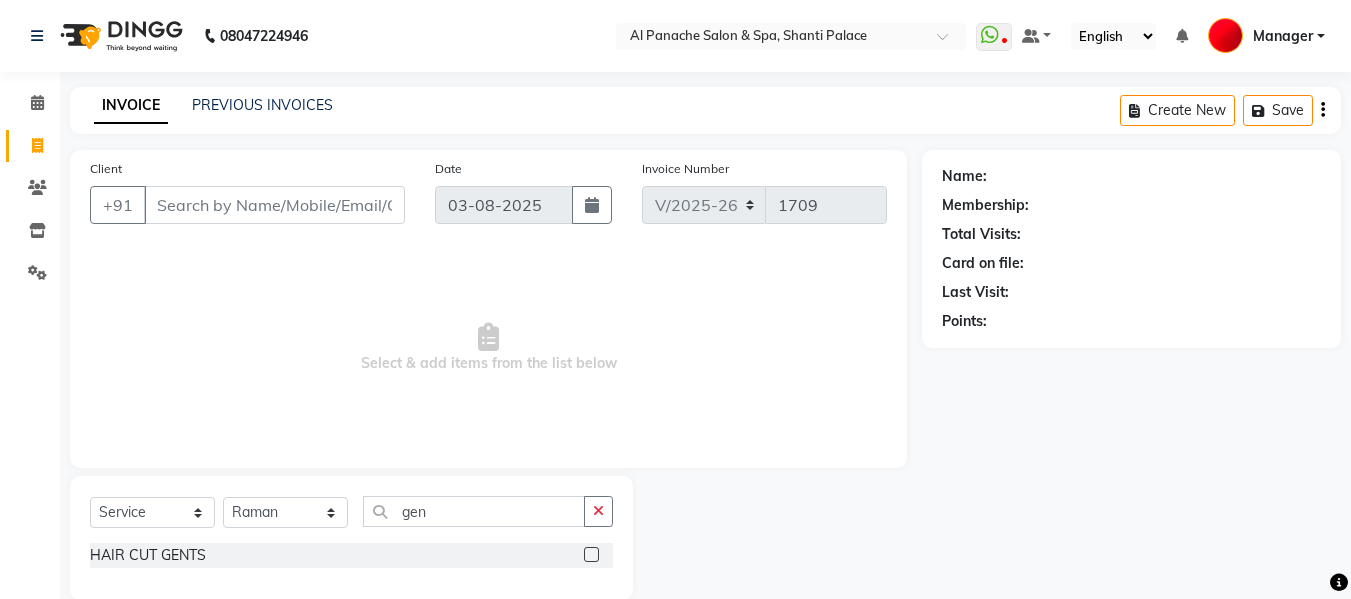 click 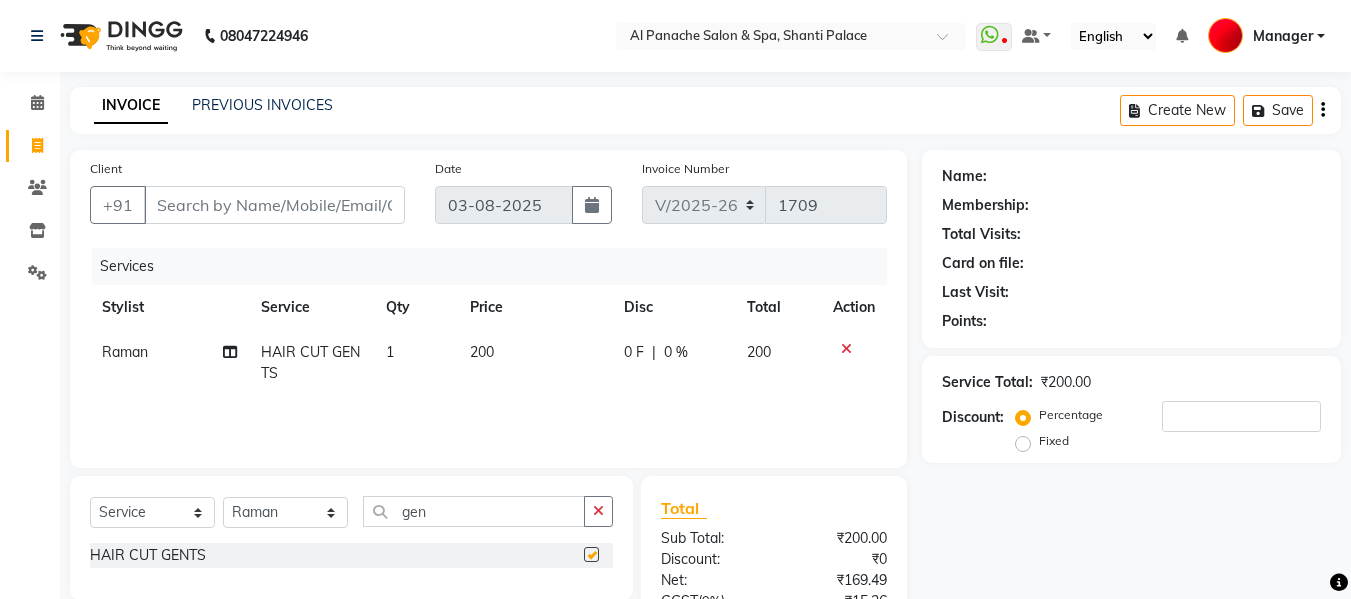 checkbox on "false" 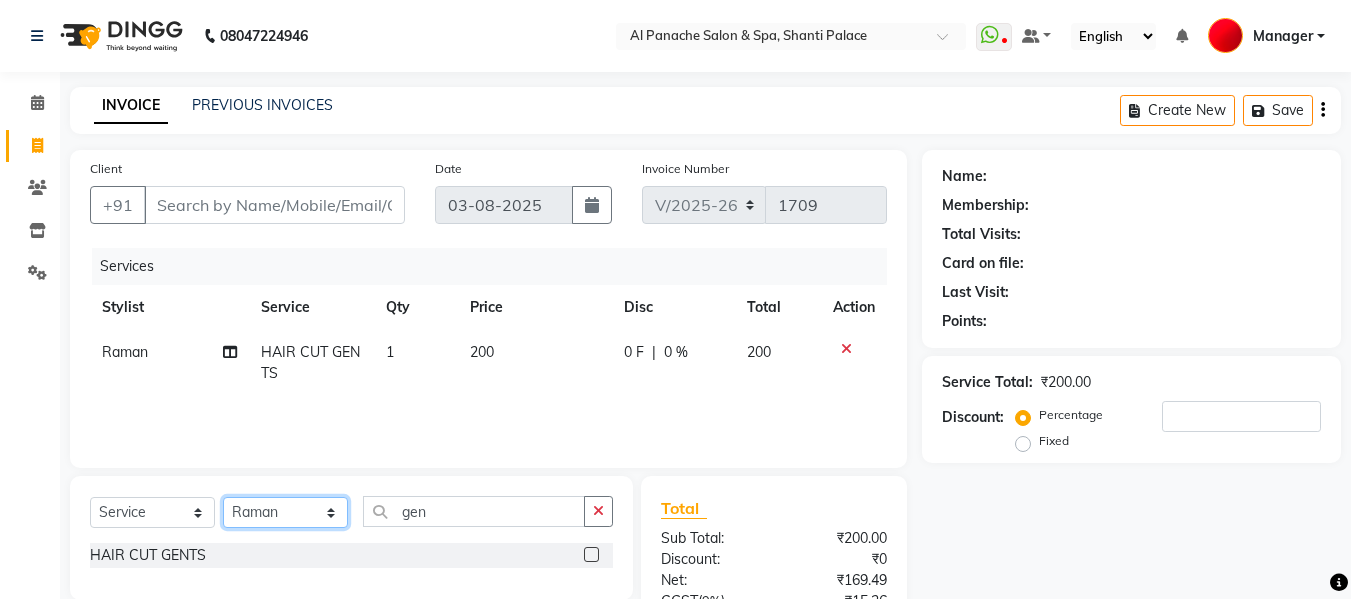 click on "Select Stylist Akash Aman anju Arjun AShu Bhavna Dhadwal Guneek Makeup Manager Raman Renu Salman Shelly shushma Sonia yash" 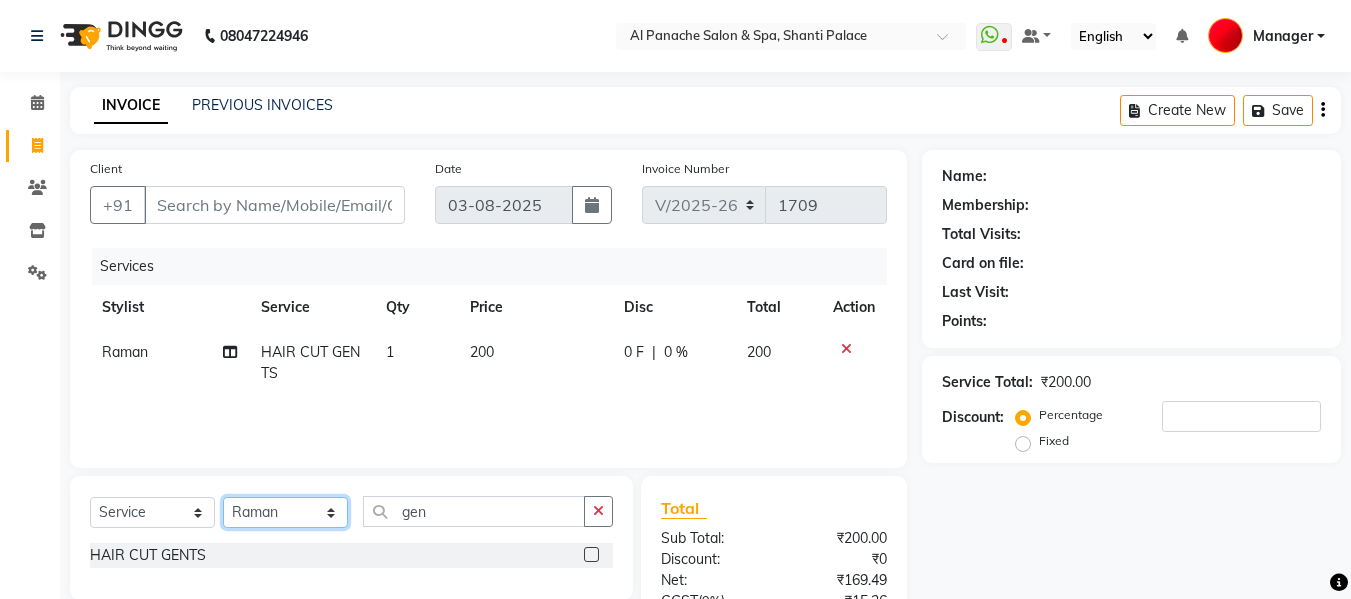select on "12067" 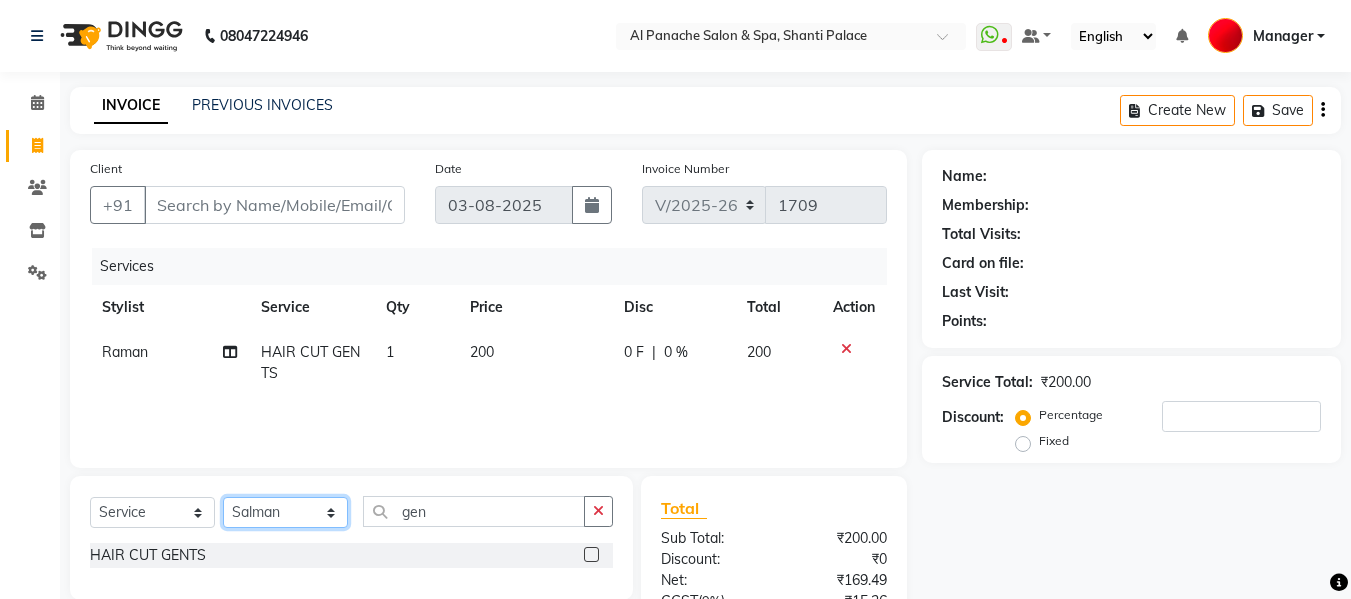 click on "Select Stylist Akash Aman anju Arjun AShu Bhavna Dhadwal Guneek Makeup Manager Raman Renu Salman Shelly shushma Sonia yash" 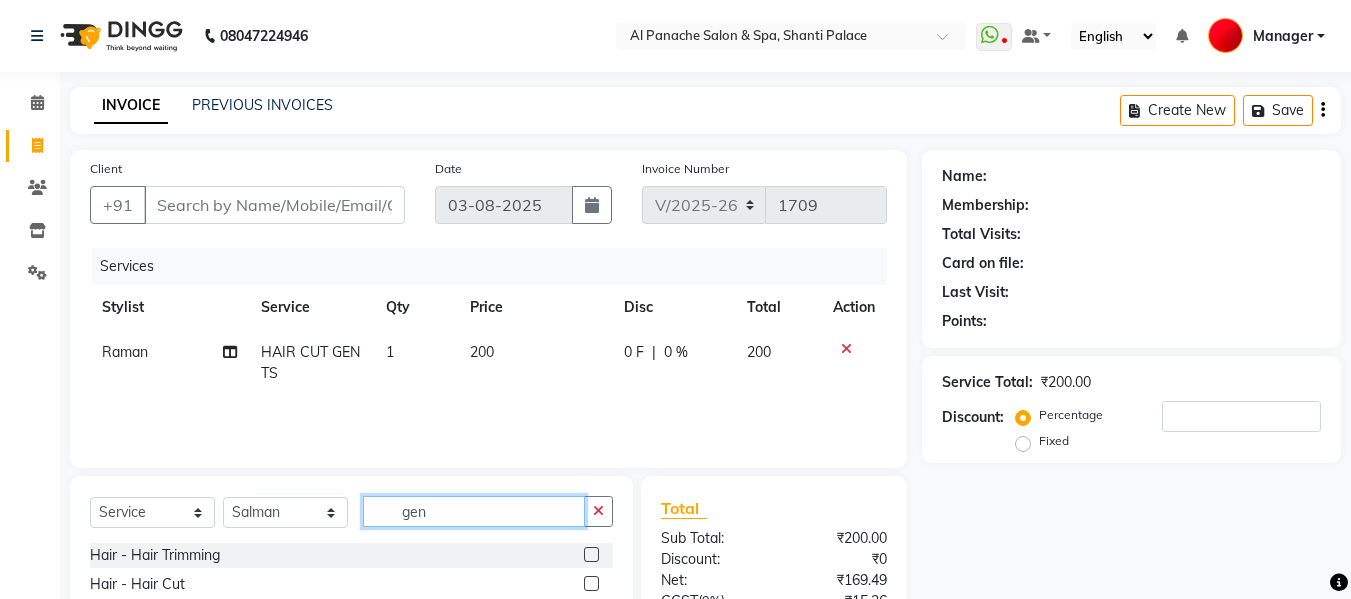 click on "gen" 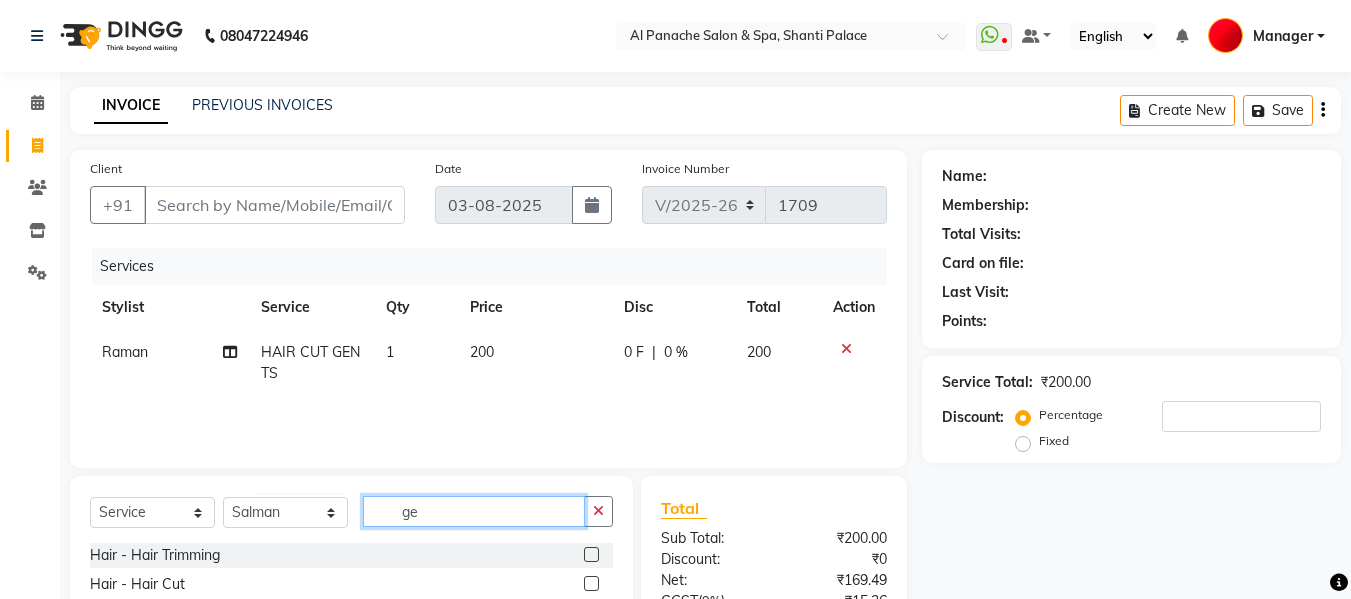 type on "g" 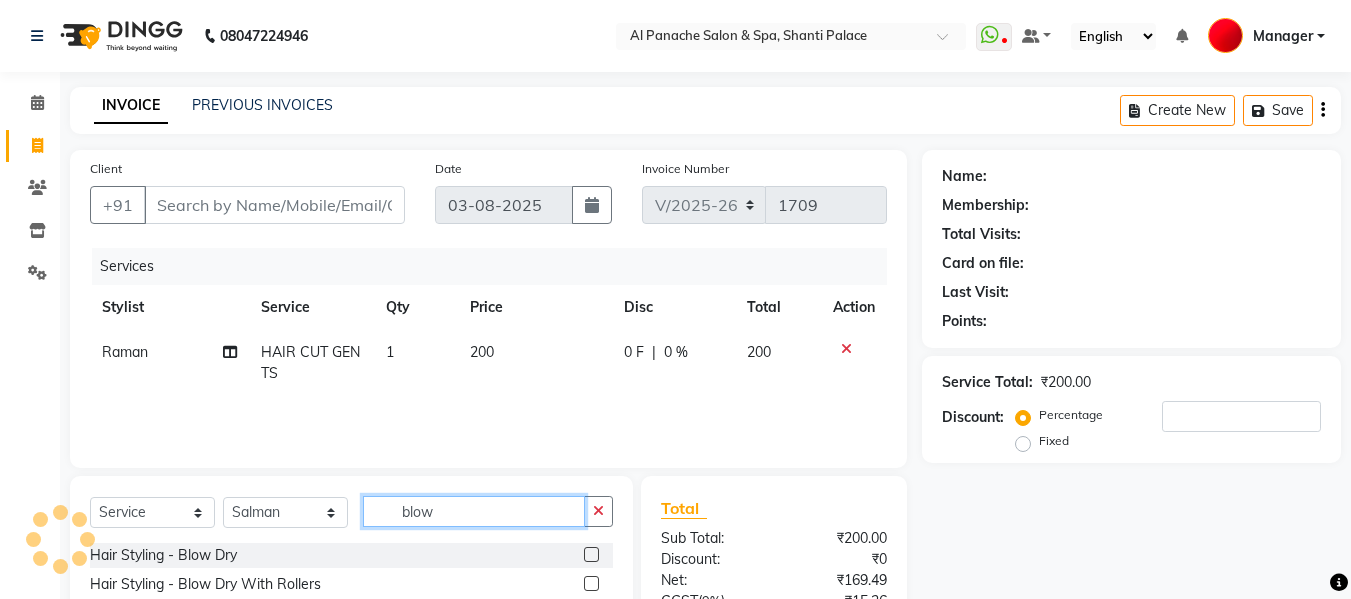 type on "blow" 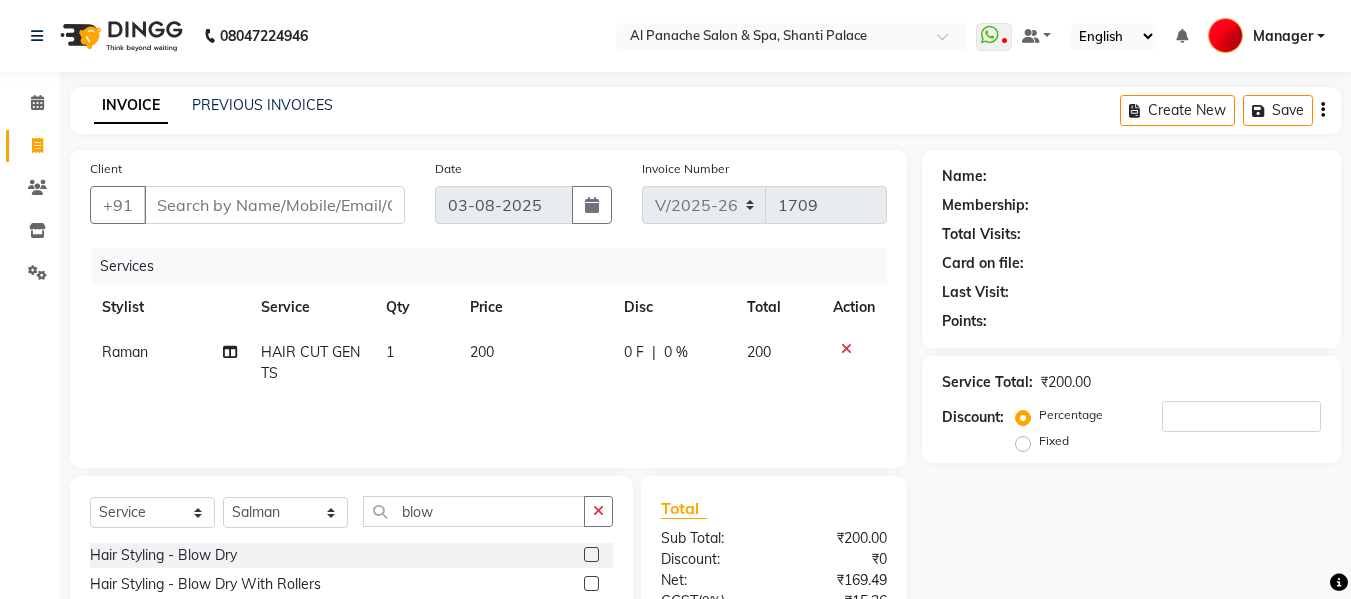 click 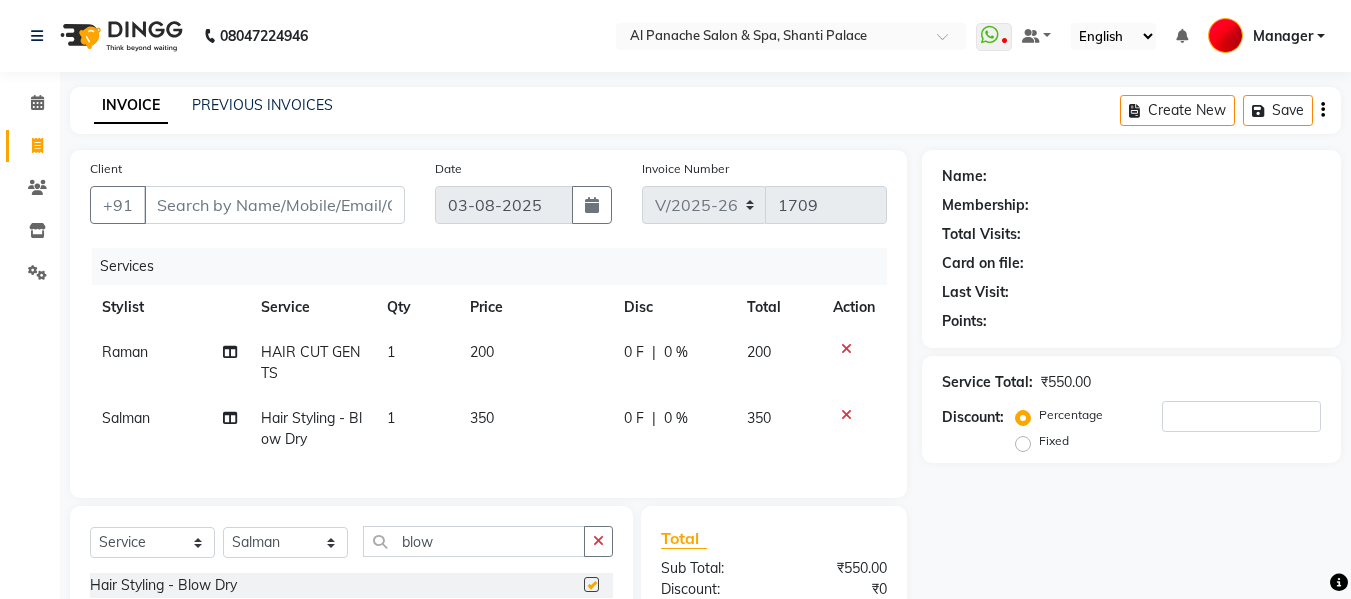 checkbox on "false" 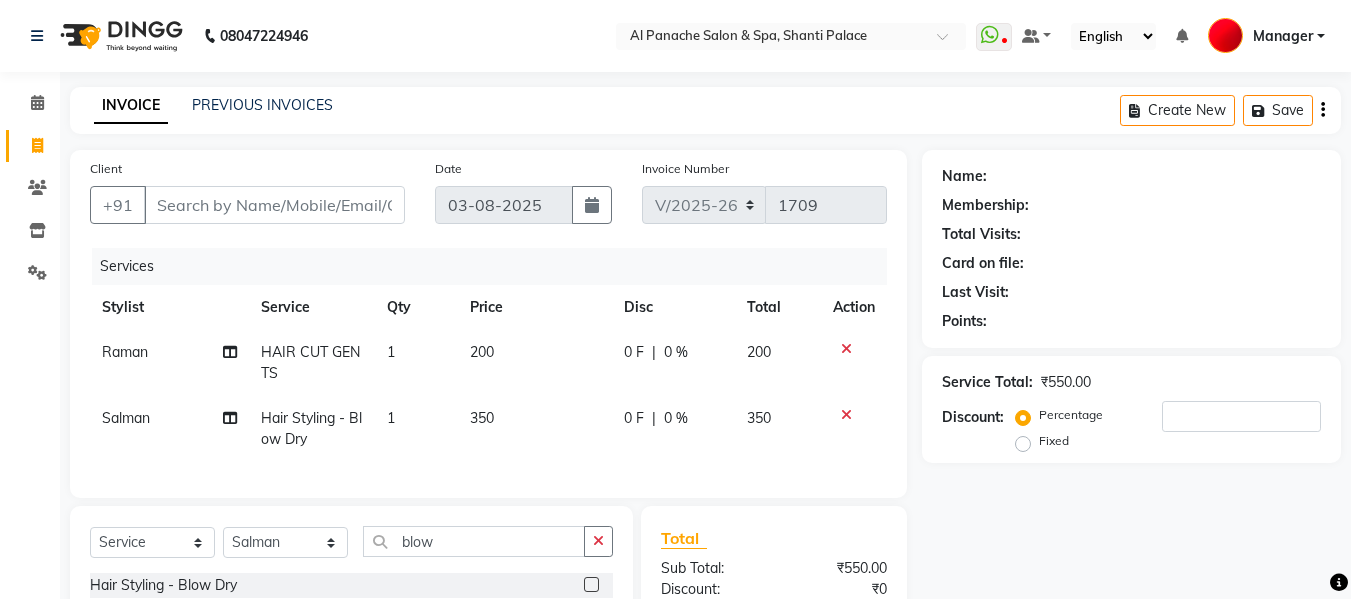 click on "350" 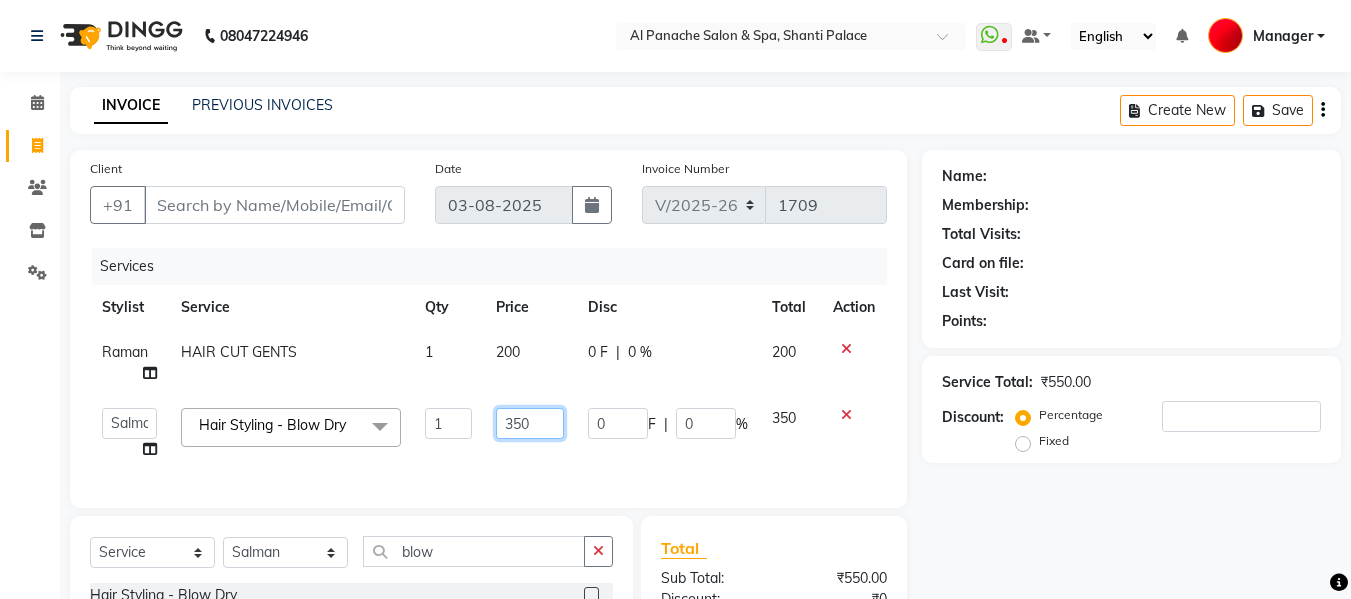 click on "350" 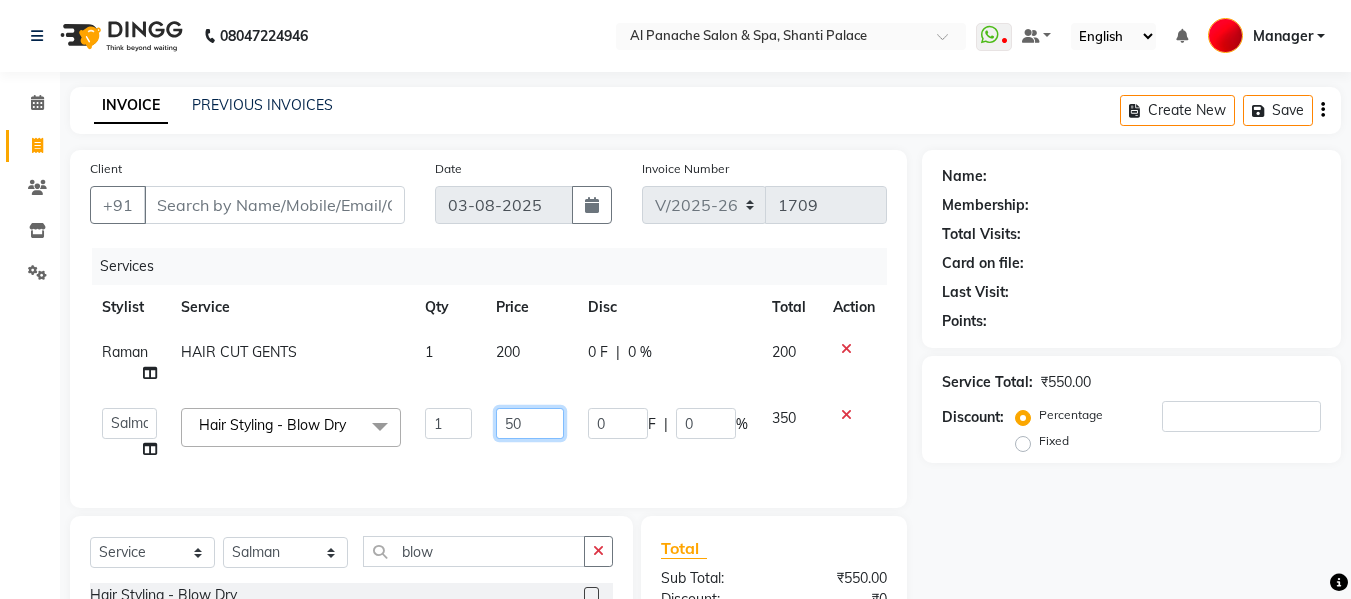 type on "500" 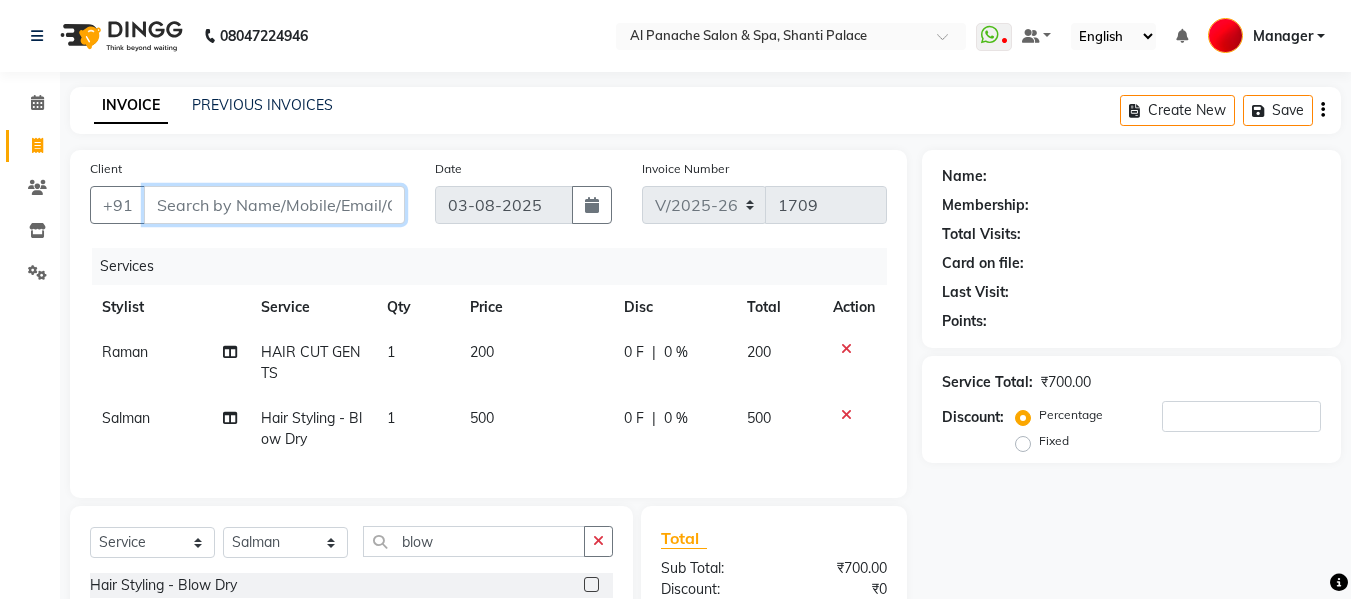 click on "Client" at bounding box center (274, 205) 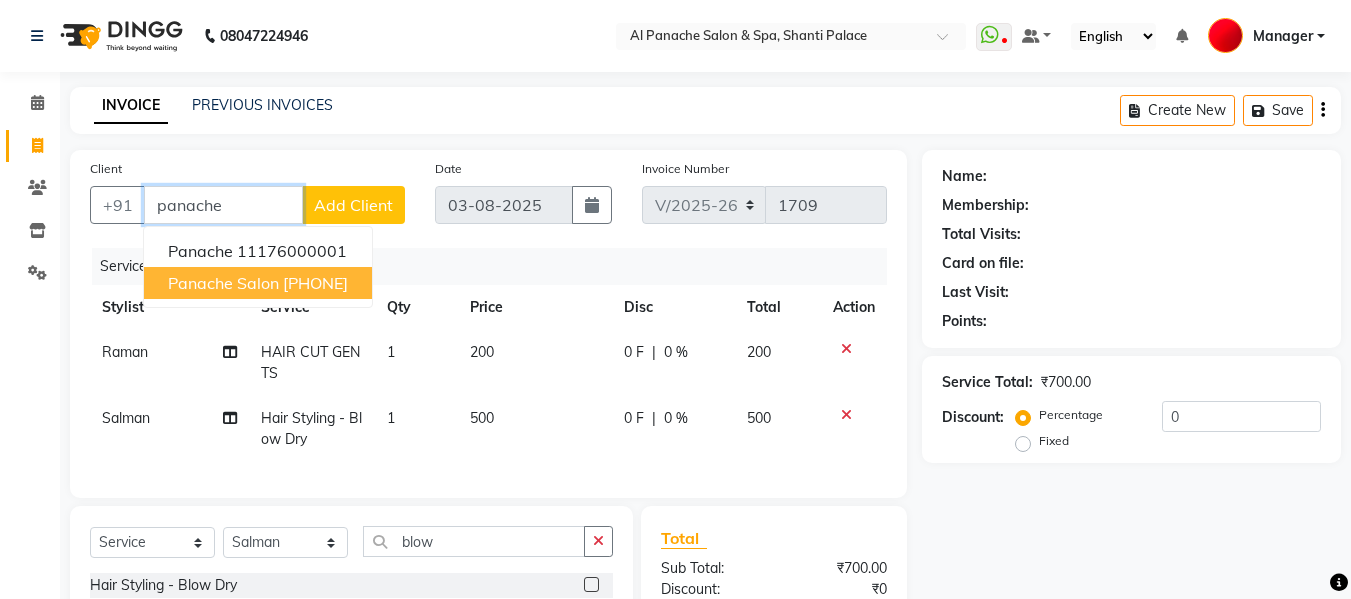 click on "[PHONE]" at bounding box center (315, 283) 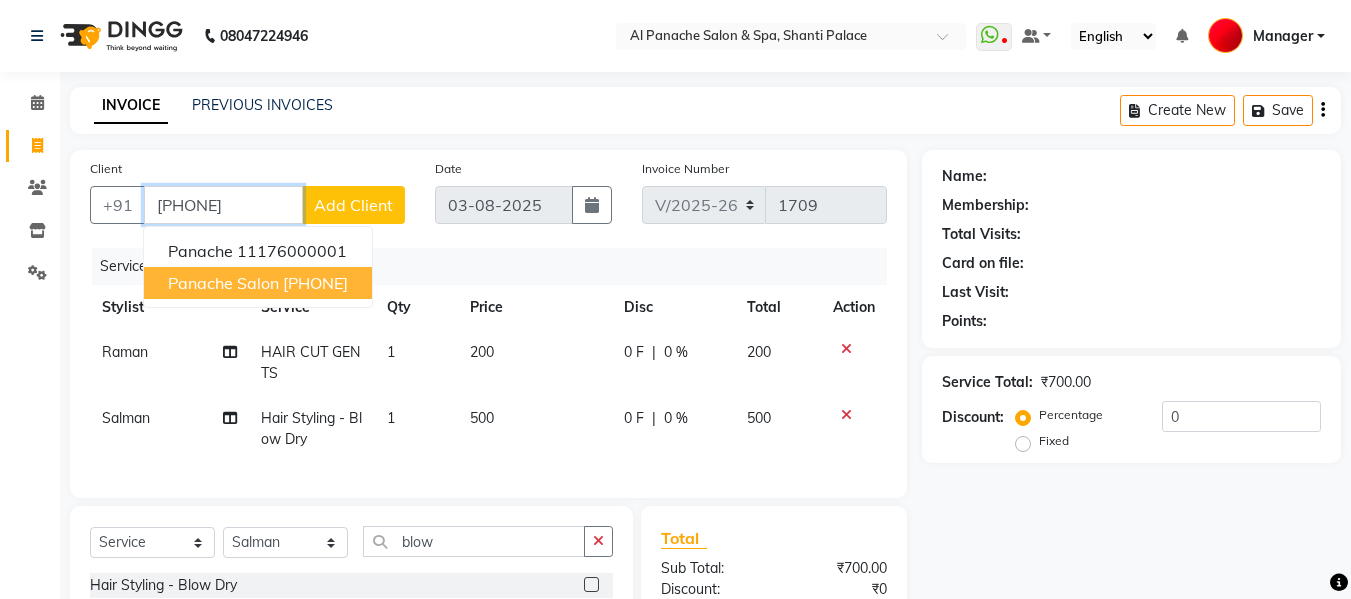 type on "[PHONE]" 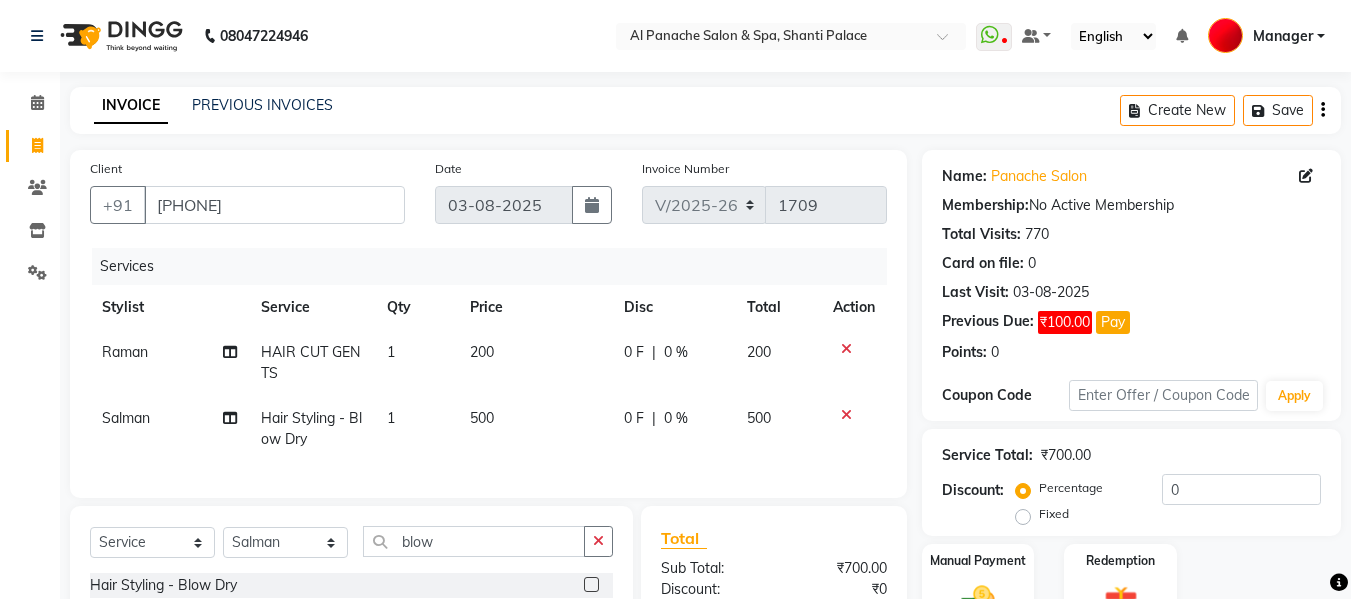 scroll, scrollTop: 246, scrollLeft: 0, axis: vertical 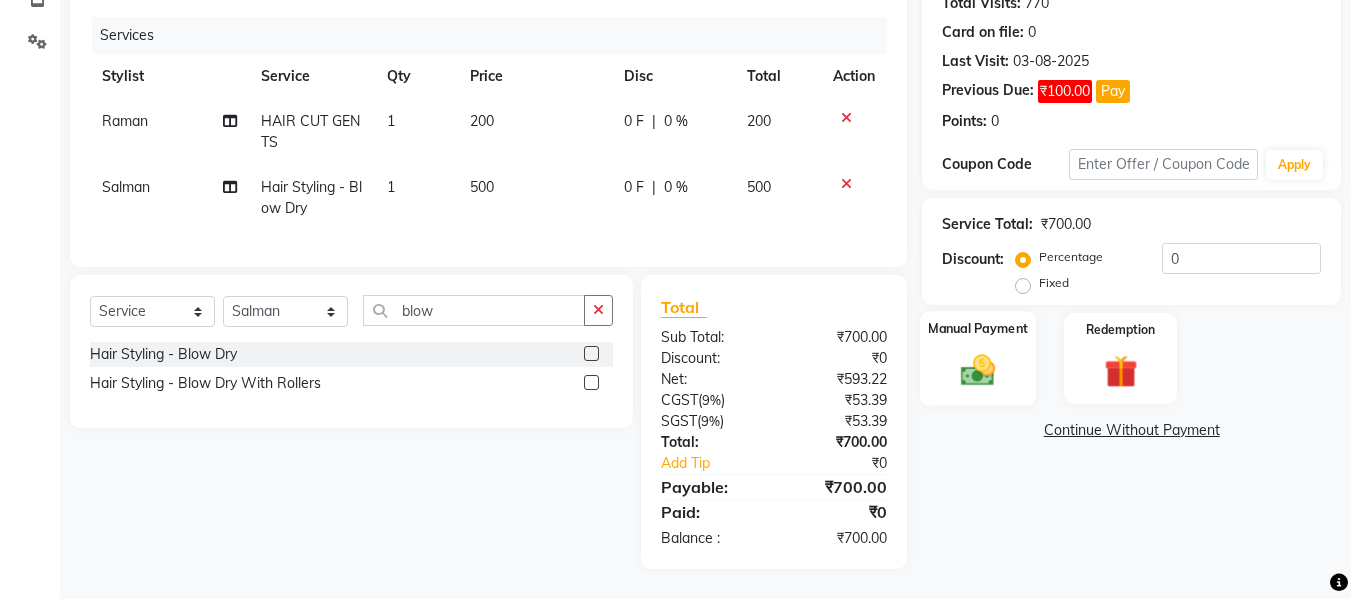 click 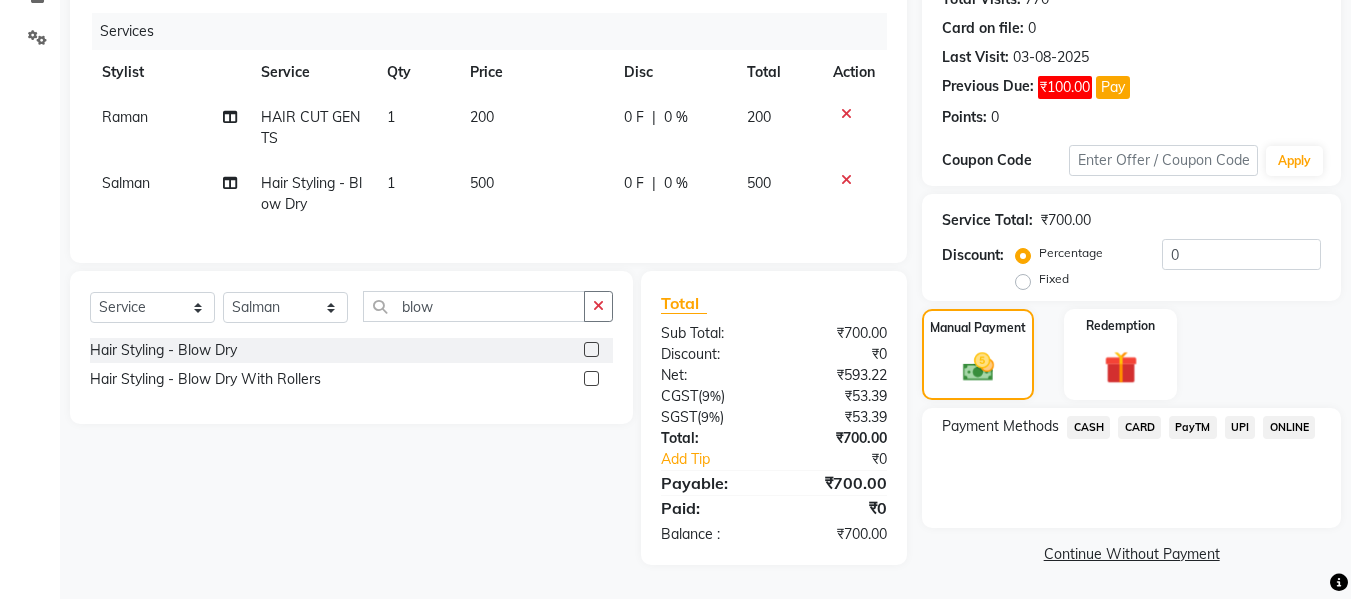 click on "UPI" 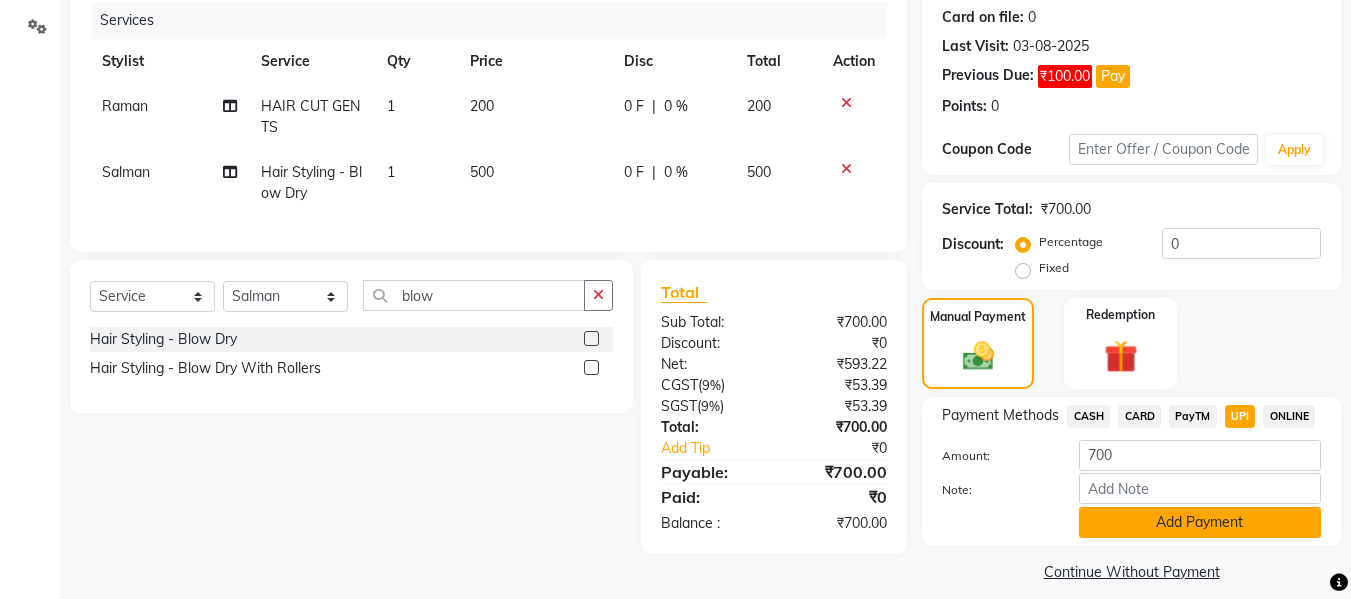 click on "Add Payment" 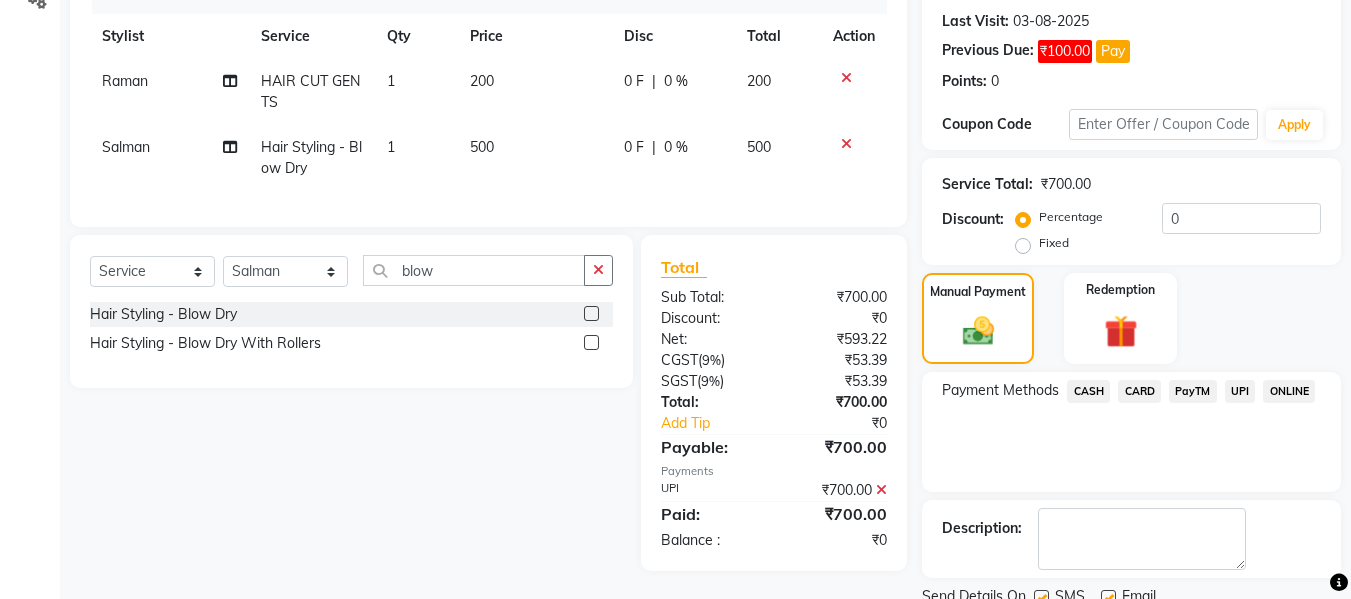scroll, scrollTop: 348, scrollLeft: 0, axis: vertical 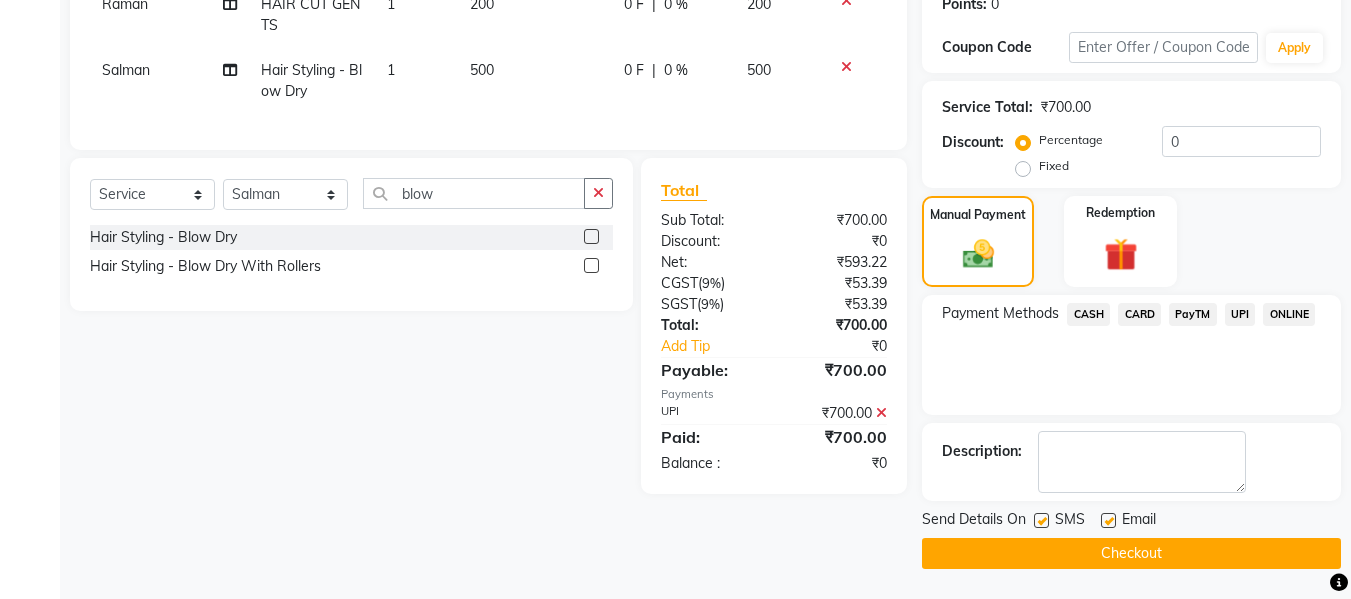click on "Checkout" 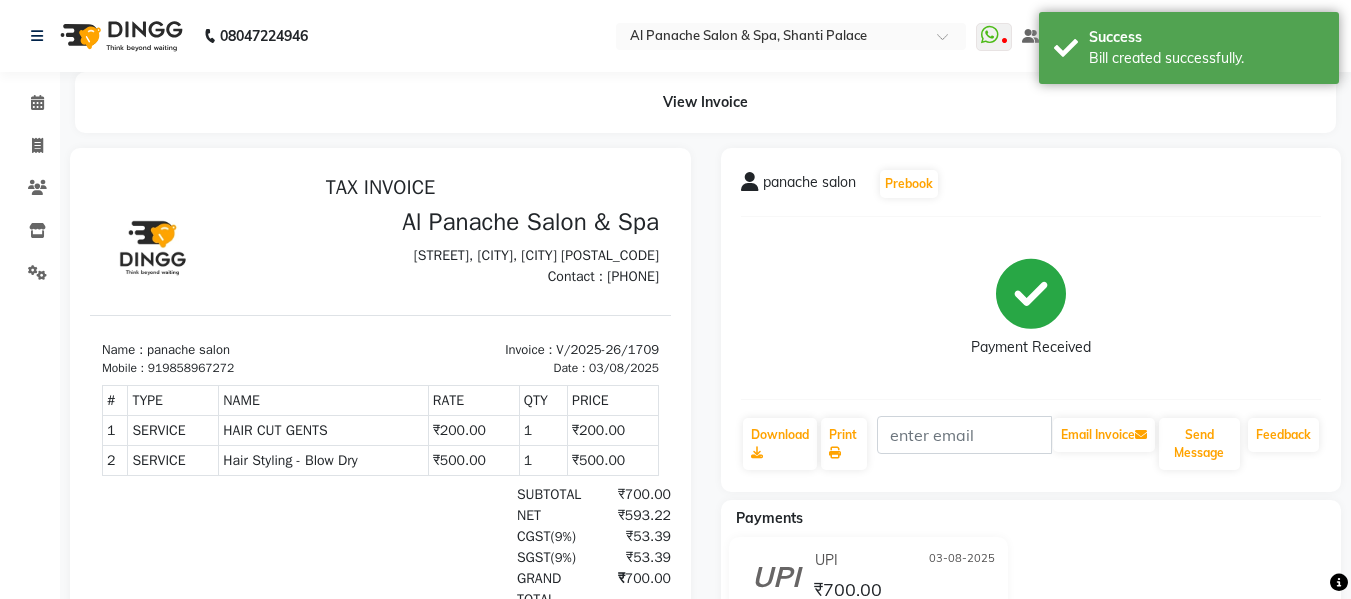 scroll, scrollTop: 0, scrollLeft: 0, axis: both 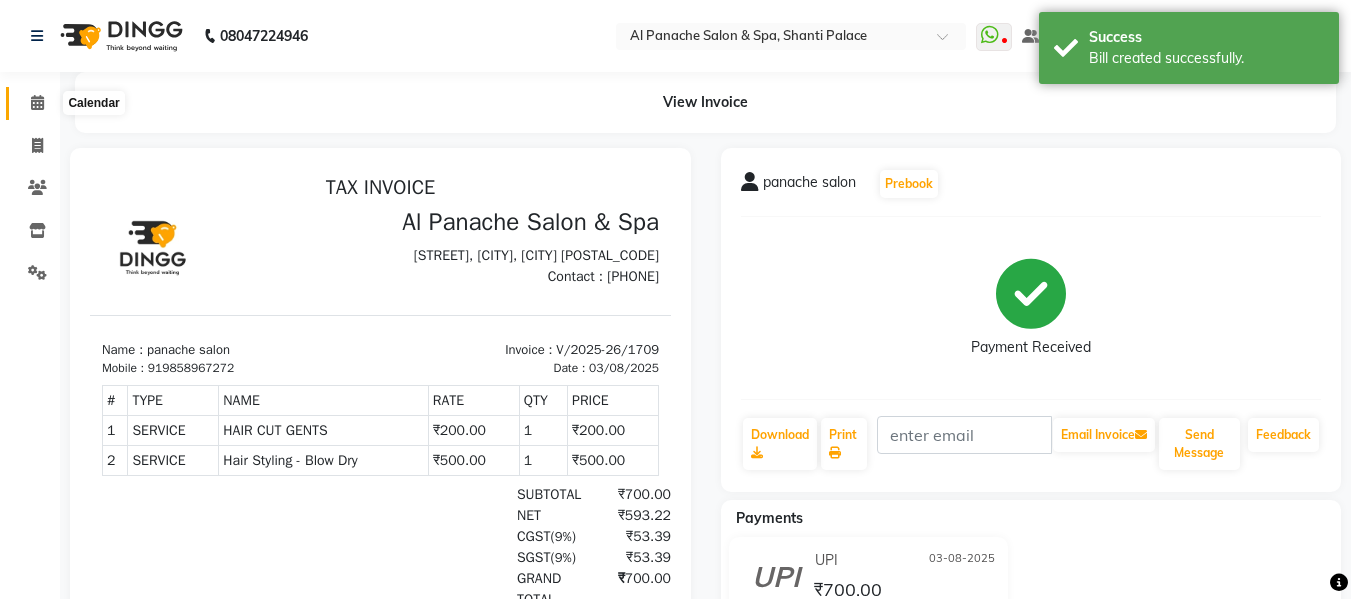 click 